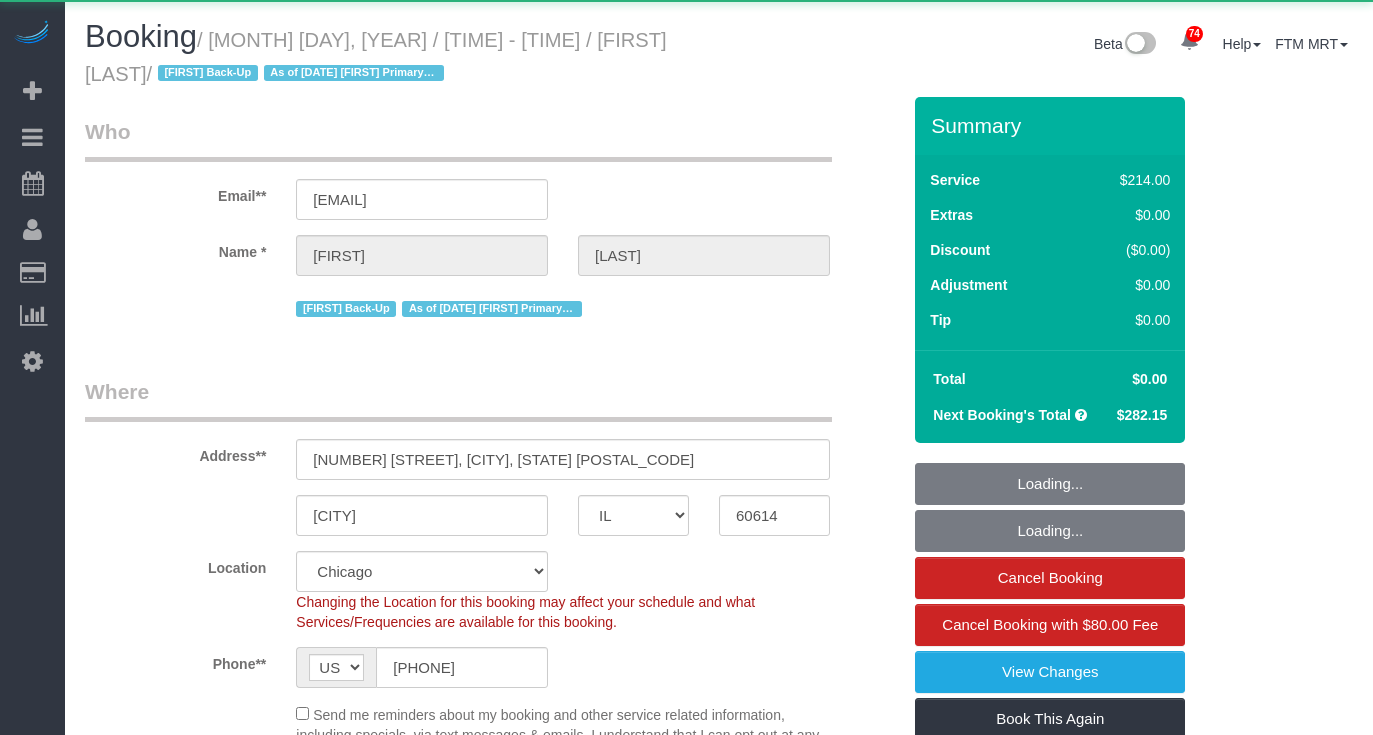 select on "IL" 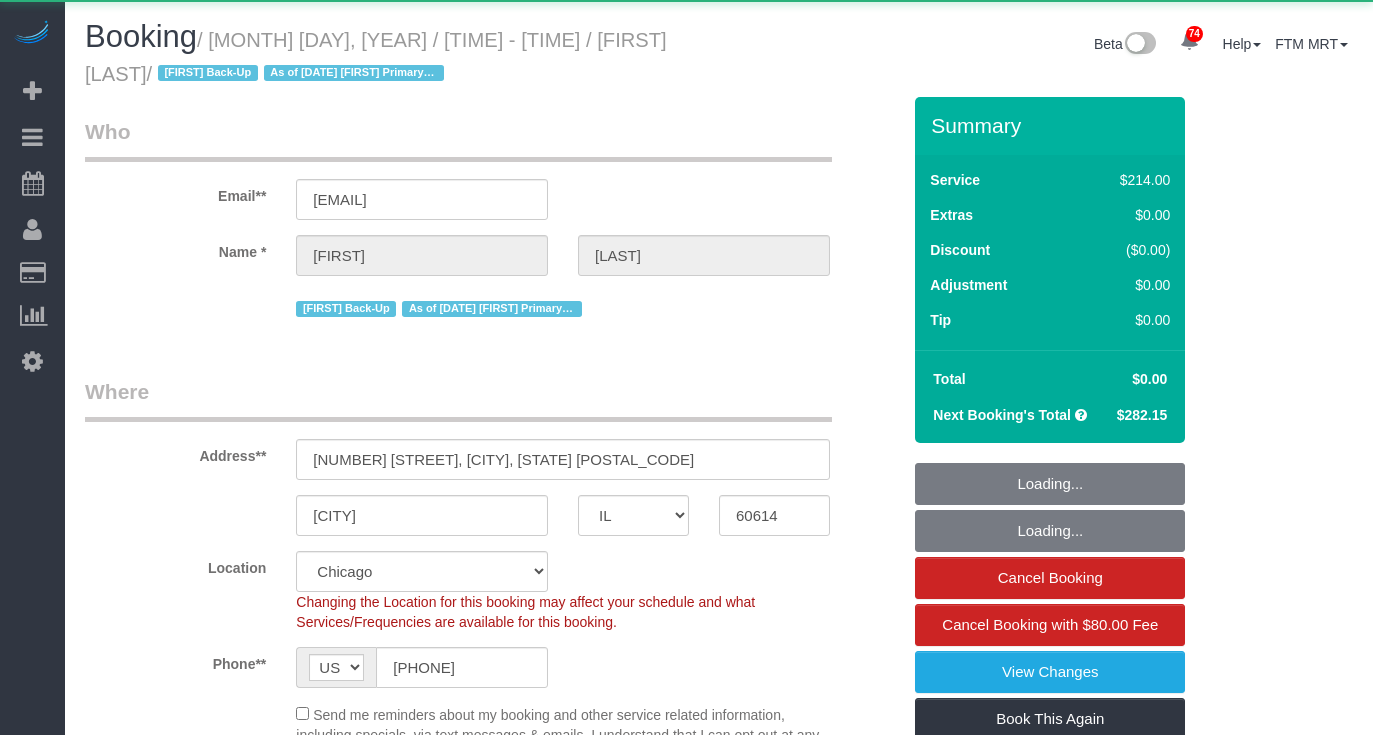 scroll, scrollTop: 0, scrollLeft: 0, axis: both 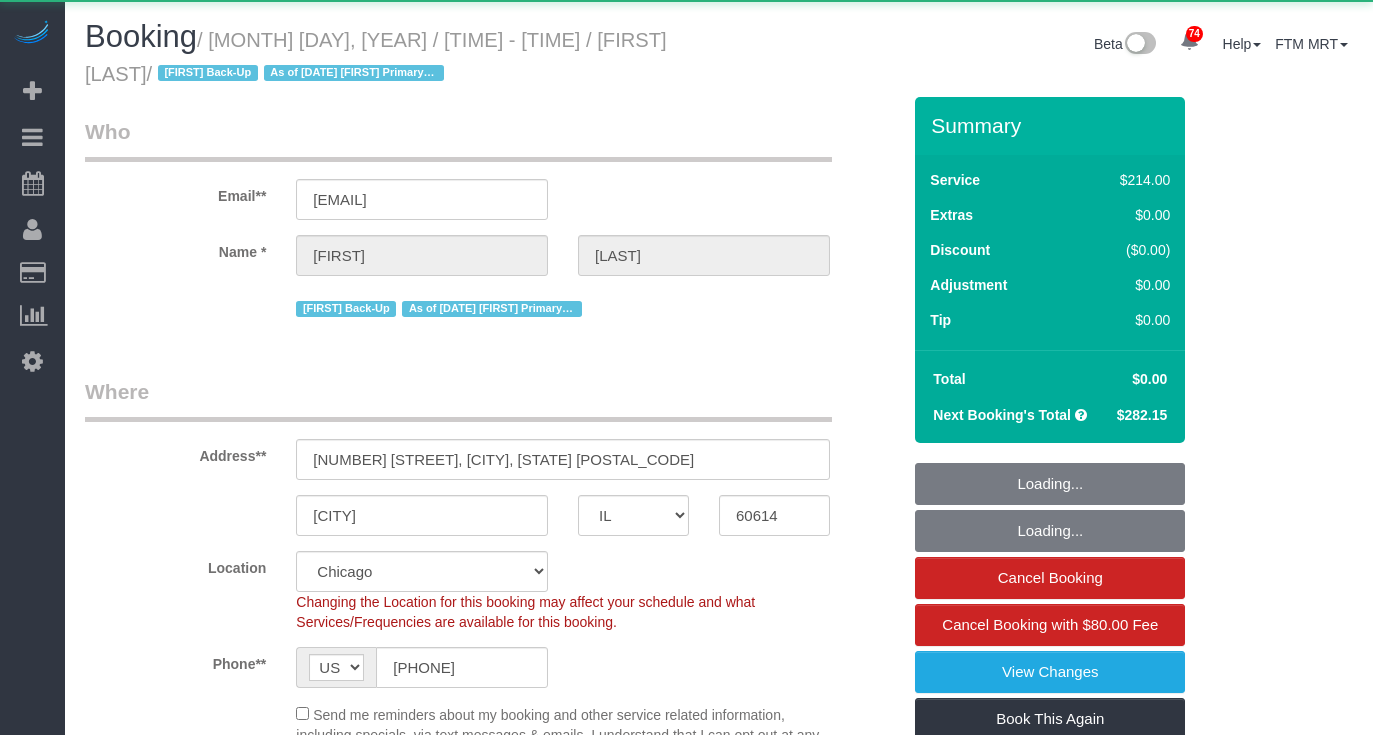 select on "spot1" 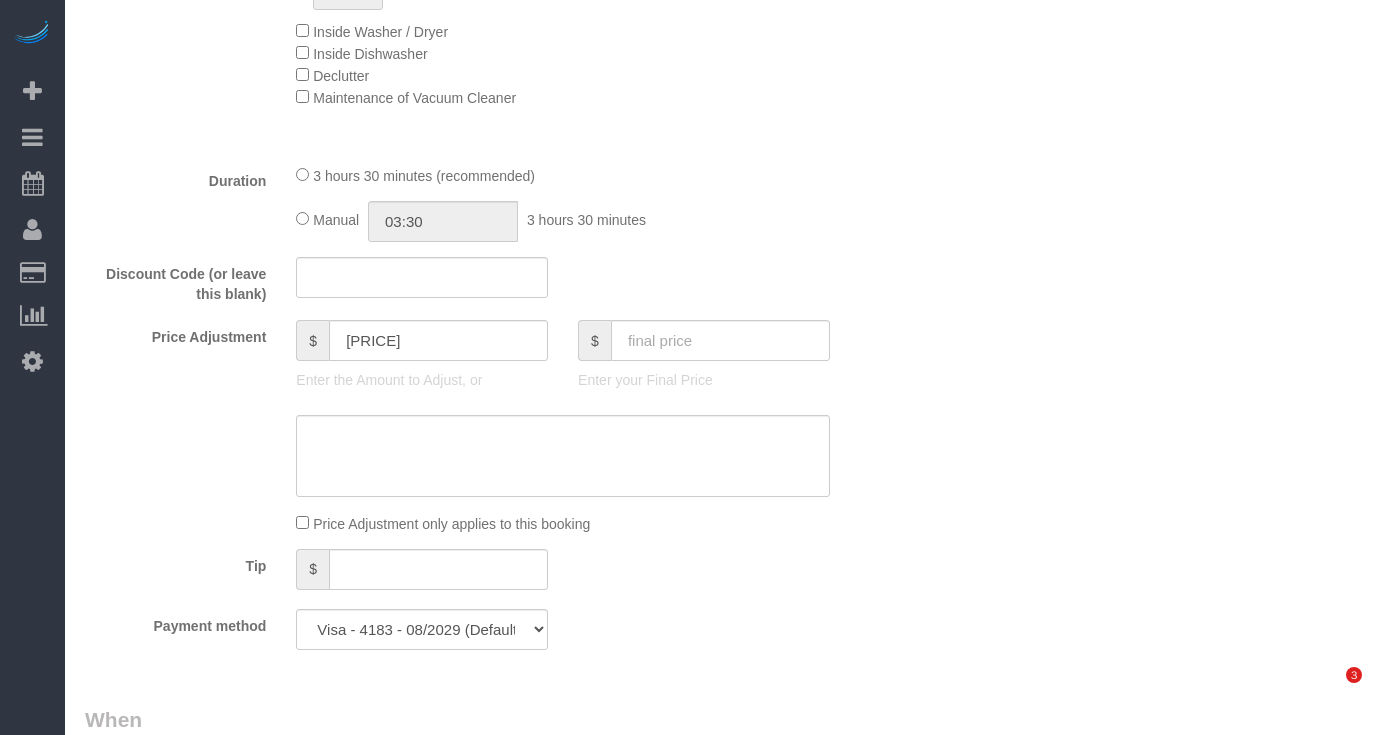 scroll, scrollTop: 1918, scrollLeft: 0, axis: vertical 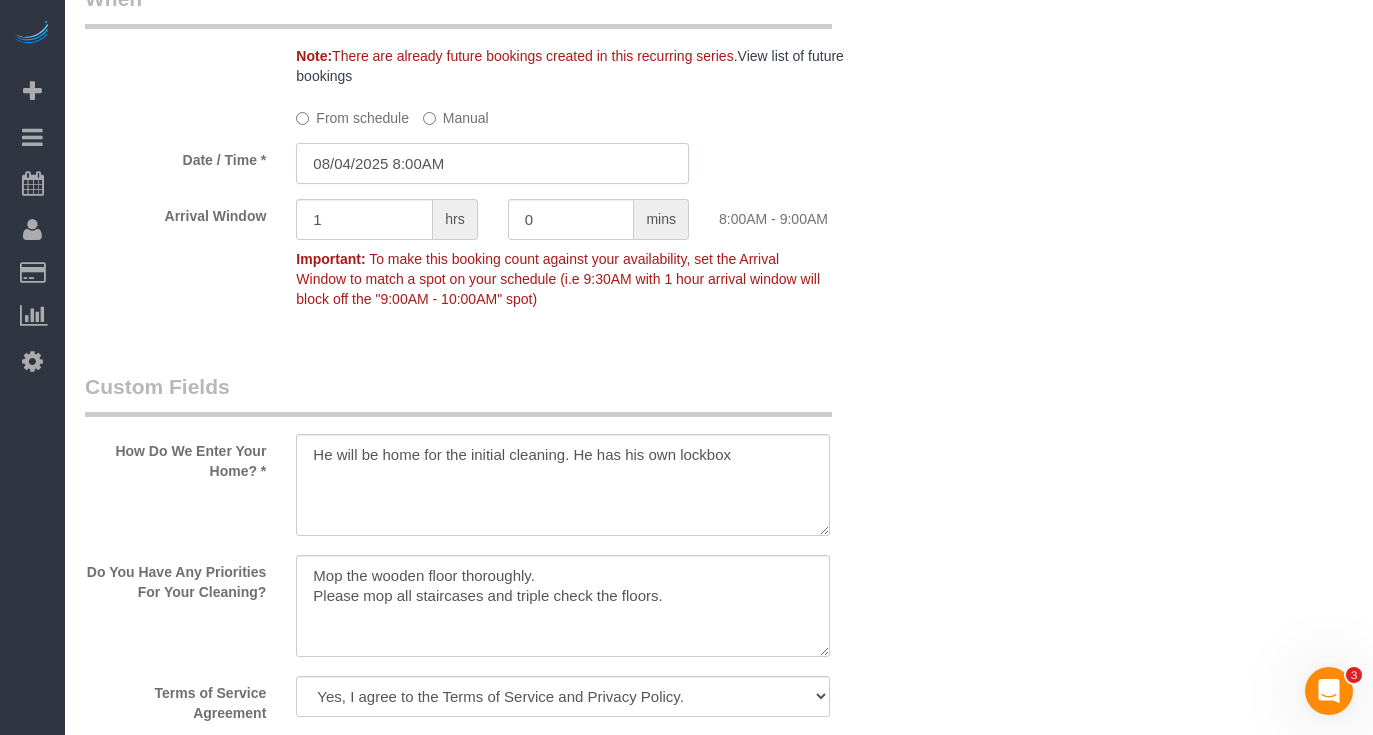 click on "08/04/2025 8:00AM" at bounding box center (492, 163) 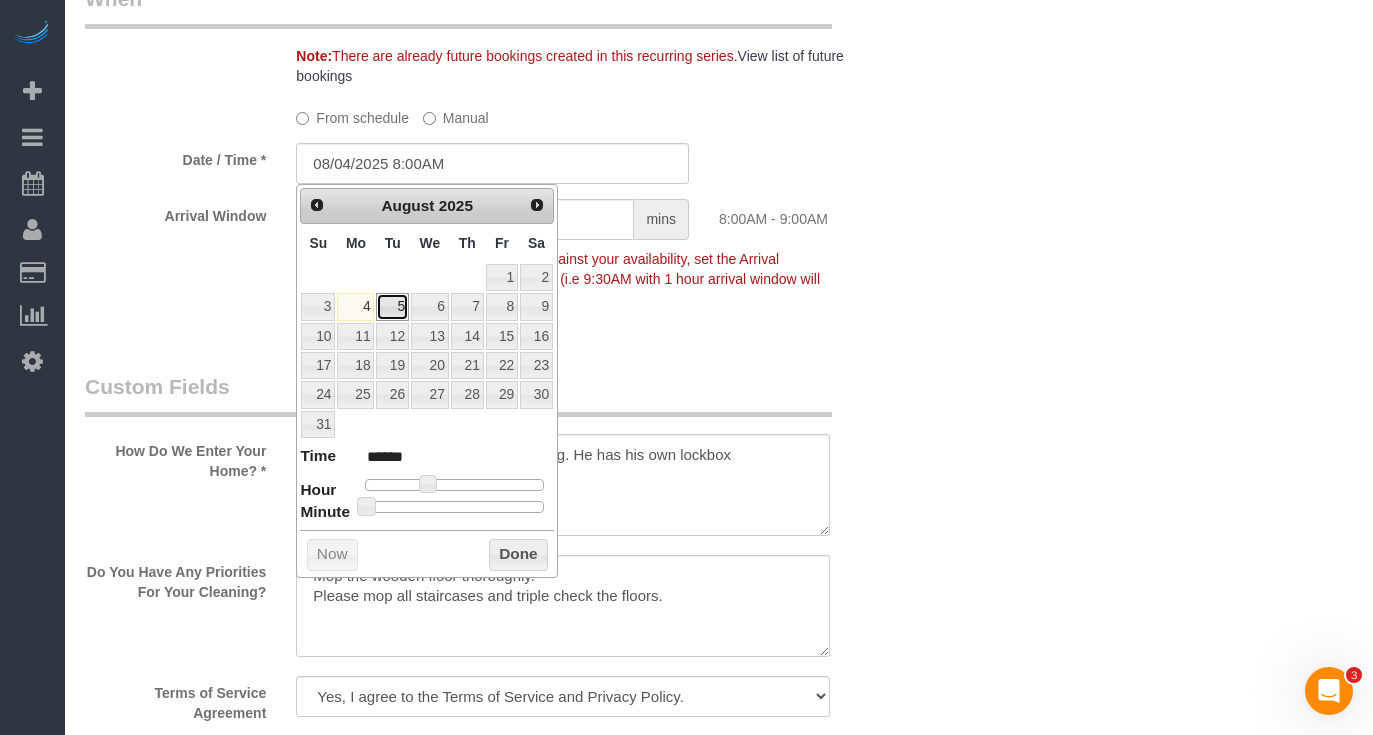 click on "5" at bounding box center [392, 306] 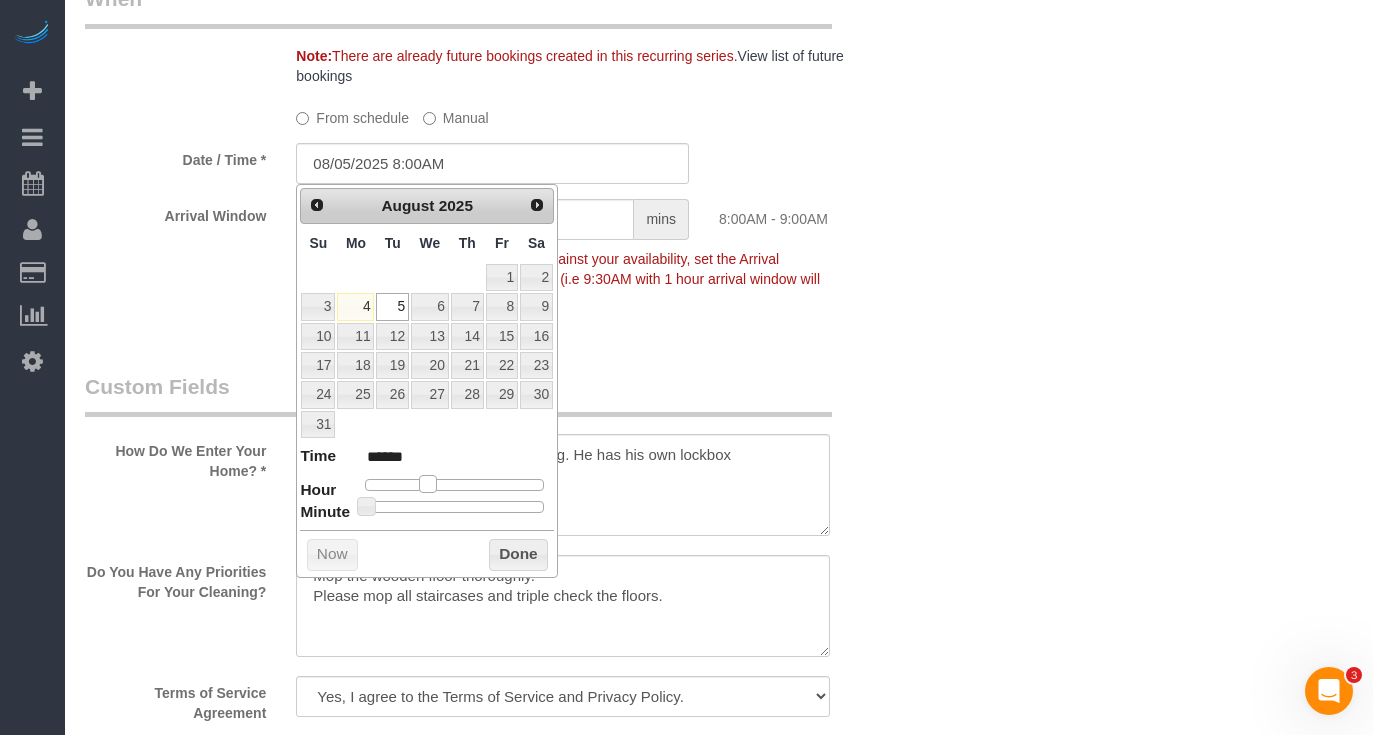type on "08/05/2025 9:00AM" 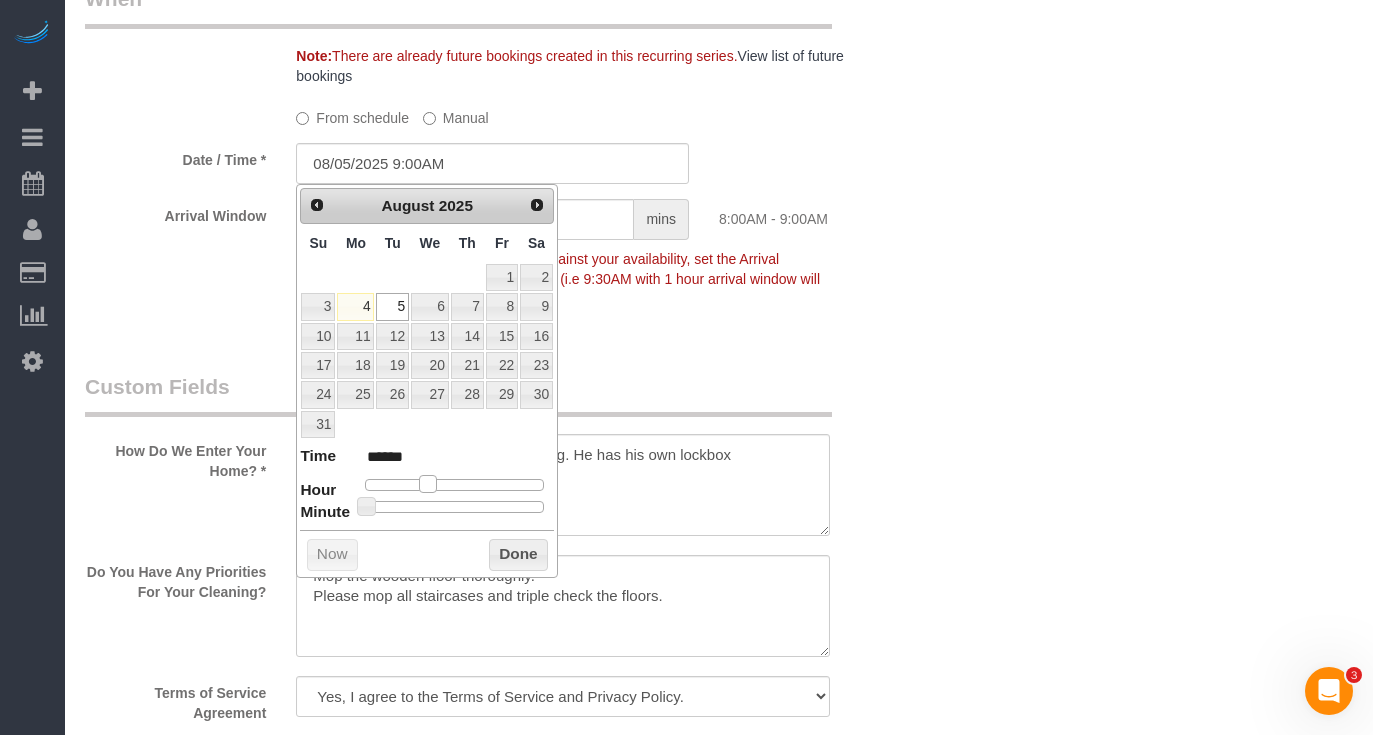 type on "08/05/2025 10:00AM" 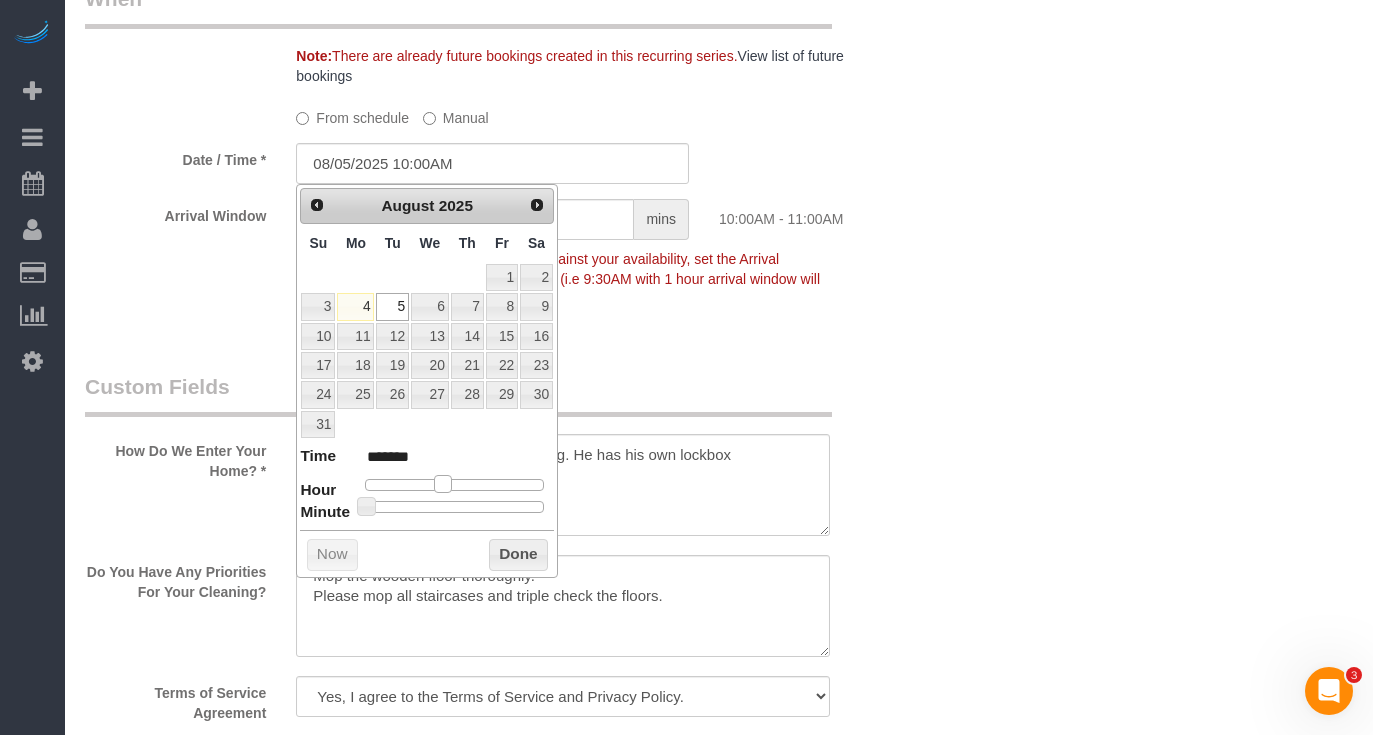 type on "08/05/2025 11:00AM" 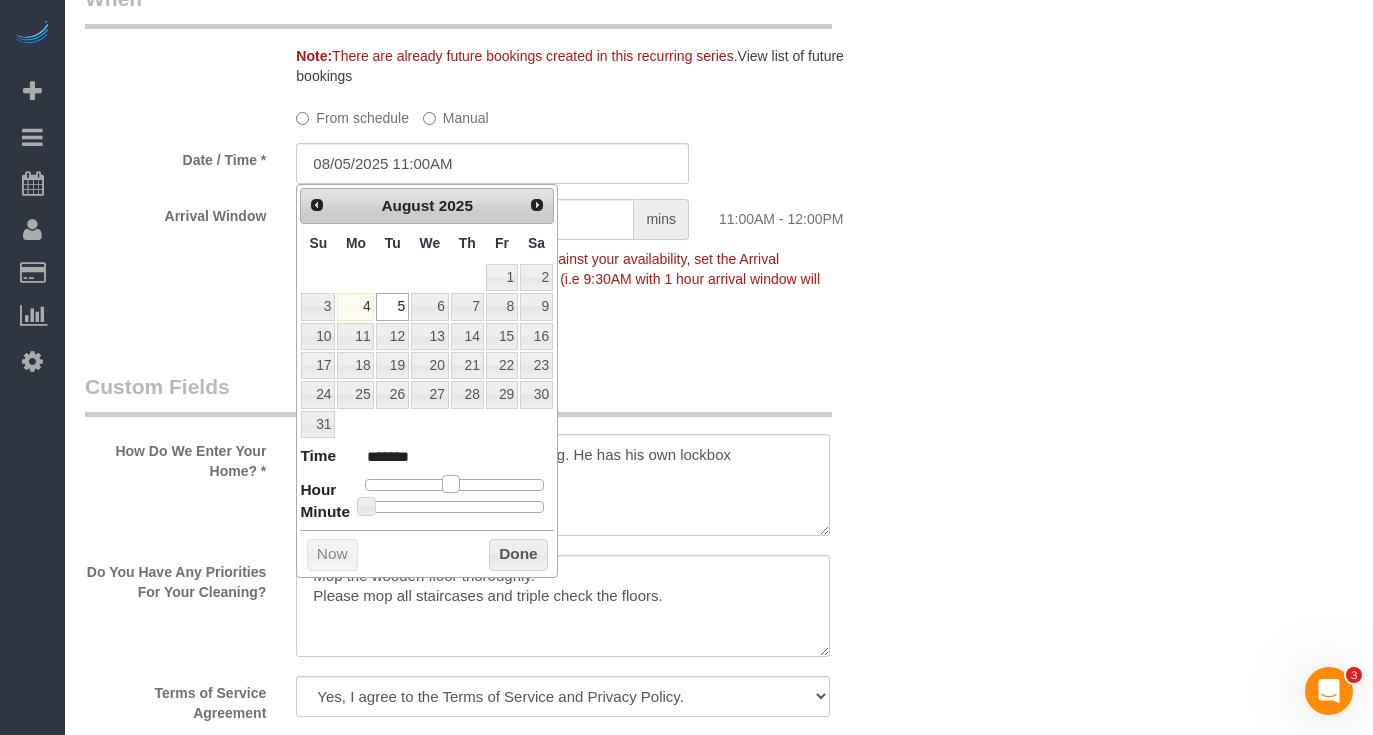 type on "08/05/2025 12:00PM" 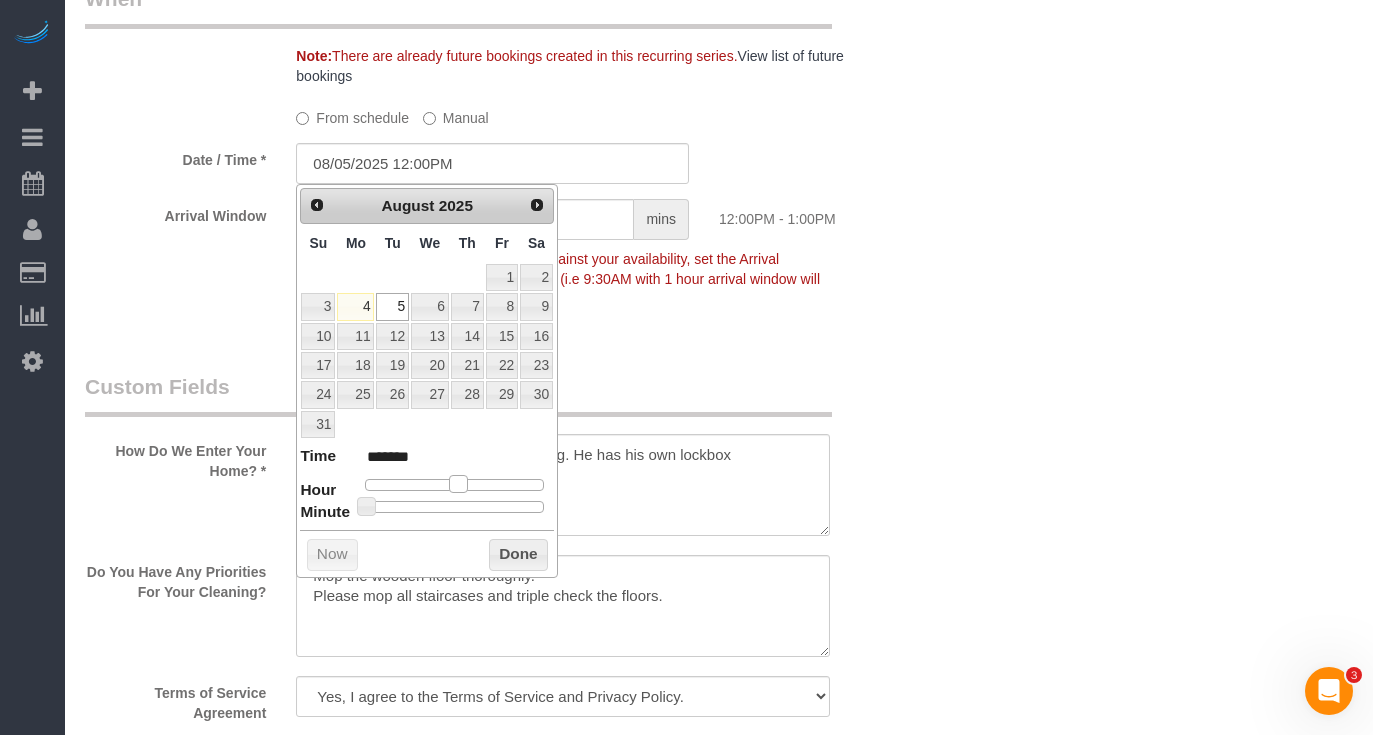 drag, startPoint x: 425, startPoint y: 478, endPoint x: 457, endPoint y: 475, distance: 32.140316 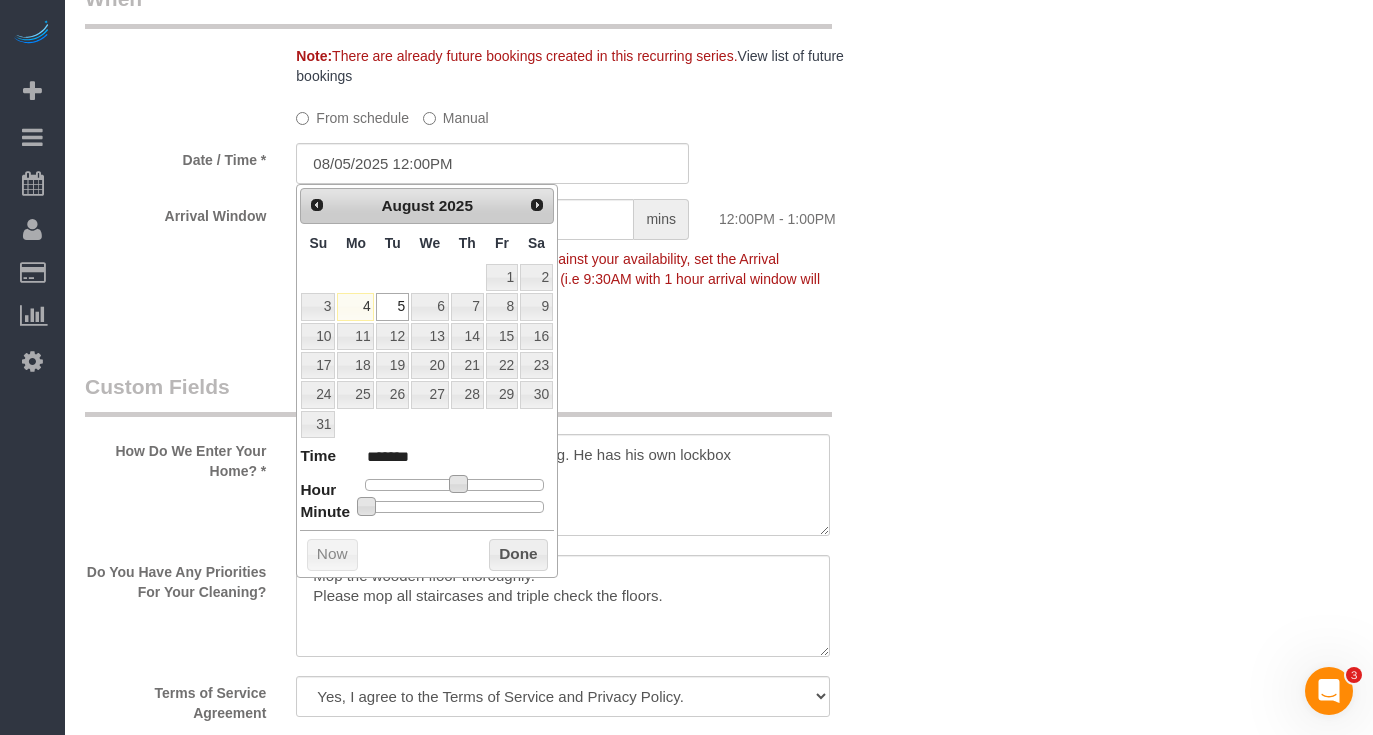 type on "08/05/2025 12:05PM" 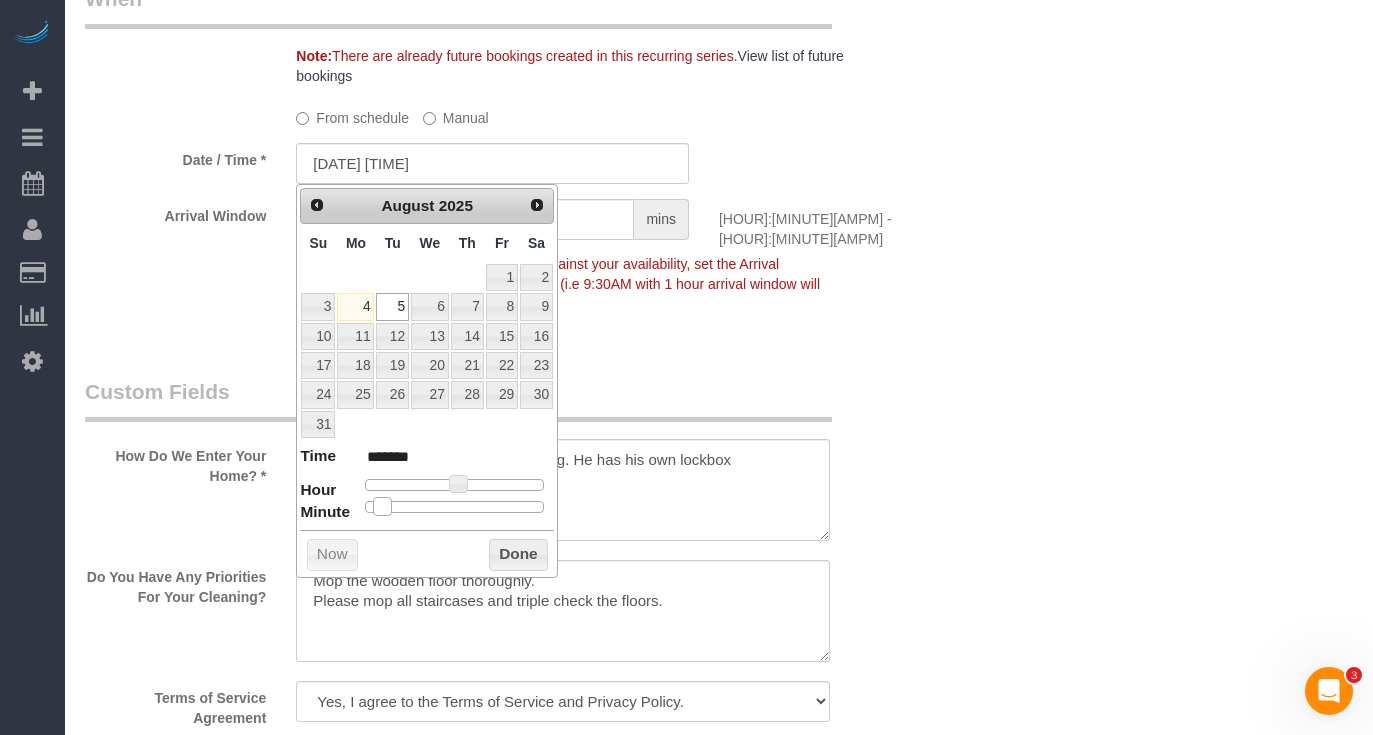 type on "08/05/2025 12:10PM" 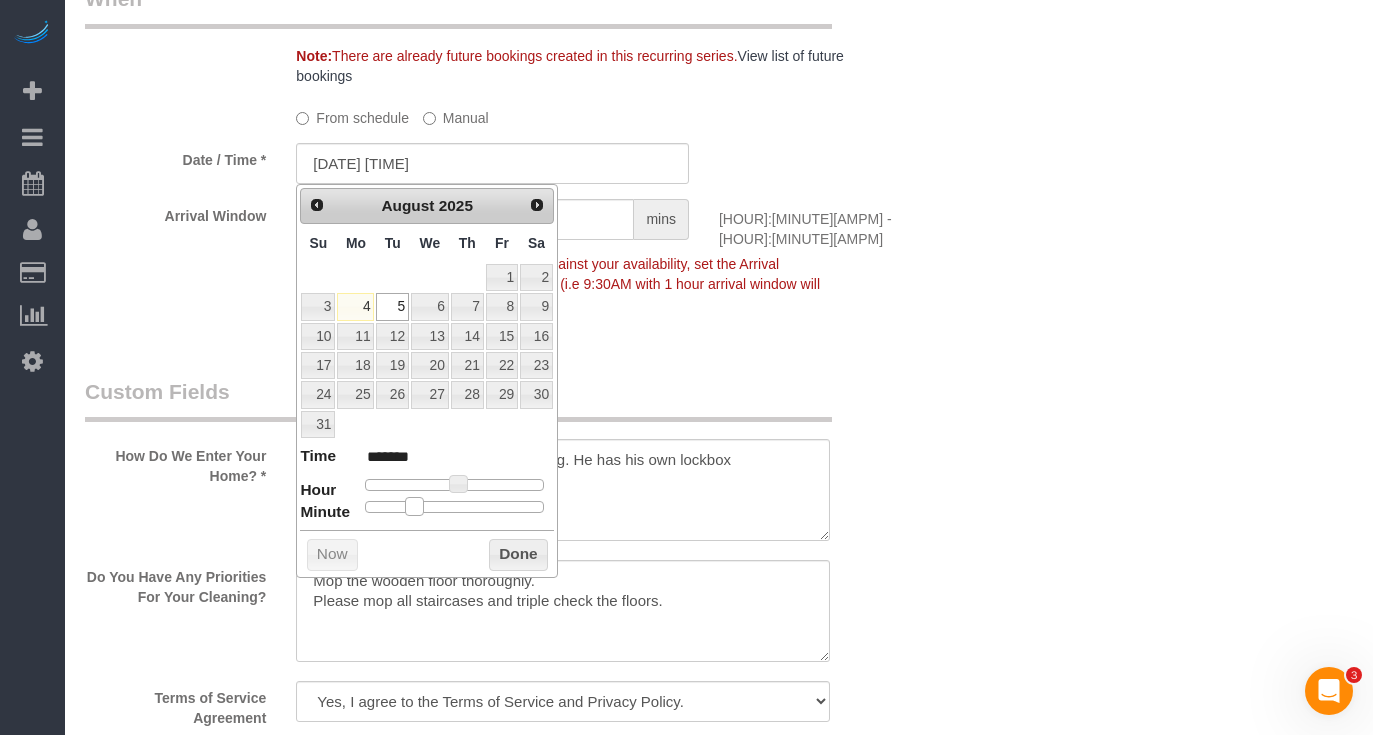 type on "08/05/2025 12:20PM" 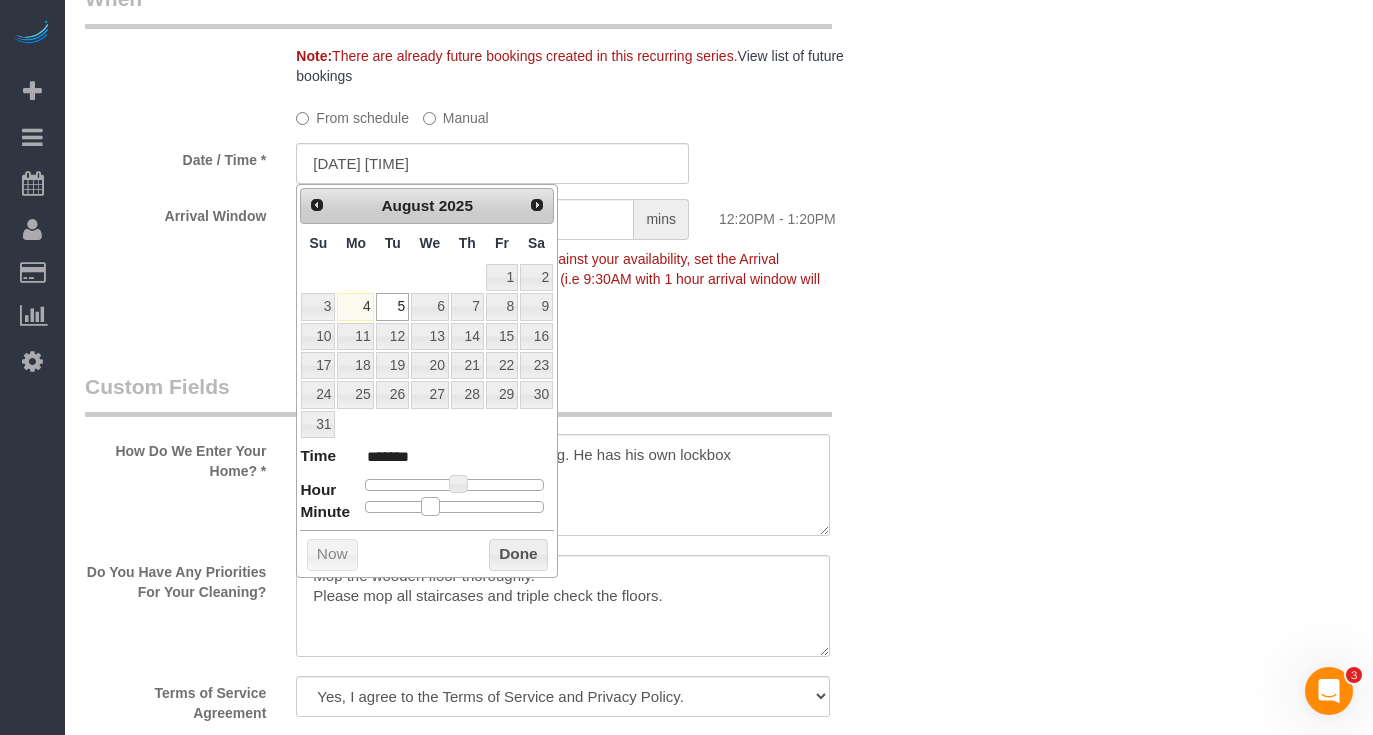 type on "08/05/2025 12:25PM" 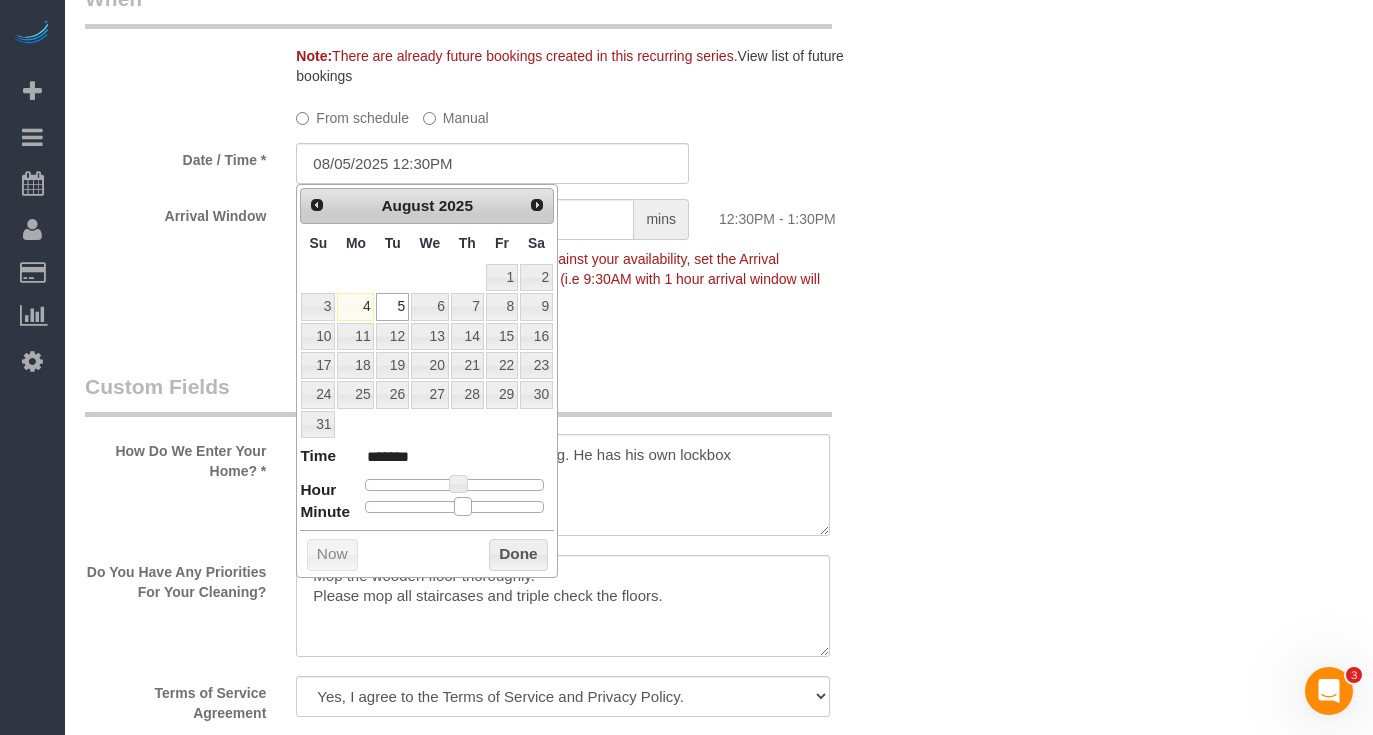 drag, startPoint x: 363, startPoint y: 499, endPoint x: 461, endPoint y: 498, distance: 98.005104 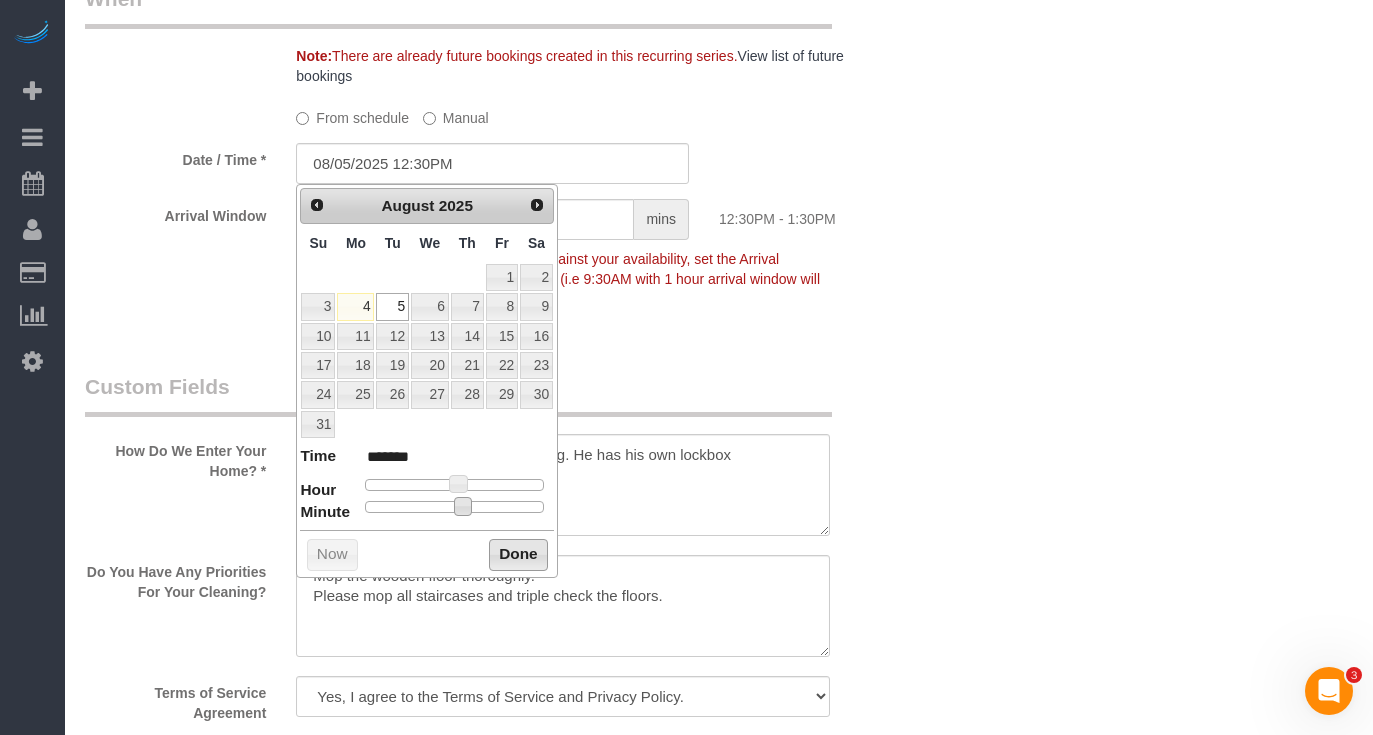 click on "Done" at bounding box center (518, 555) 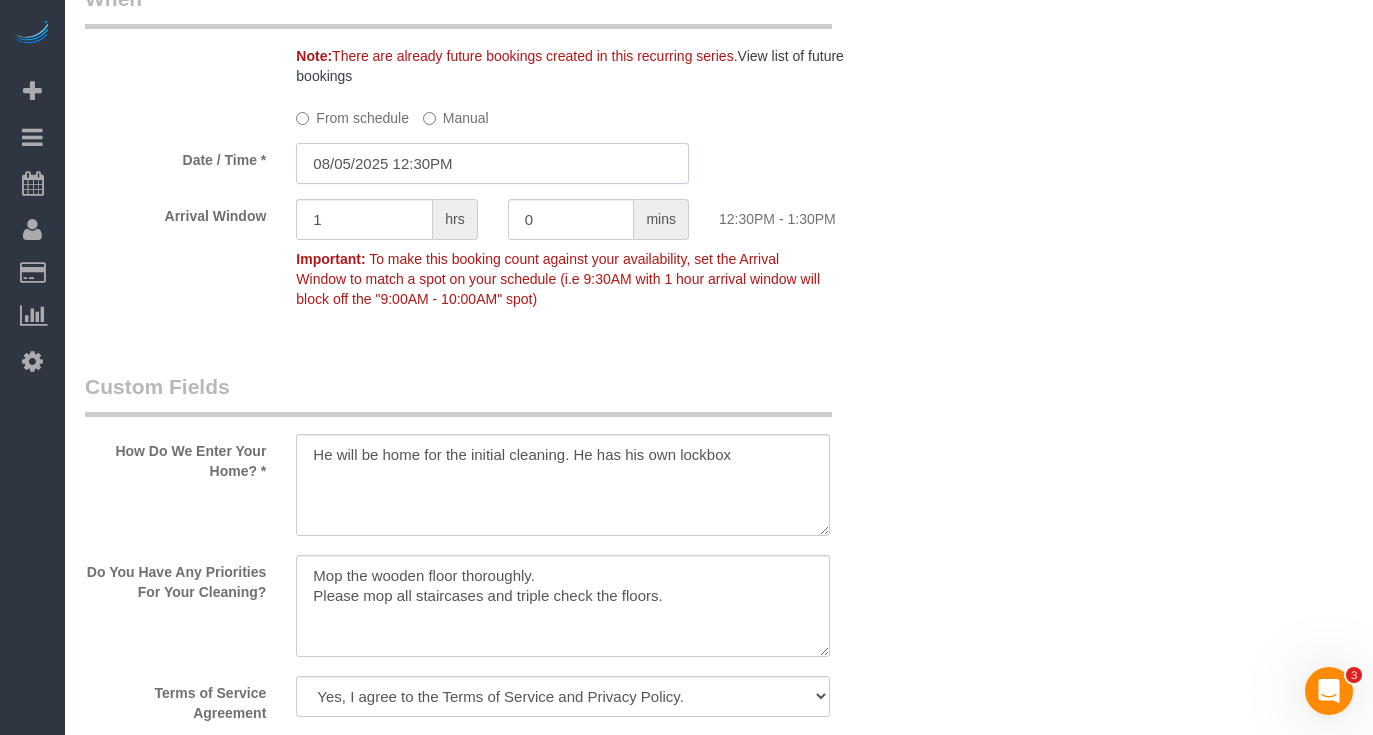 click on "08/05/2025 12:30PM" at bounding box center [492, 163] 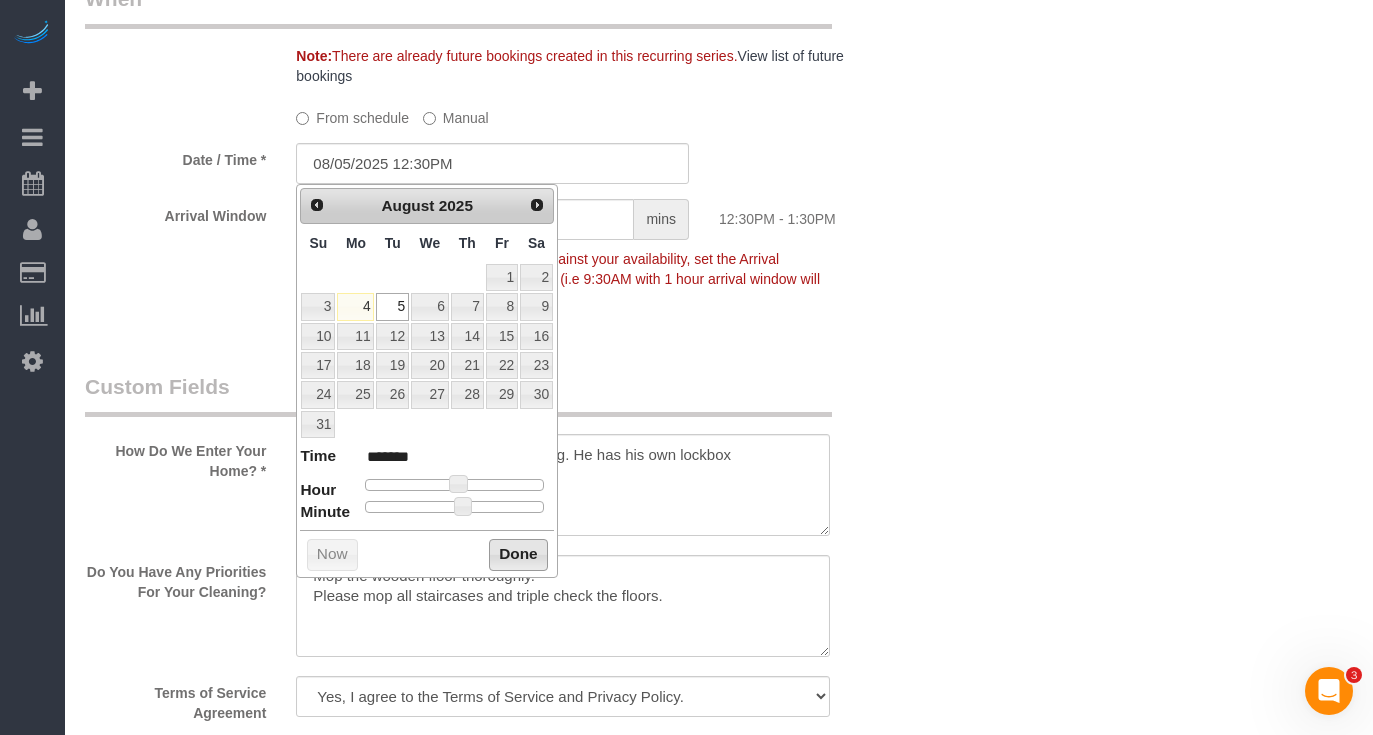 drag, startPoint x: 518, startPoint y: 556, endPoint x: 557, endPoint y: 525, distance: 49.819675 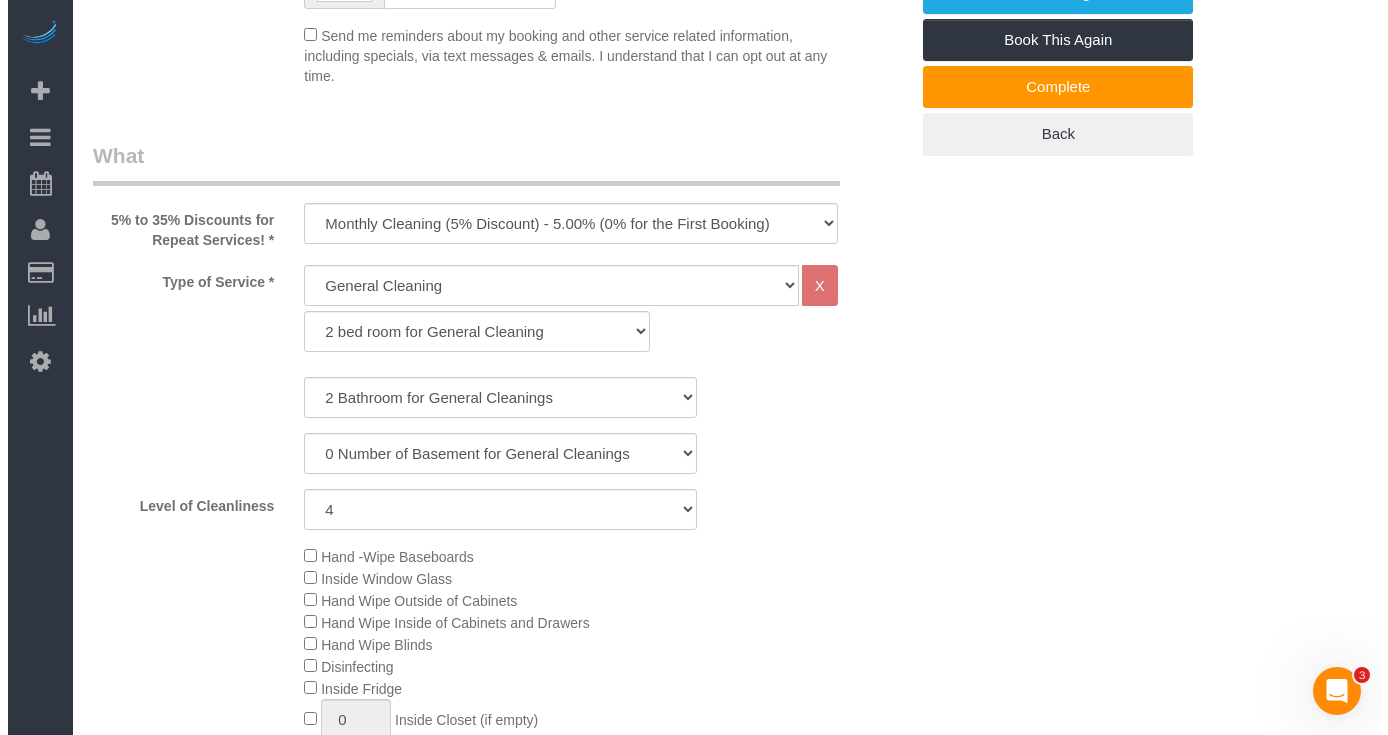 scroll, scrollTop: 235, scrollLeft: 0, axis: vertical 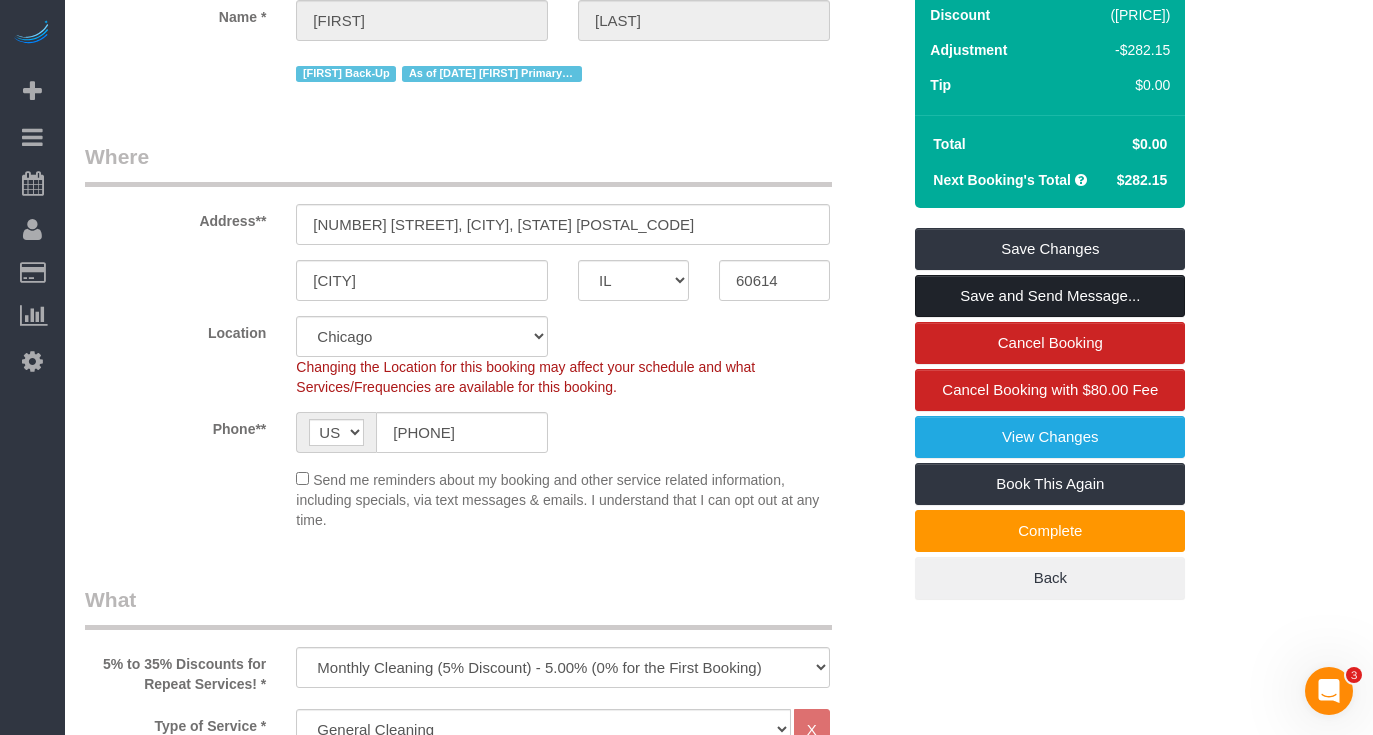 click on "Save and Send Message..." at bounding box center (1050, 296) 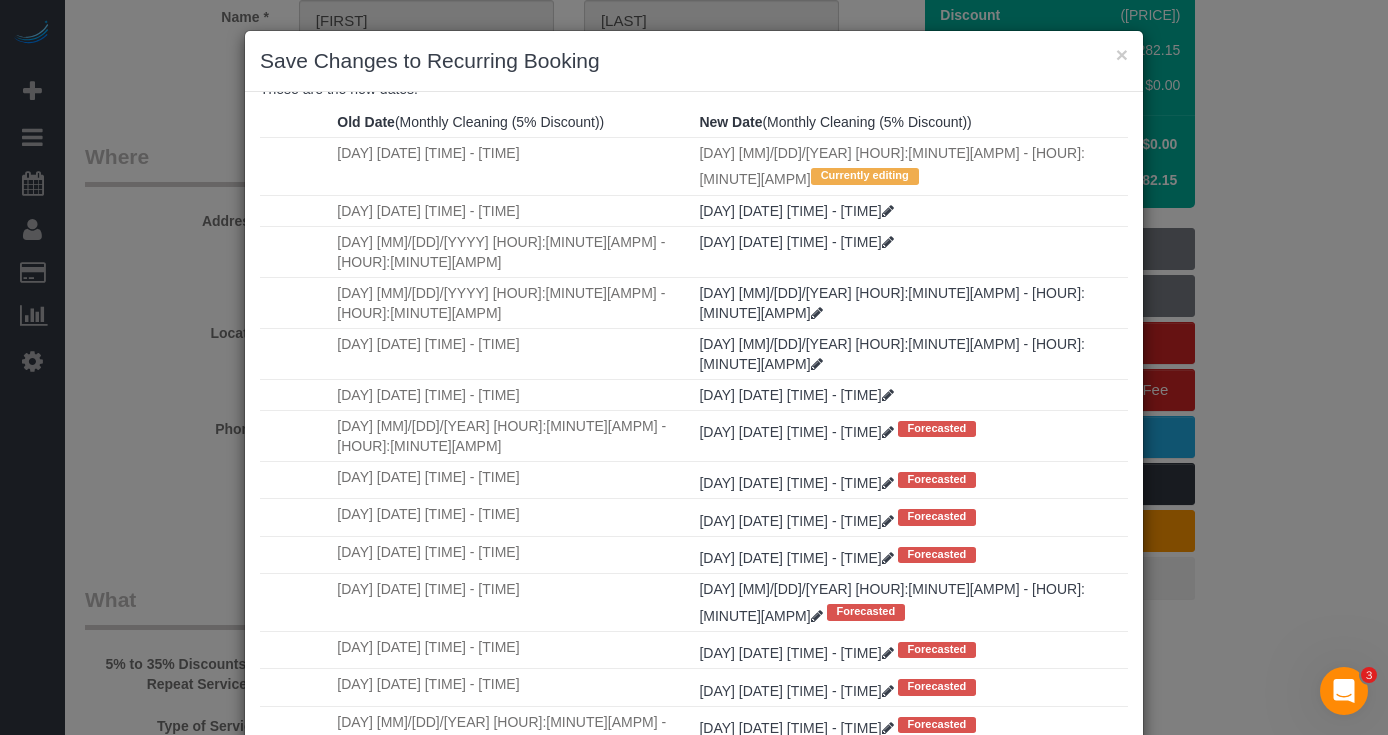 scroll, scrollTop: 232, scrollLeft: 0, axis: vertical 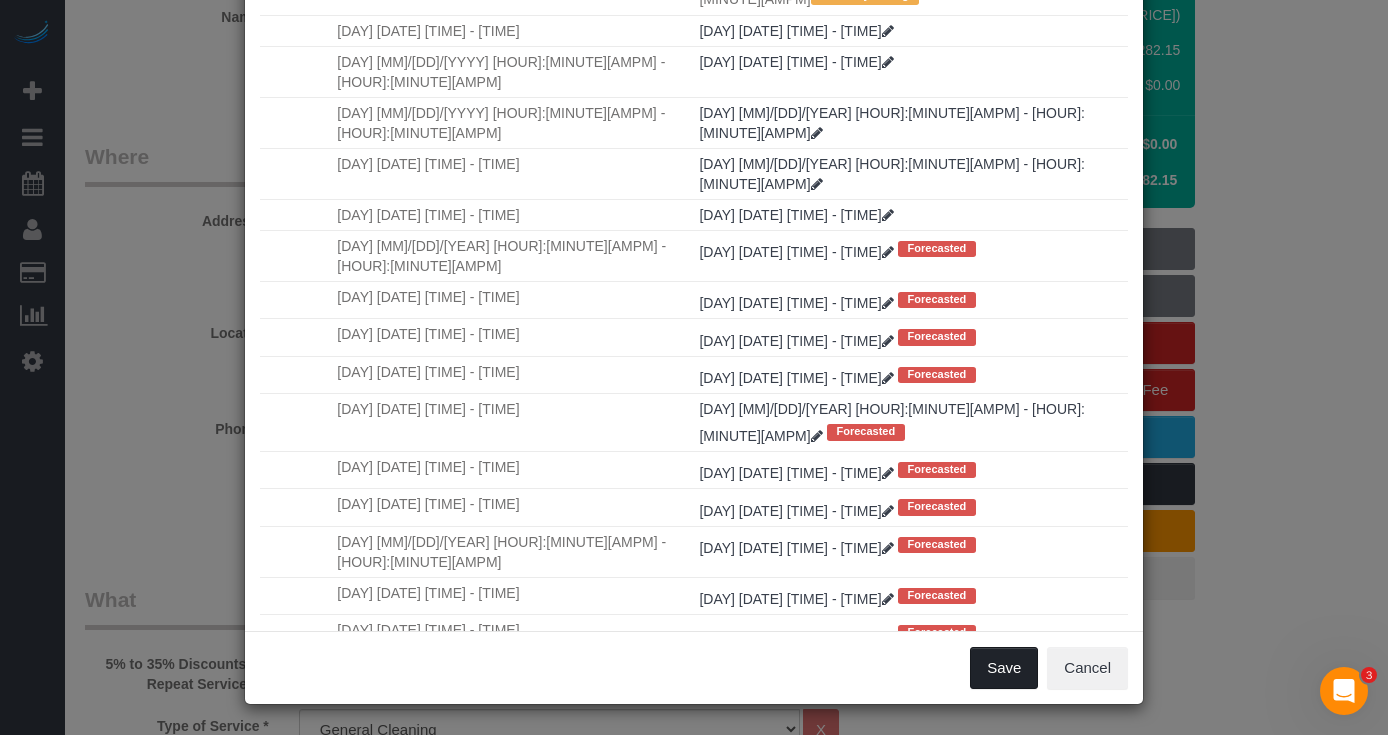 drag, startPoint x: 1008, startPoint y: 684, endPoint x: 1004, endPoint y: 669, distance: 15.524175 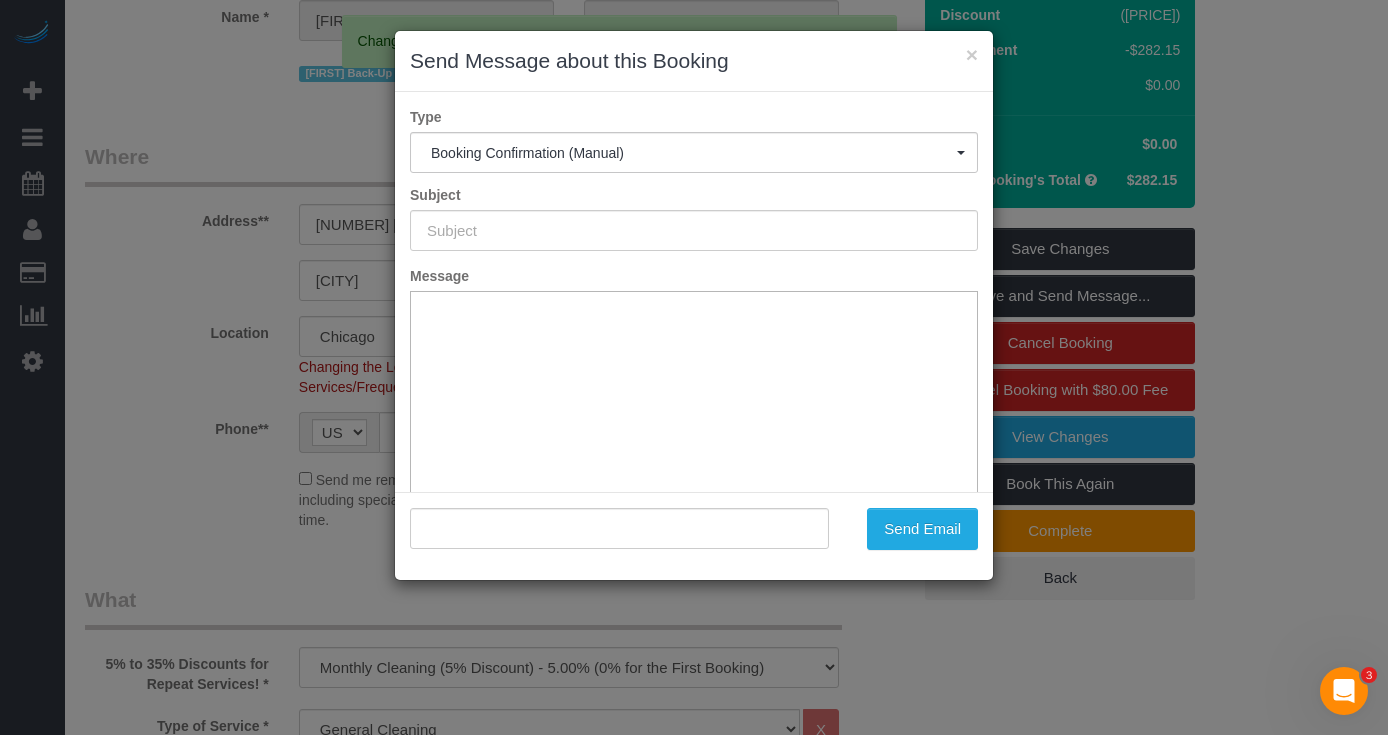 type on "Your Booking With Fresh Tech Maid, Confirmed!" 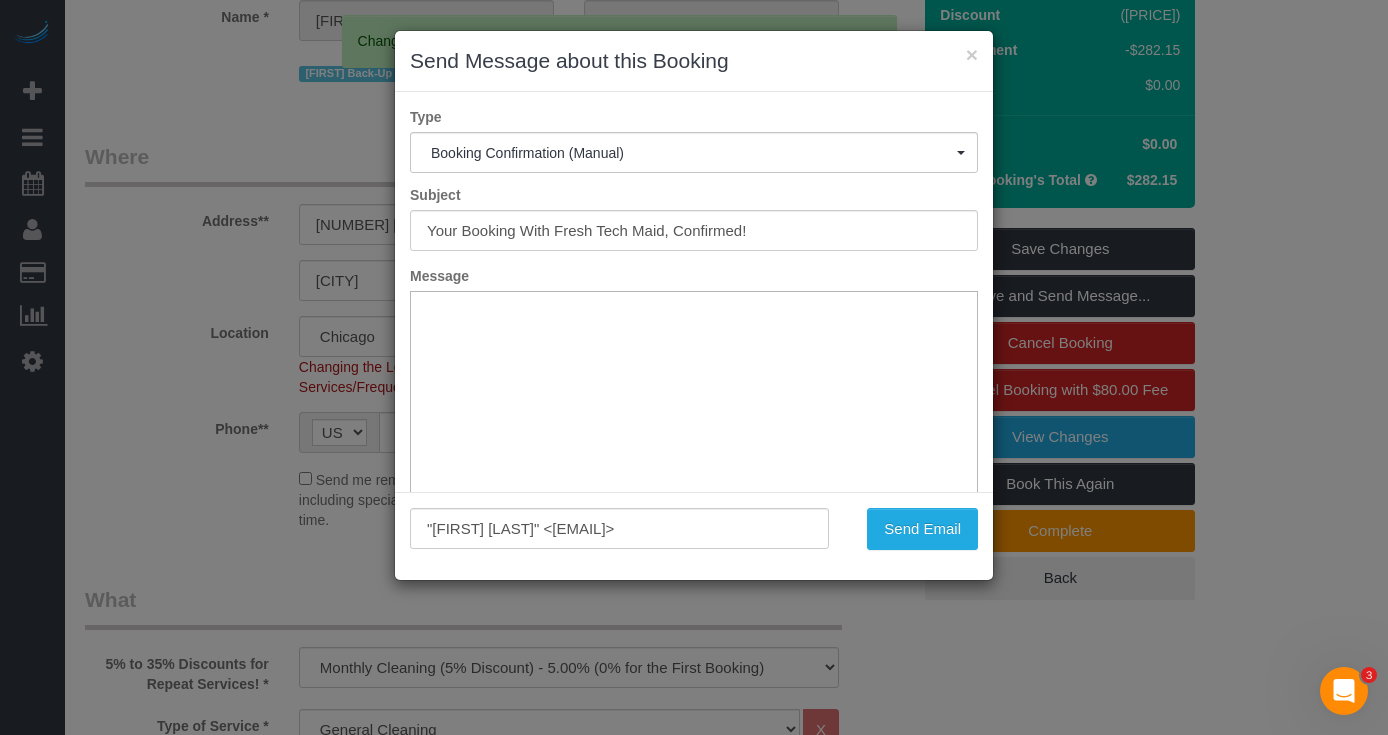 scroll, scrollTop: 0, scrollLeft: 0, axis: both 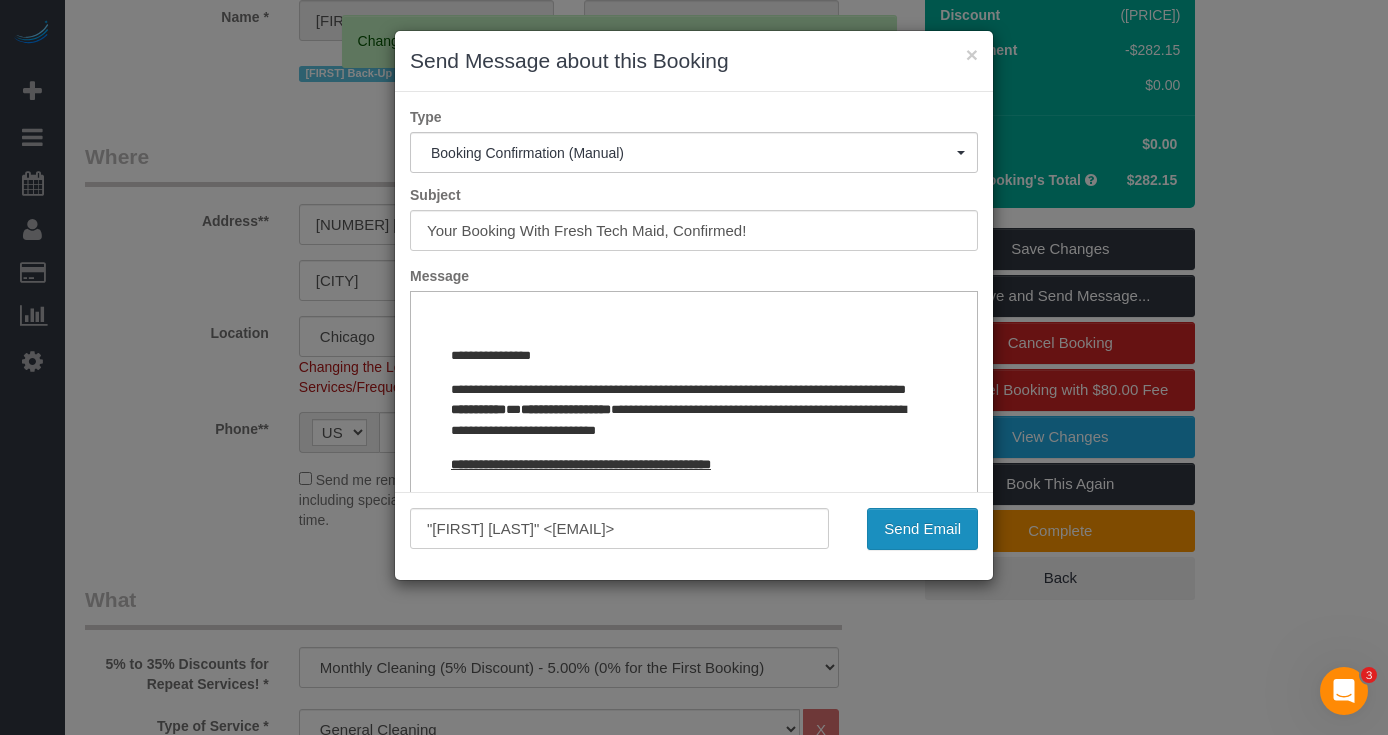 click on "Send Email" at bounding box center [922, 529] 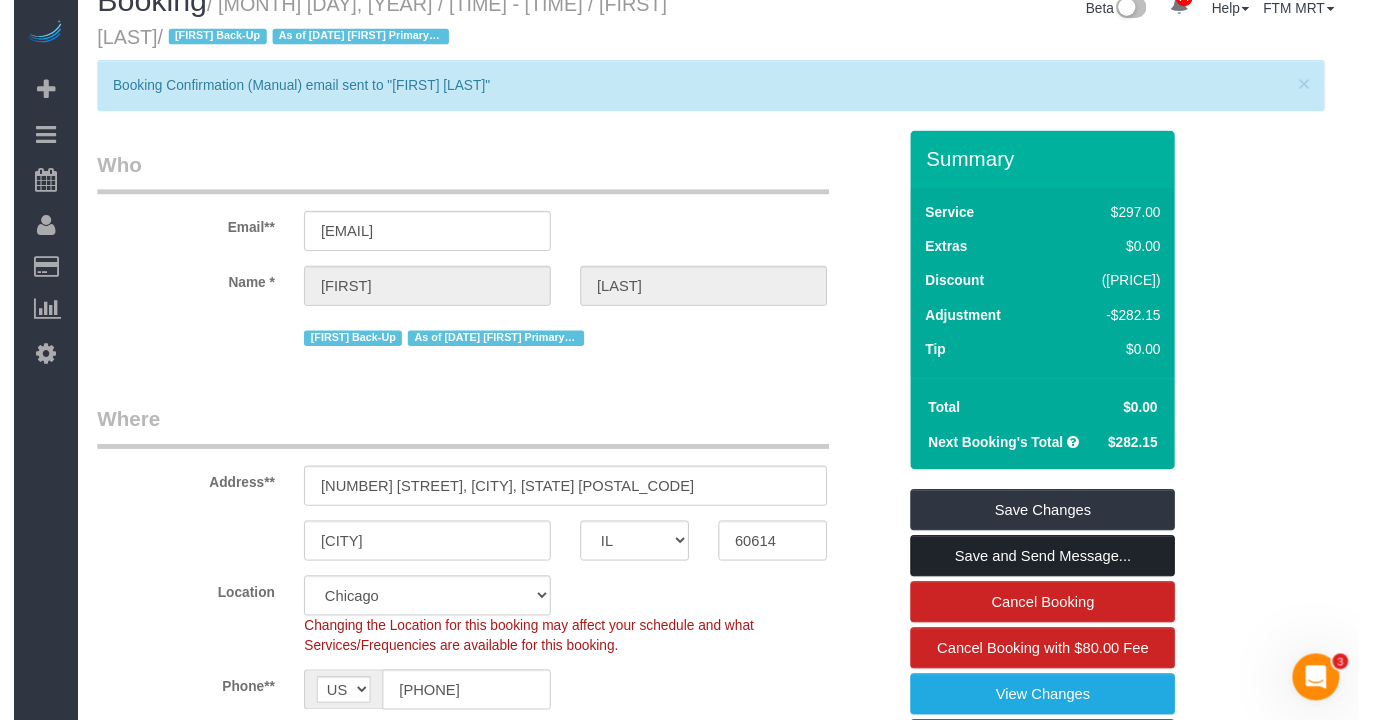 scroll, scrollTop: 0, scrollLeft: 0, axis: both 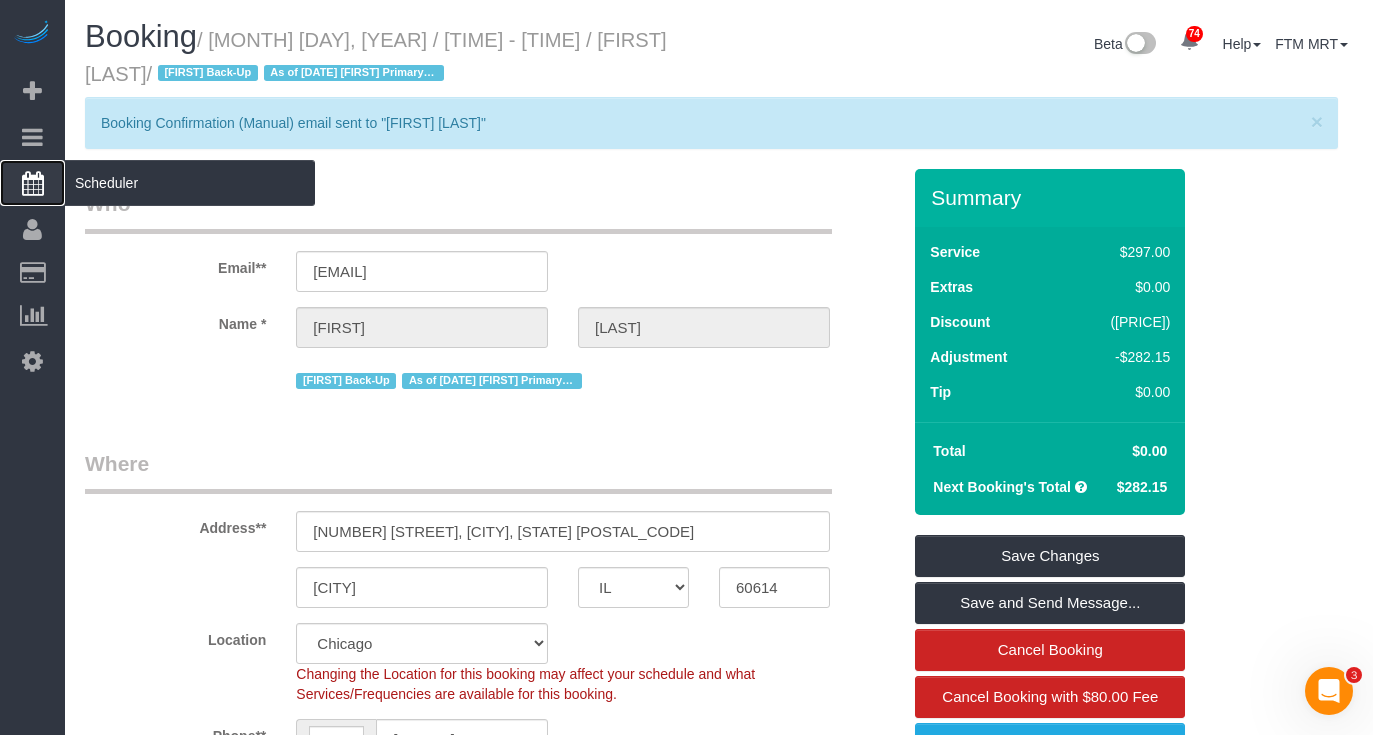 click on "Scheduler" at bounding box center (190, 183) 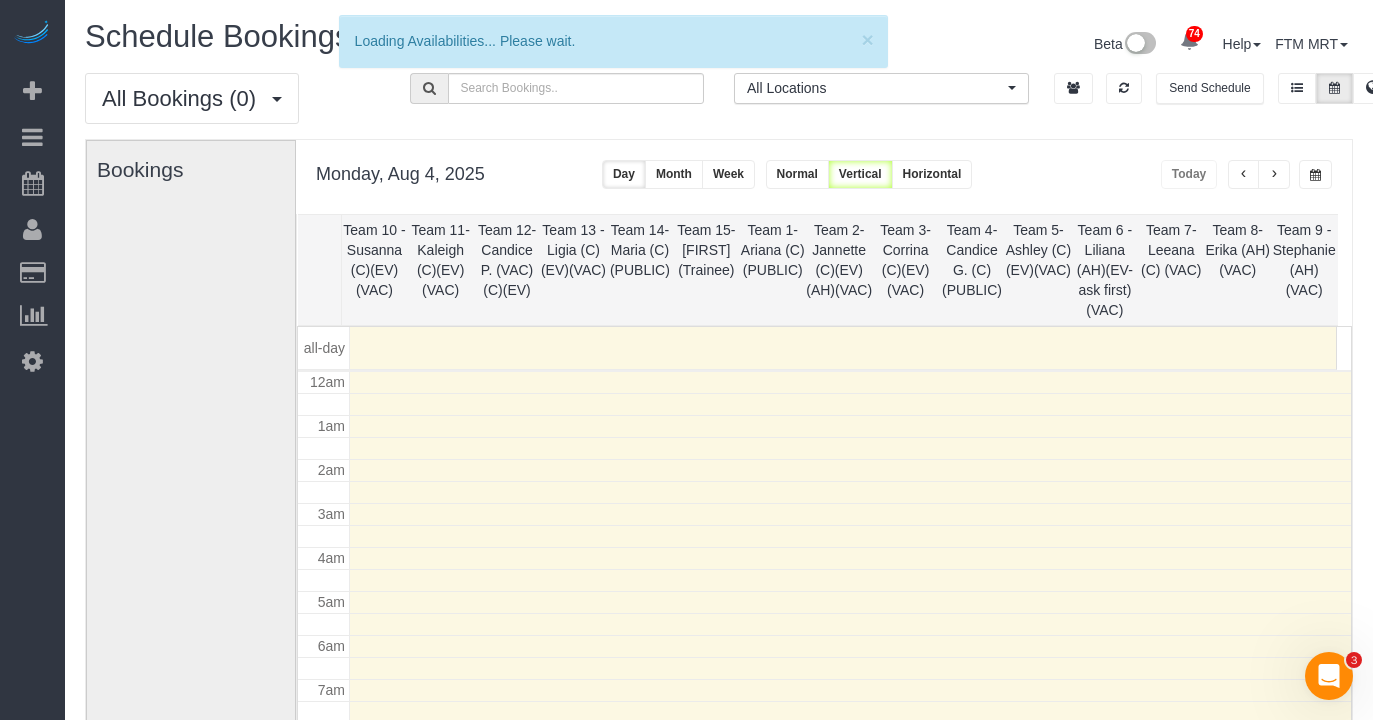 scroll, scrollTop: 265, scrollLeft: 0, axis: vertical 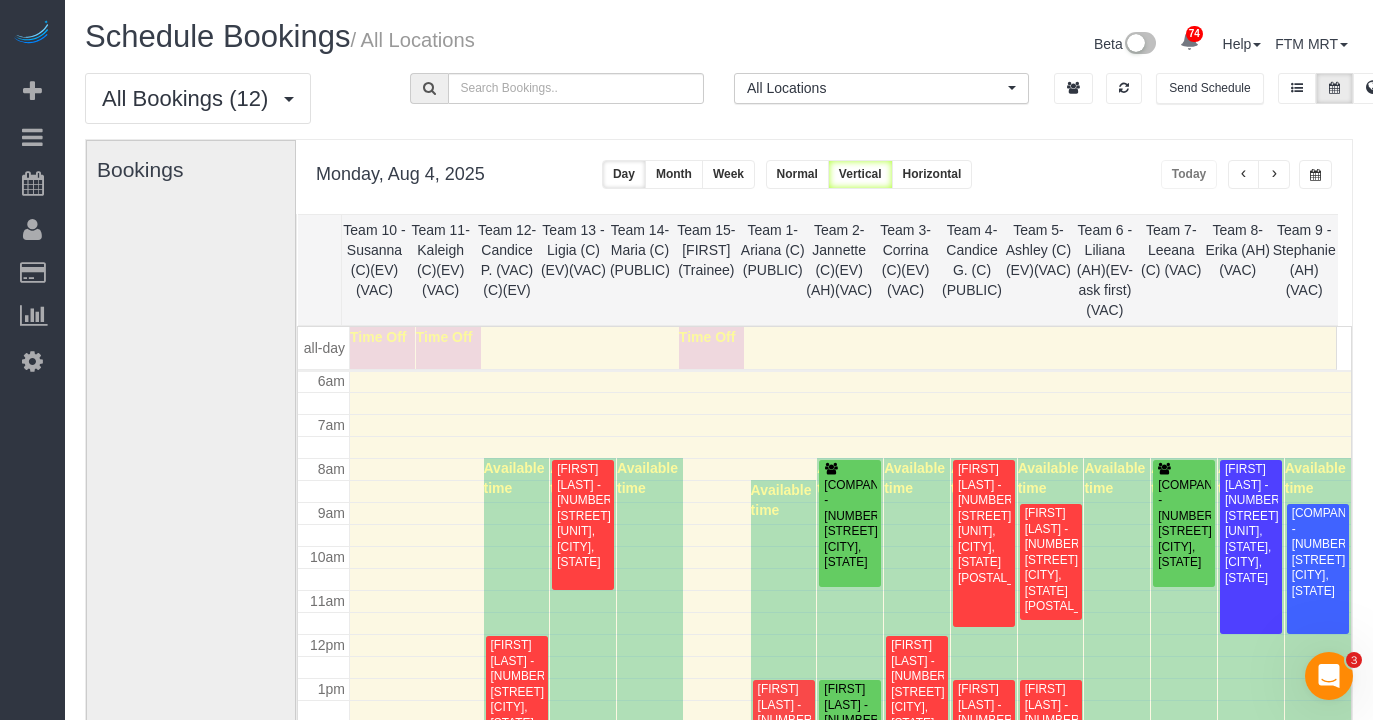 click at bounding box center (1274, 174) 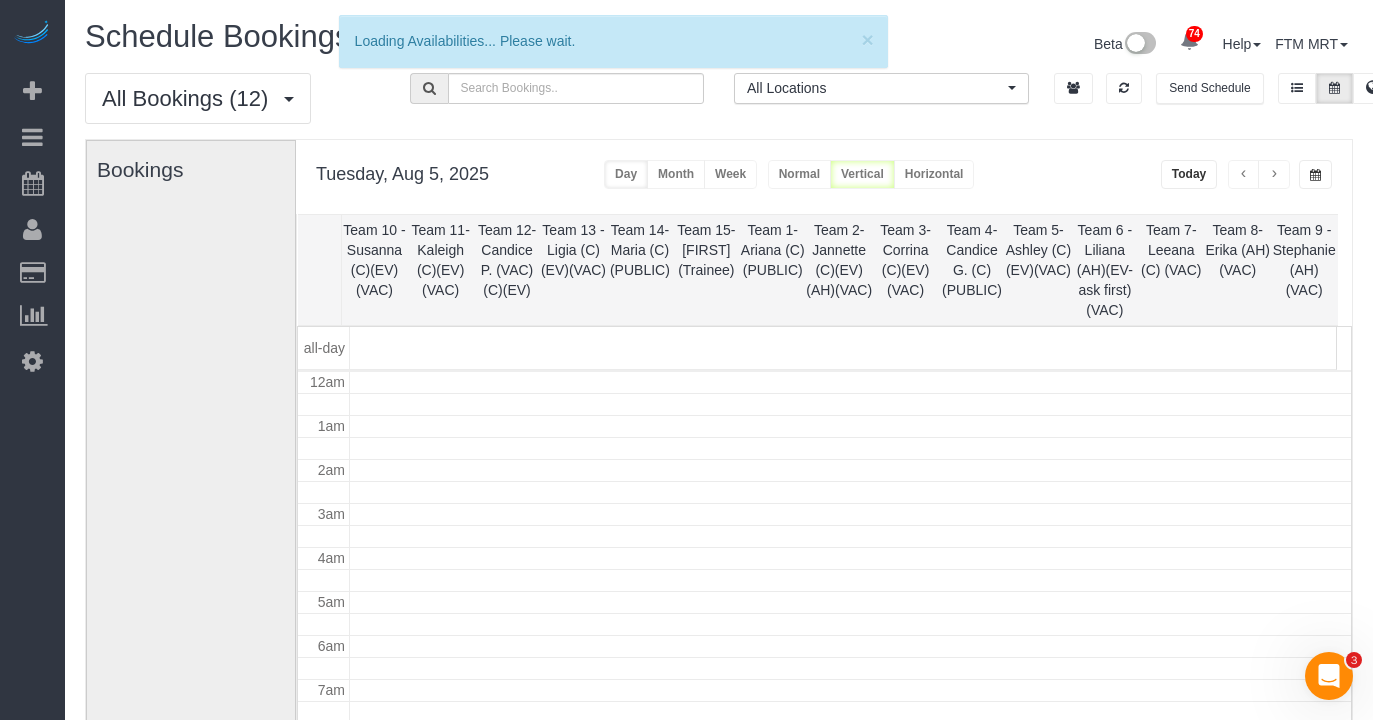 scroll, scrollTop: 265, scrollLeft: 0, axis: vertical 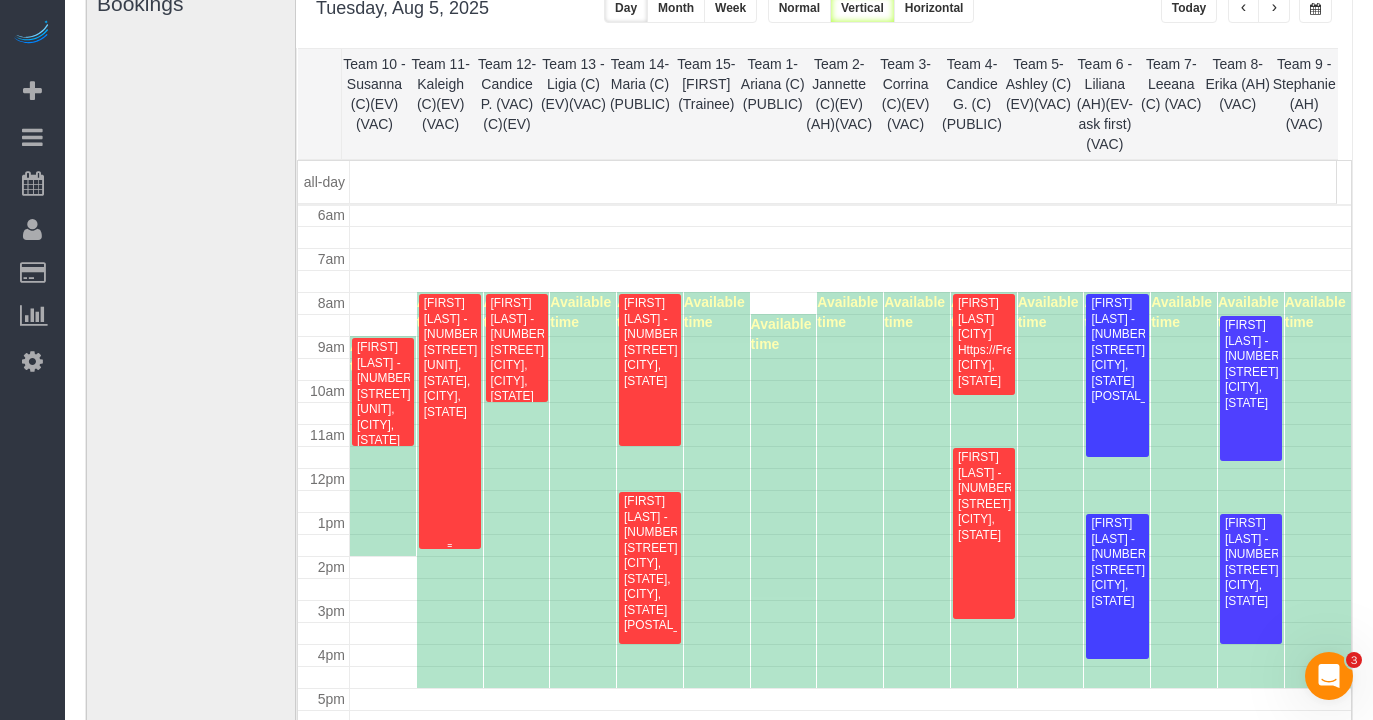 click on "[FIRST] [LAST] - [NUMBER] [STREET], , [STATE], [CITY], [STATE] [POSTALCODE]" at bounding box center [450, 358] 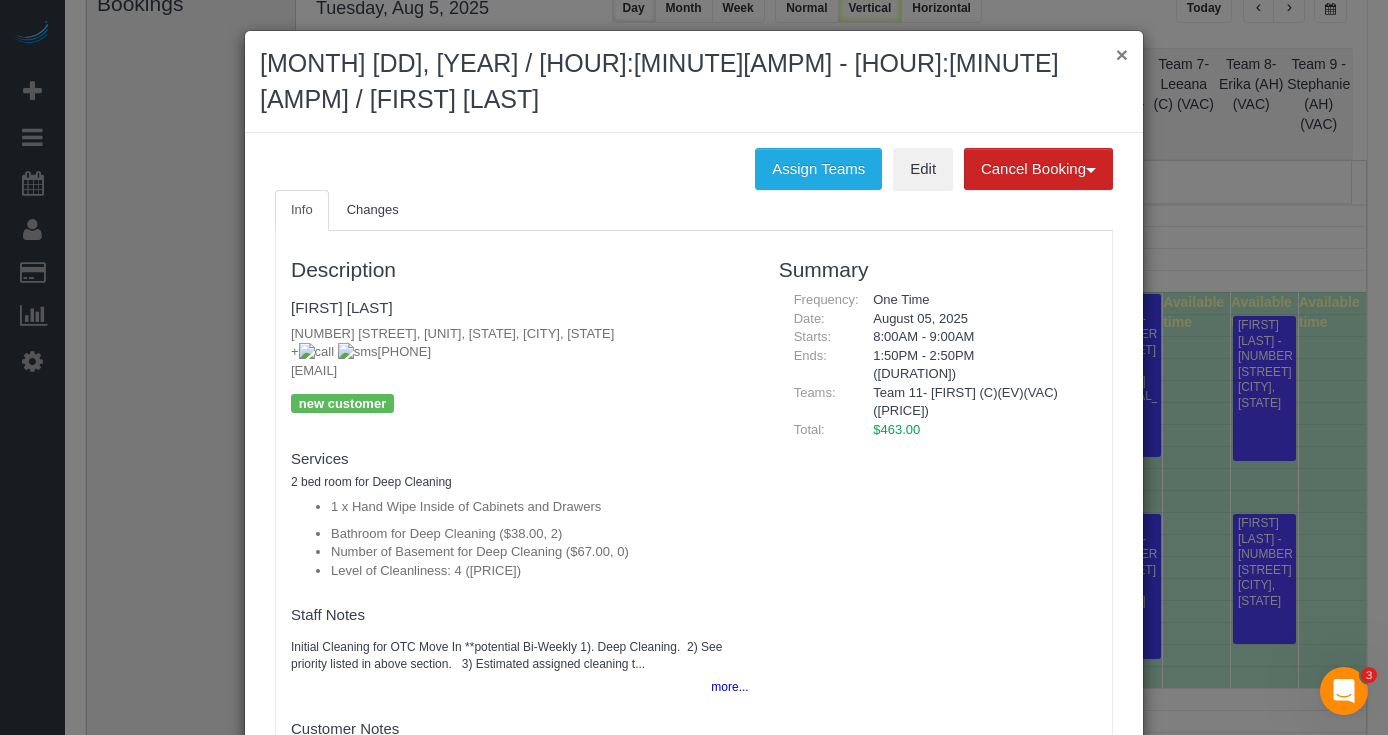 click on "×" at bounding box center (1122, 54) 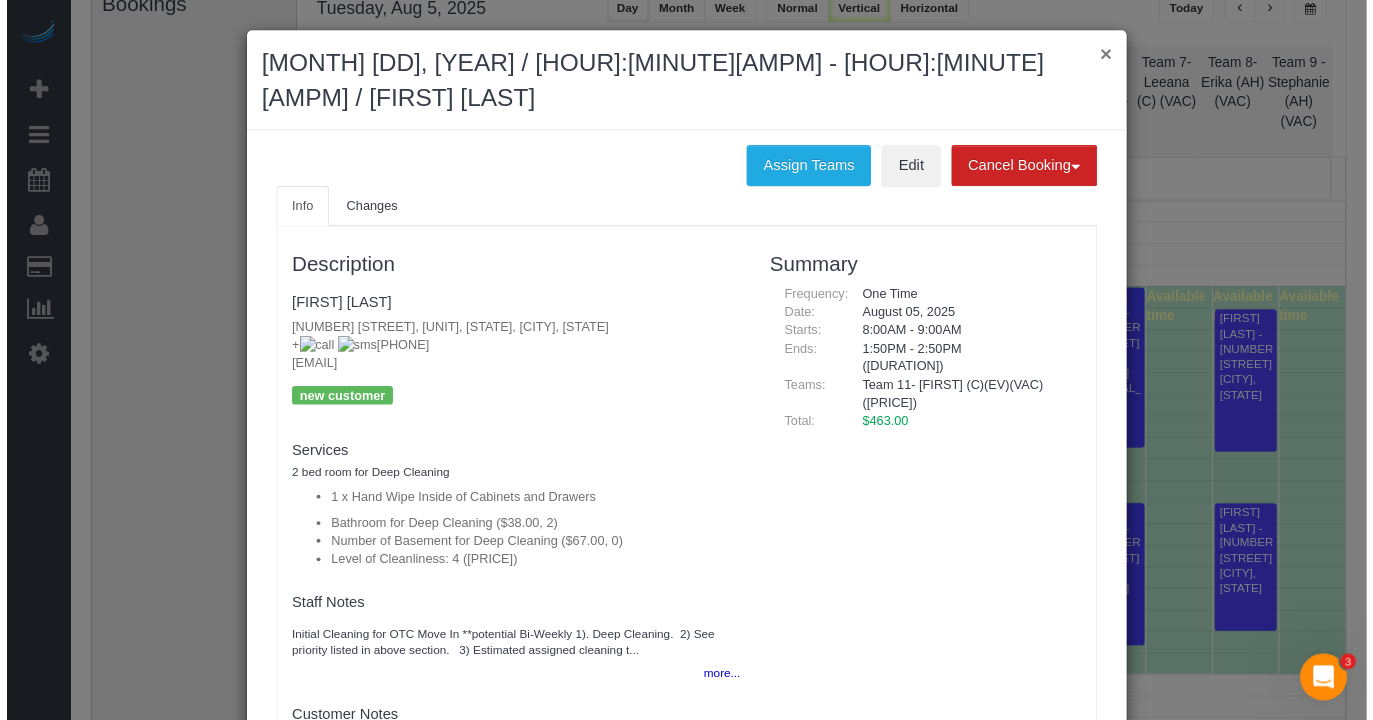 scroll, scrollTop: 159, scrollLeft: 0, axis: vertical 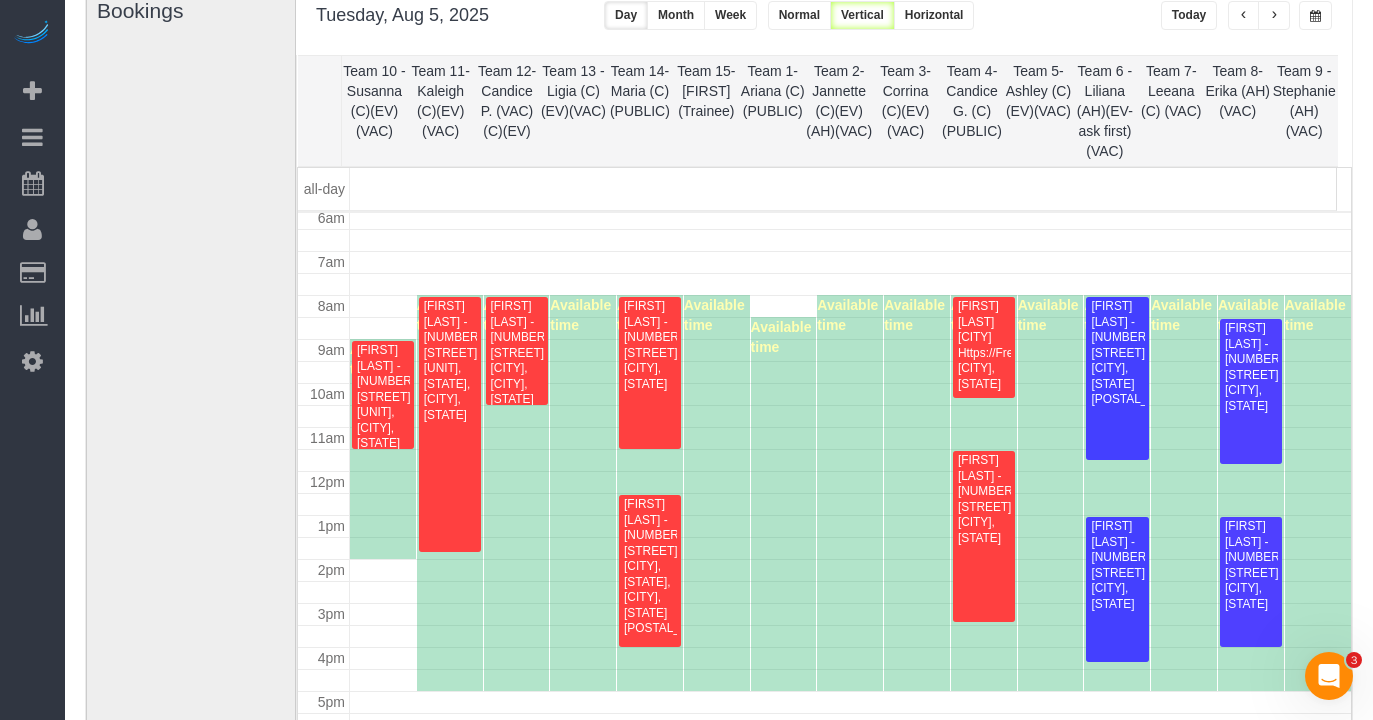 click at bounding box center [1274, 15] 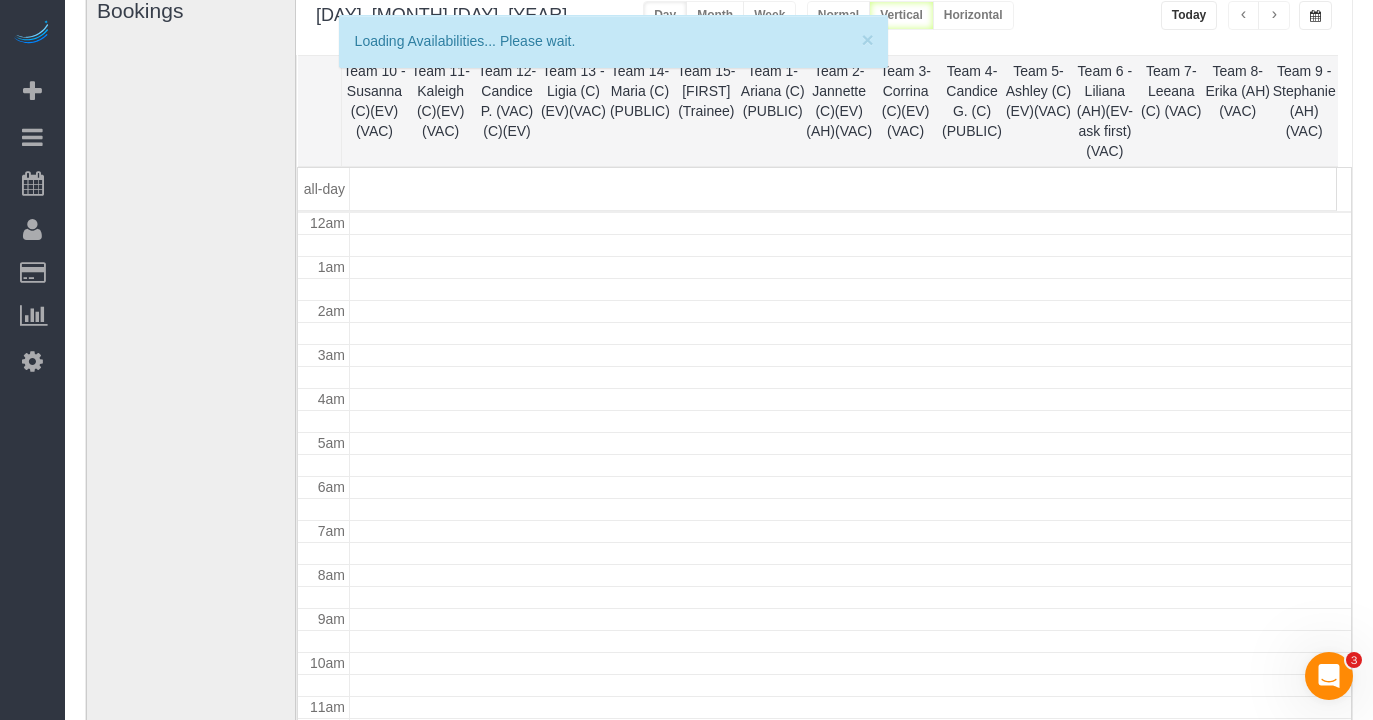 scroll, scrollTop: 265, scrollLeft: 0, axis: vertical 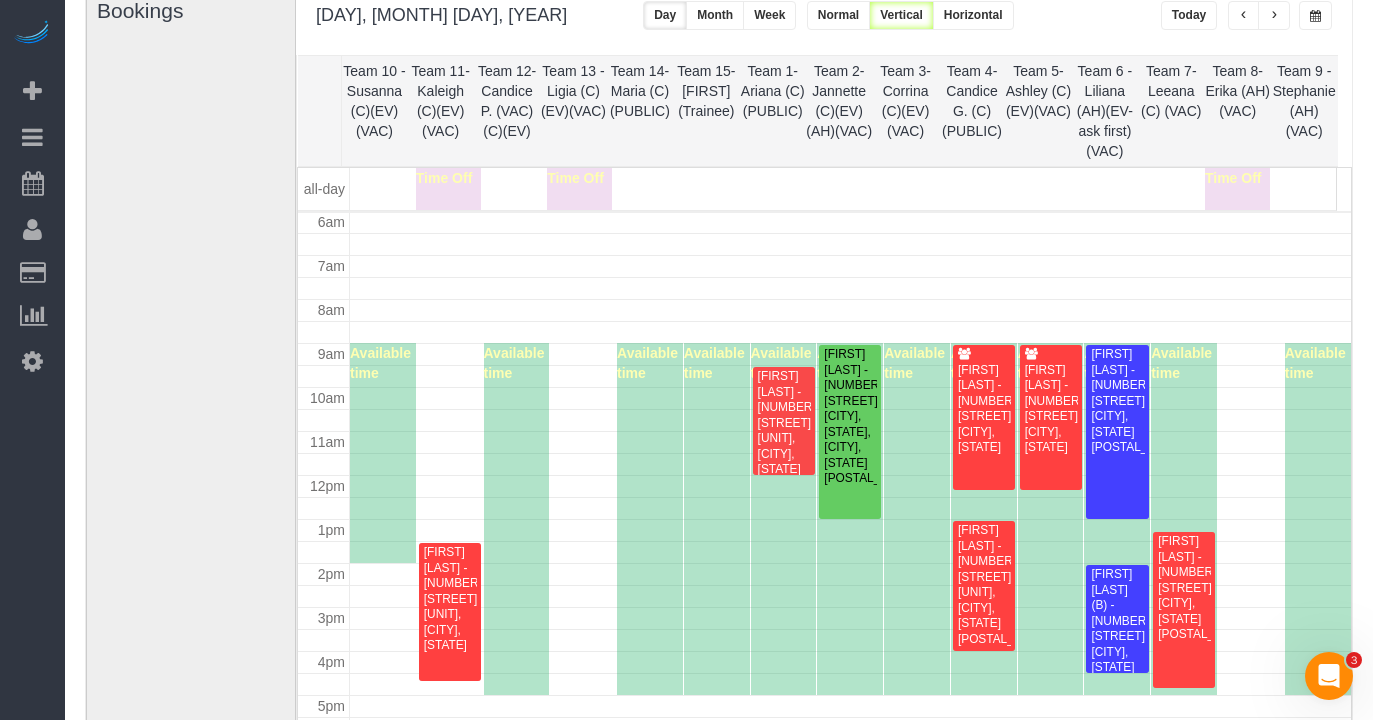 click at bounding box center [1274, 15] 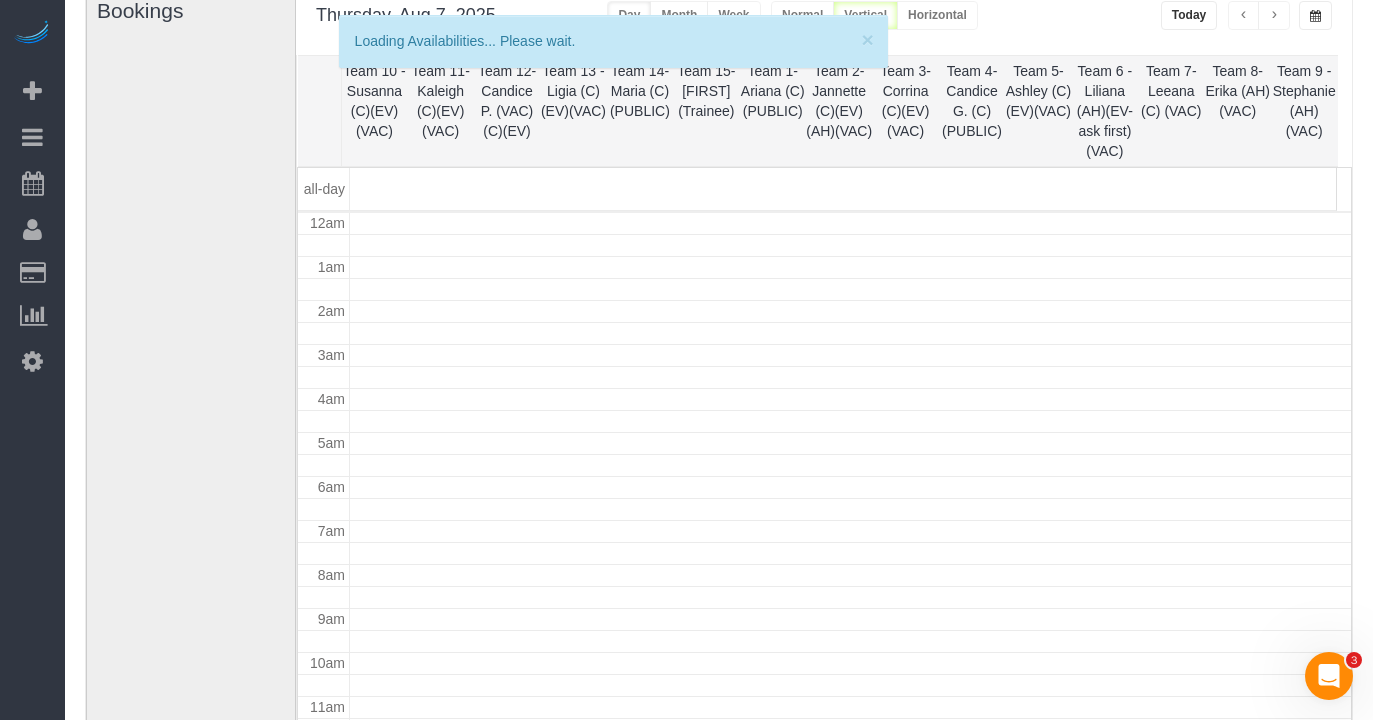 scroll, scrollTop: 265, scrollLeft: 0, axis: vertical 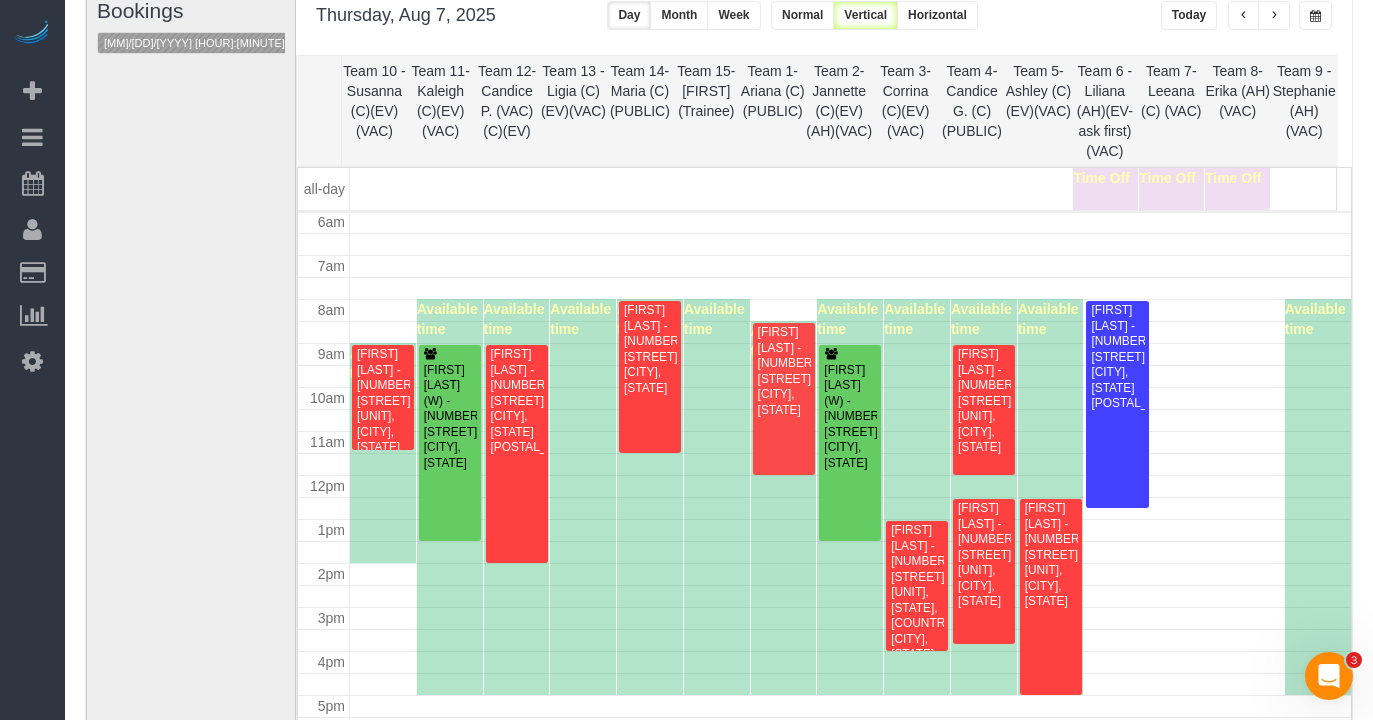 click at bounding box center [1244, 16] 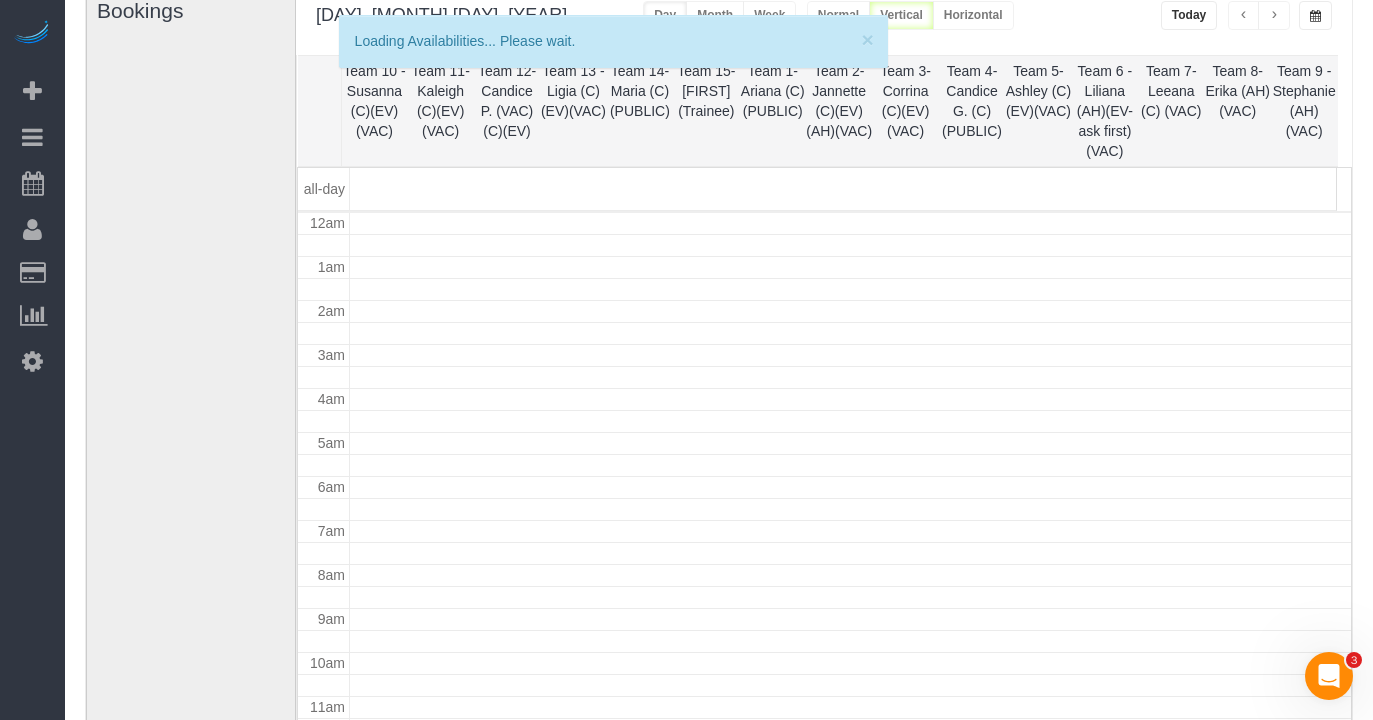 scroll, scrollTop: 265, scrollLeft: 0, axis: vertical 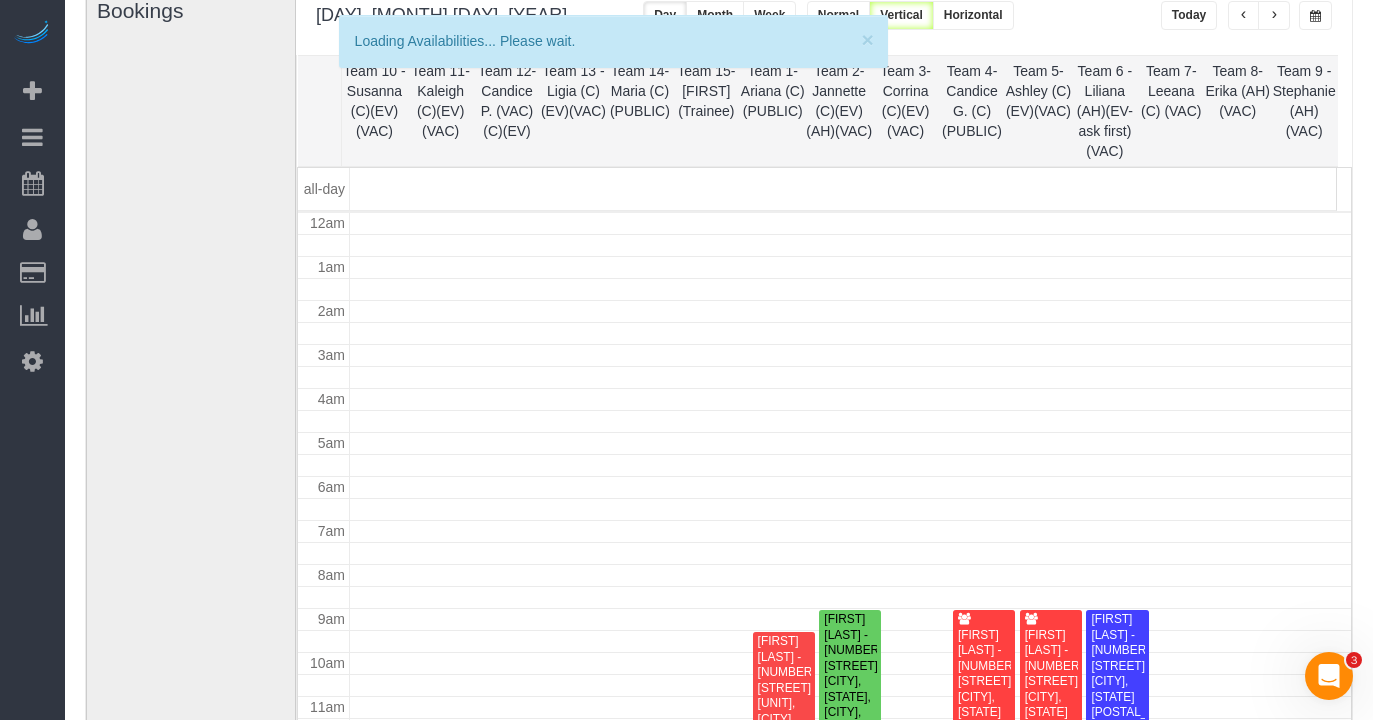 click at bounding box center [1244, 16] 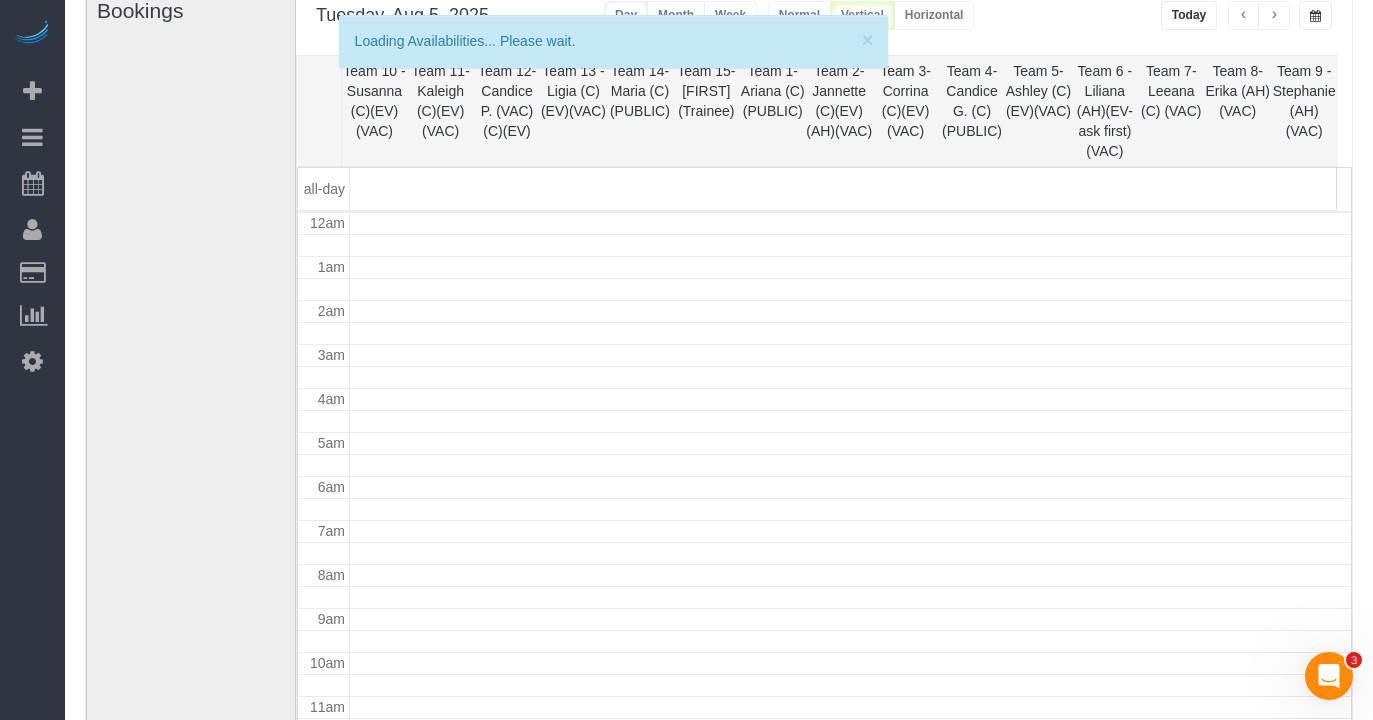 scroll, scrollTop: 265, scrollLeft: 0, axis: vertical 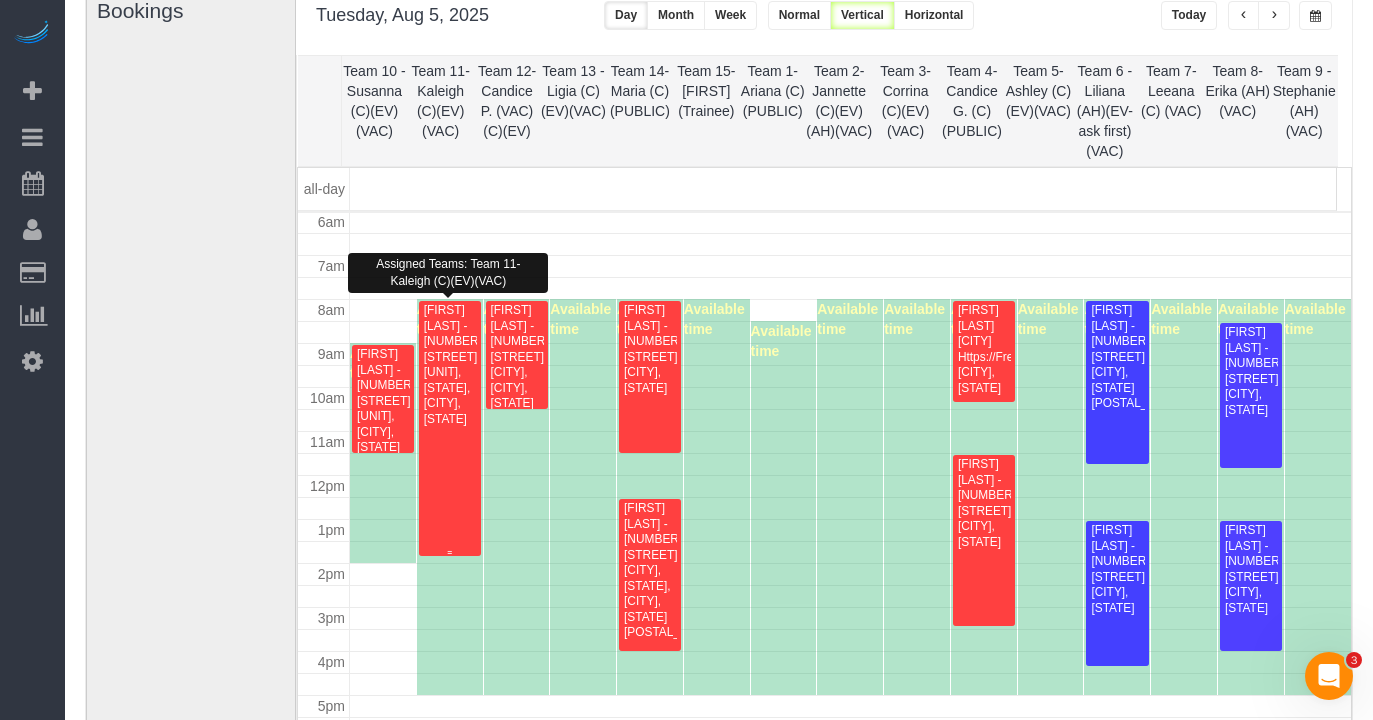 click on "[FIRST] [LAST] - [NUMBER] [STREET], , [STATE], [CITY], [STATE] [POSTALCODE]" at bounding box center [450, 365] 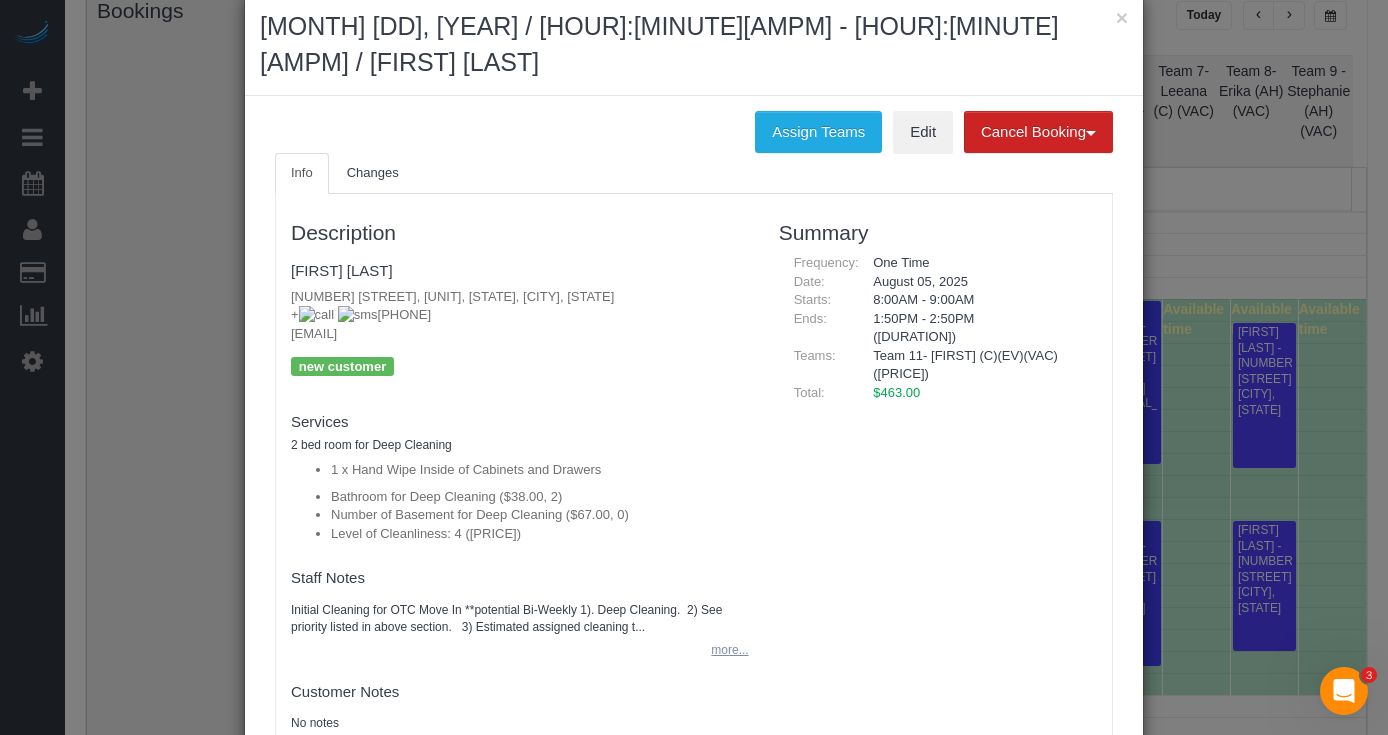 click on "more..." at bounding box center [723, 650] 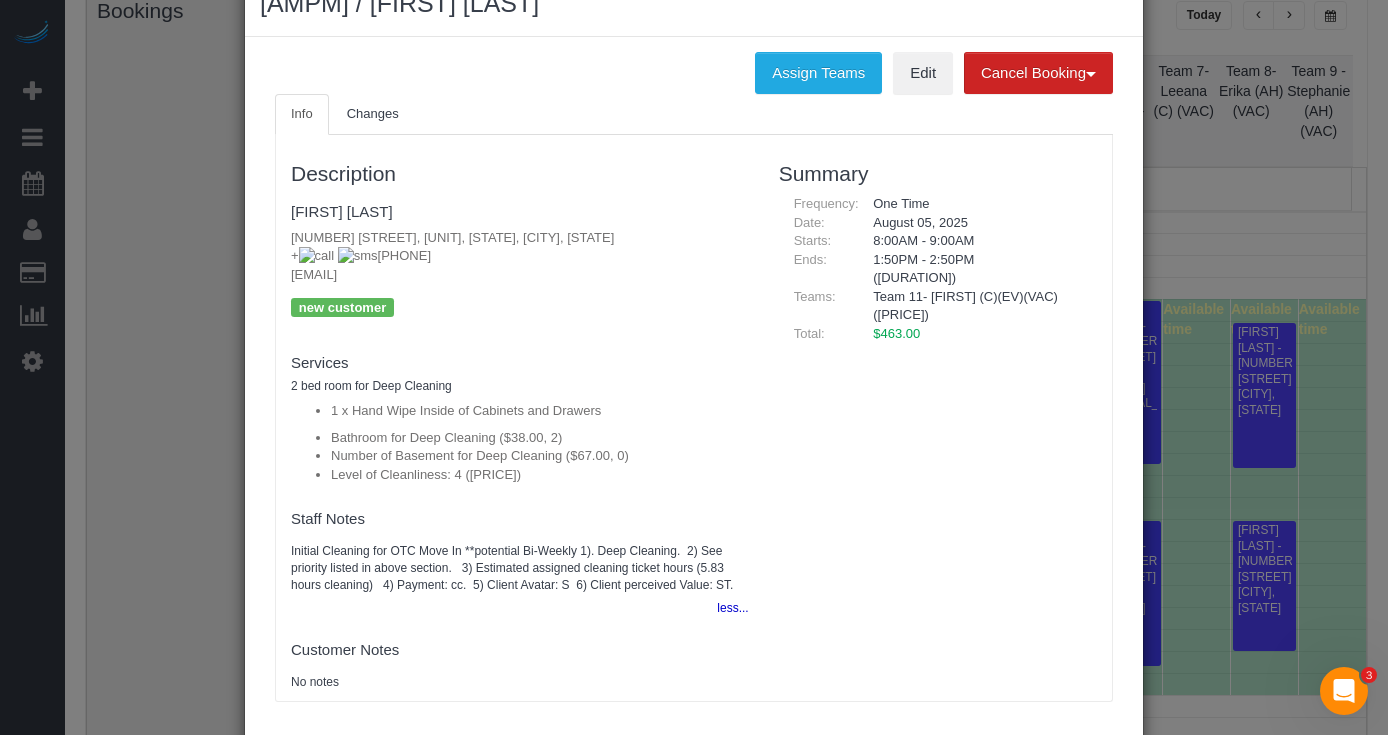 scroll, scrollTop: 119, scrollLeft: 0, axis: vertical 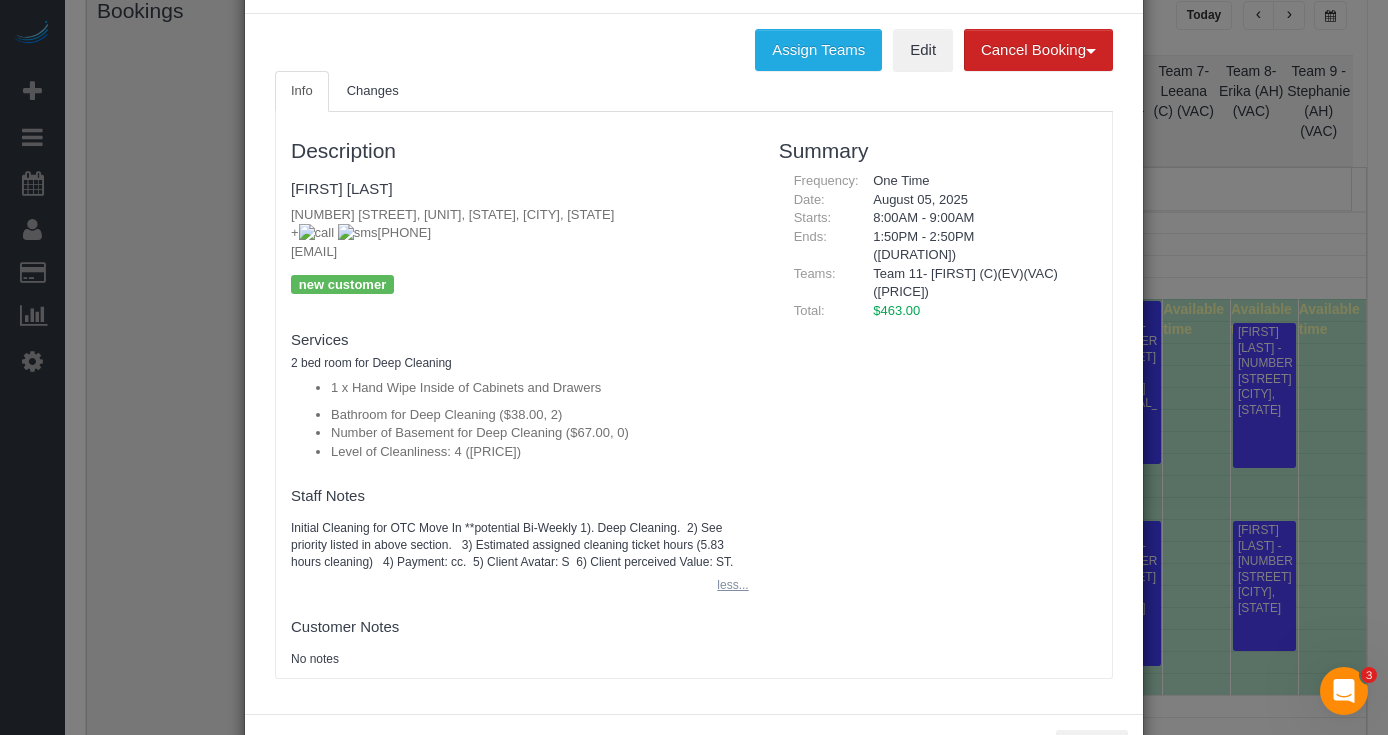 click on "less..." at bounding box center (726, 585) 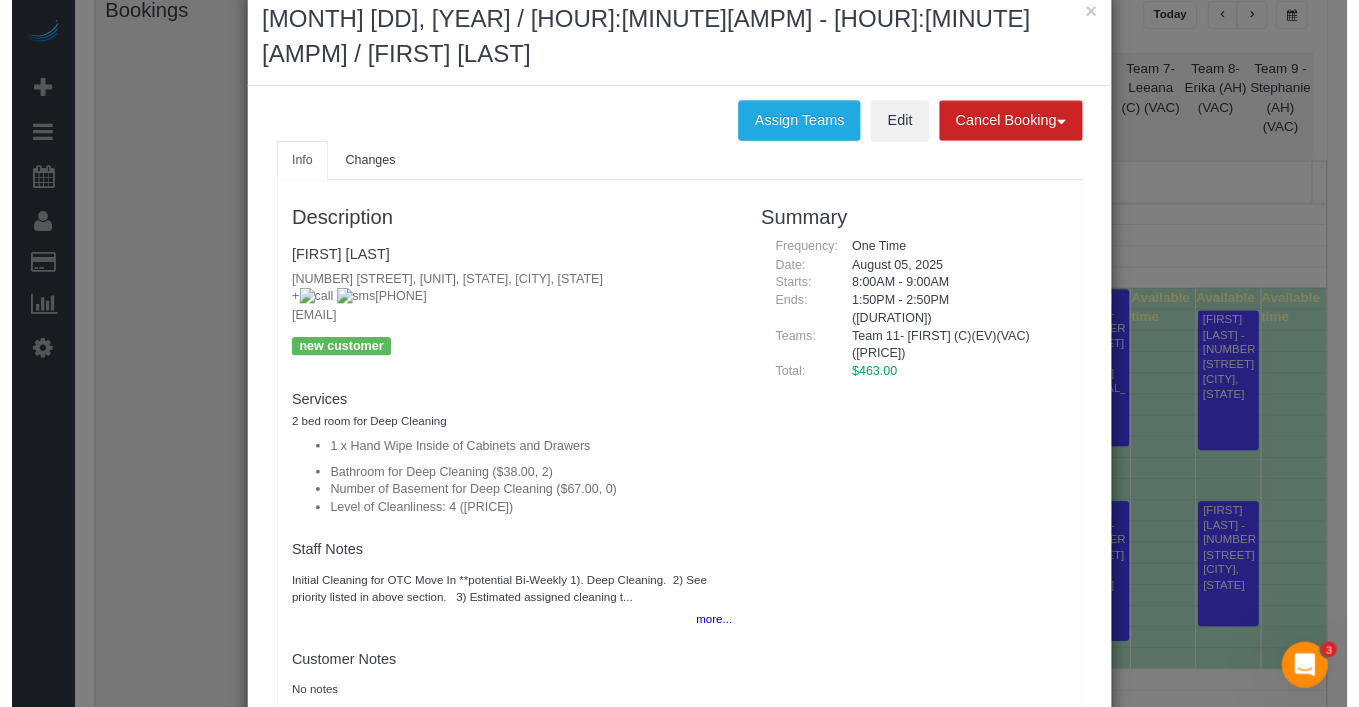 scroll, scrollTop: 0, scrollLeft: 0, axis: both 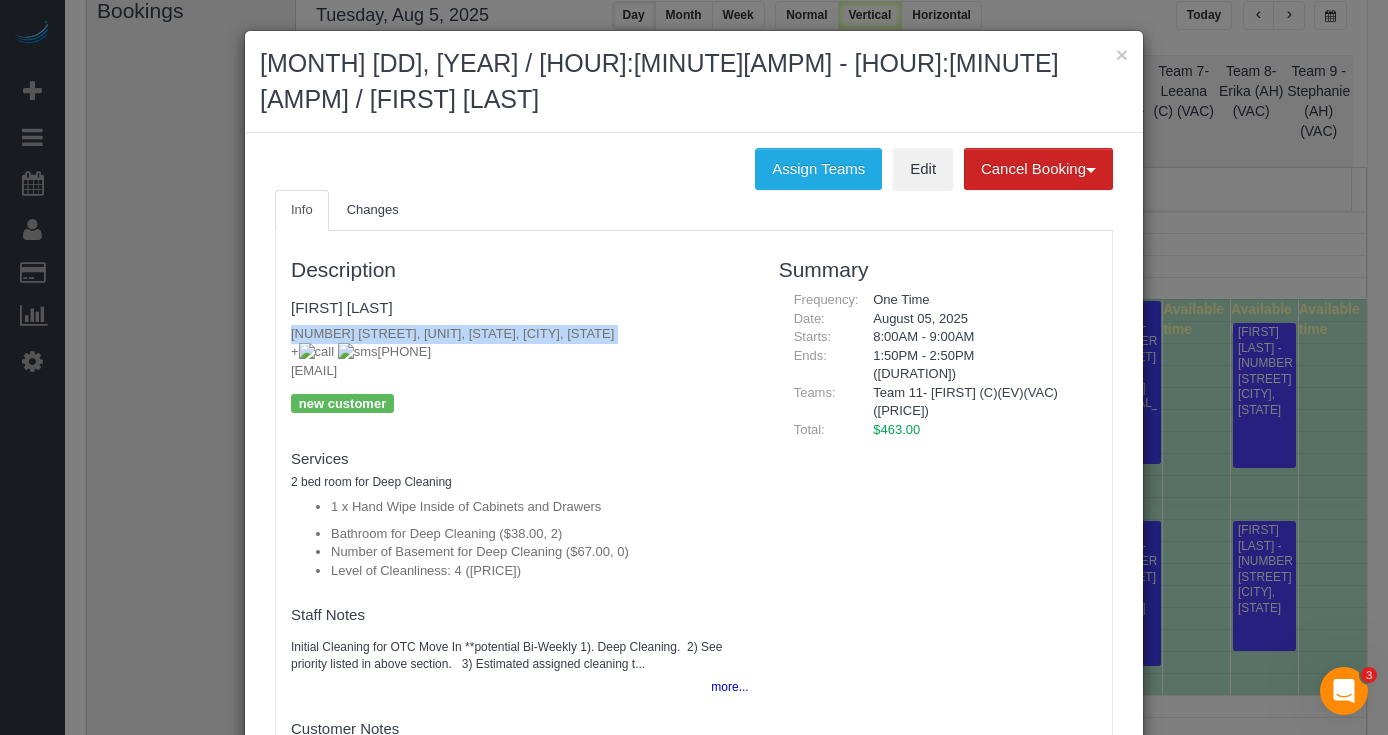 drag, startPoint x: 633, startPoint y: 295, endPoint x: 266, endPoint y: 317, distance: 367.6588 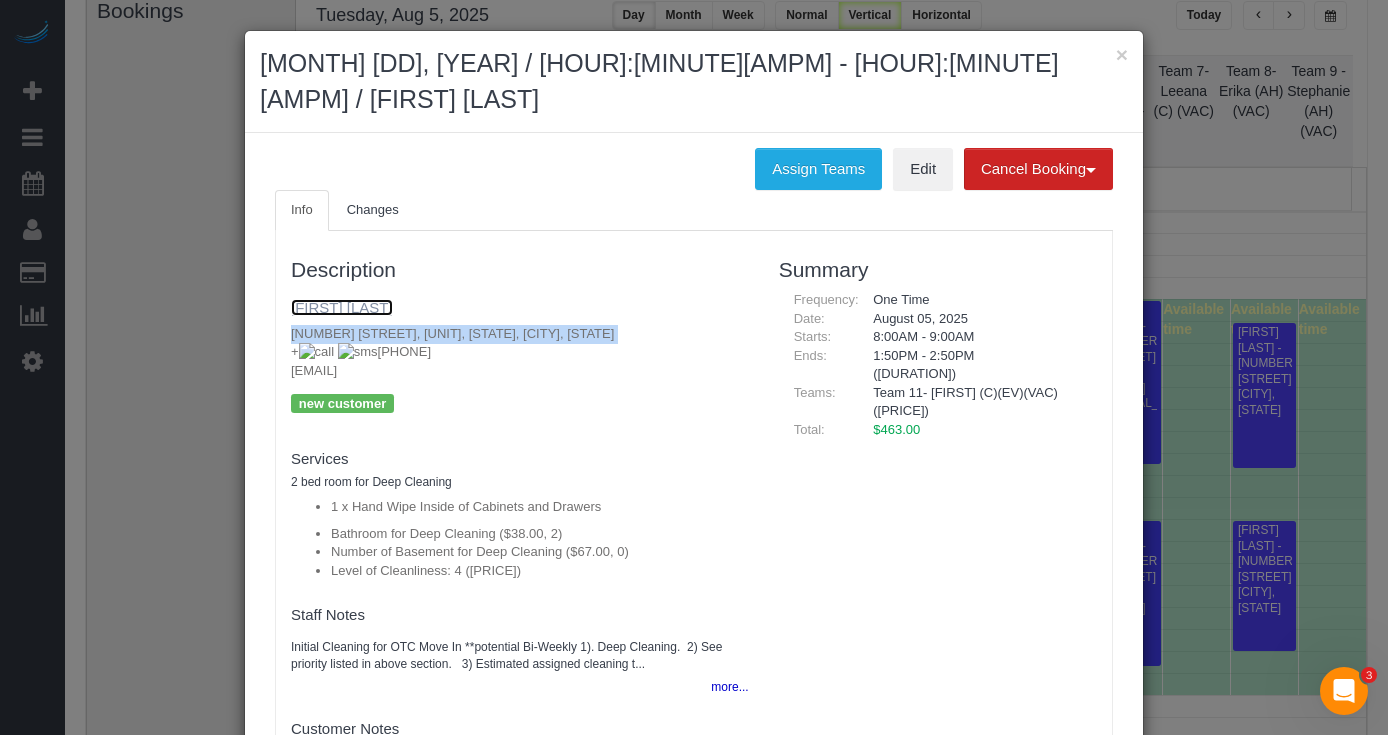 click on "[FIRST] [LAST]" at bounding box center (342, 307) 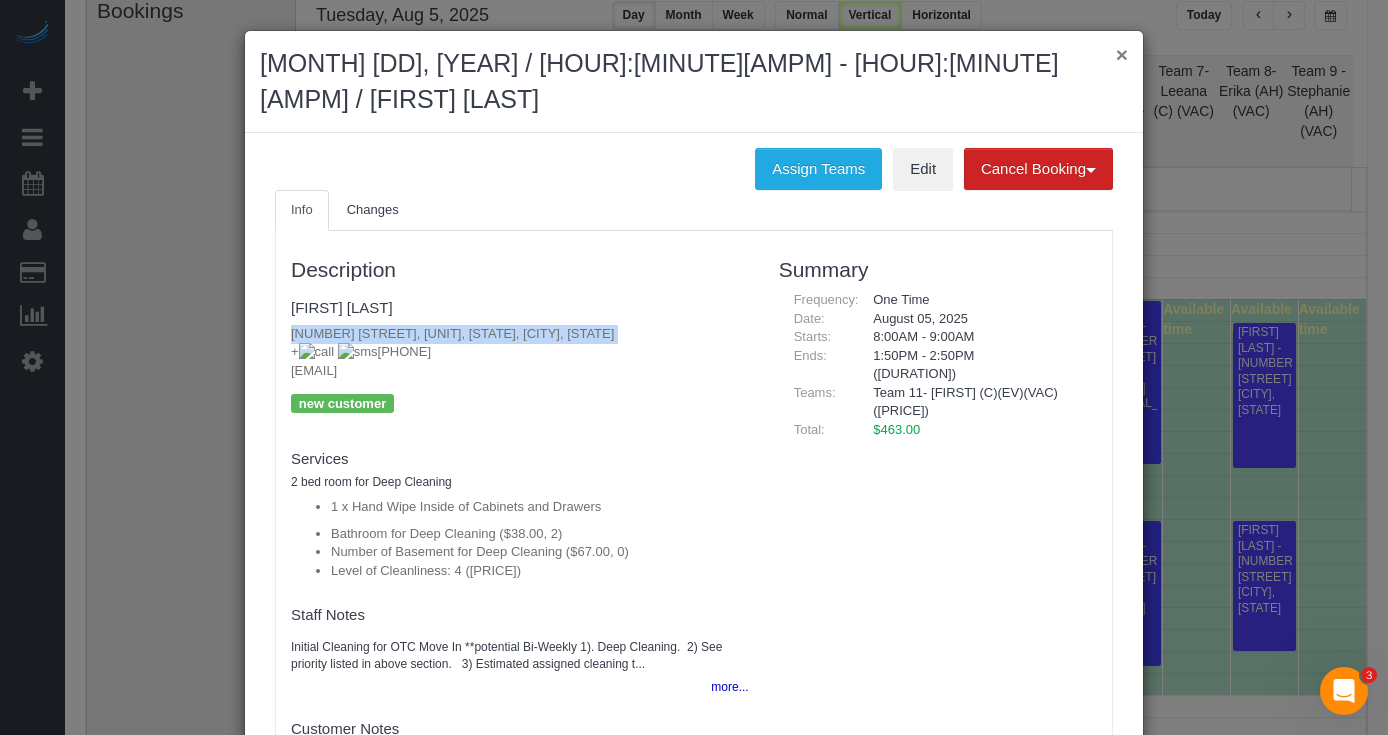 click on "×" at bounding box center (1122, 54) 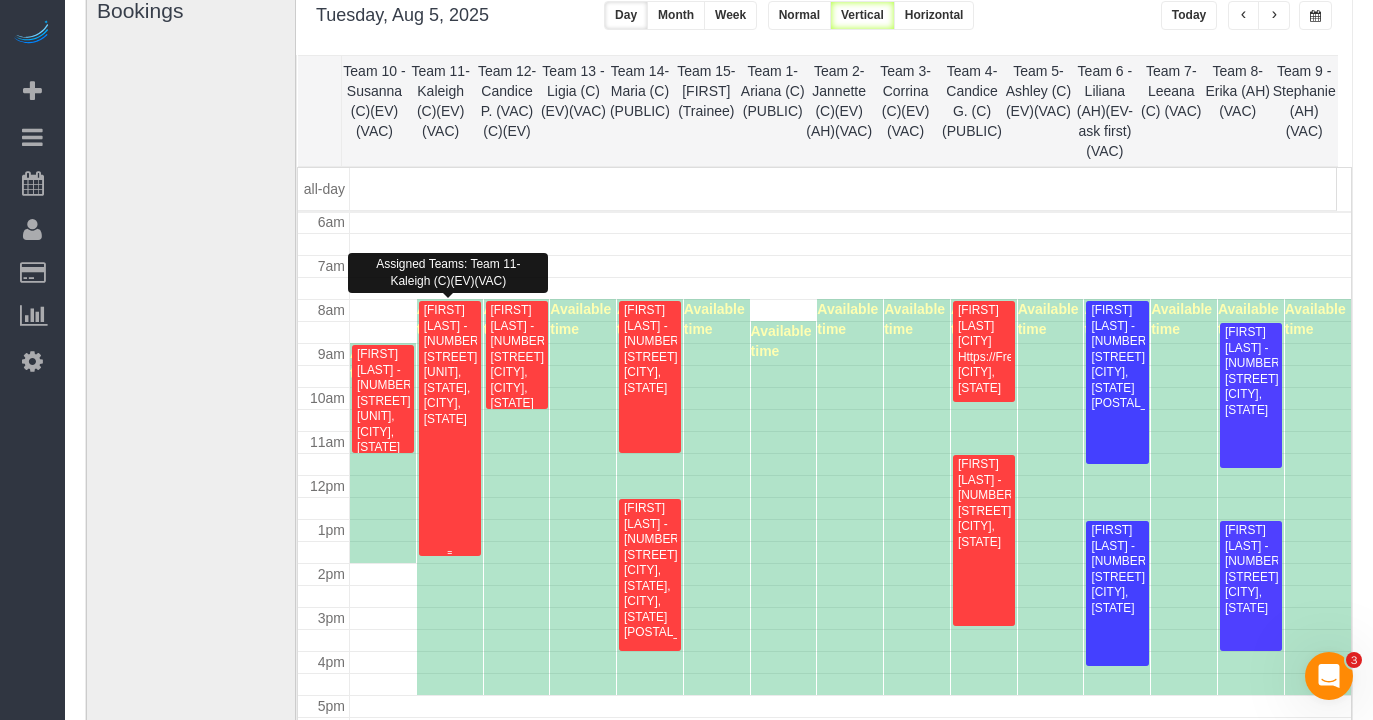 click on "[FIRST] [LAST] - [NUMBER] [STREET], , [STATE], [CITY], [STATE] [POSTALCODE]" at bounding box center [450, 365] 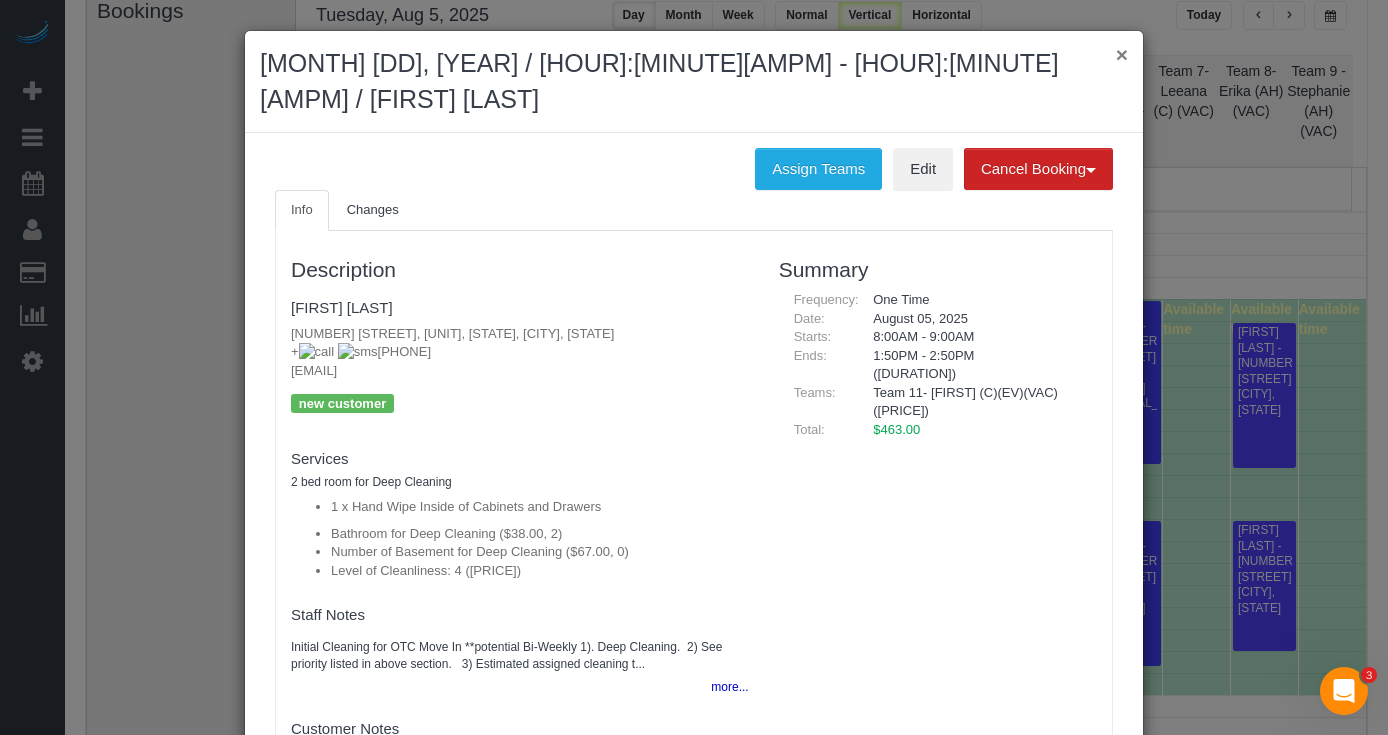 click on "×" at bounding box center (1122, 54) 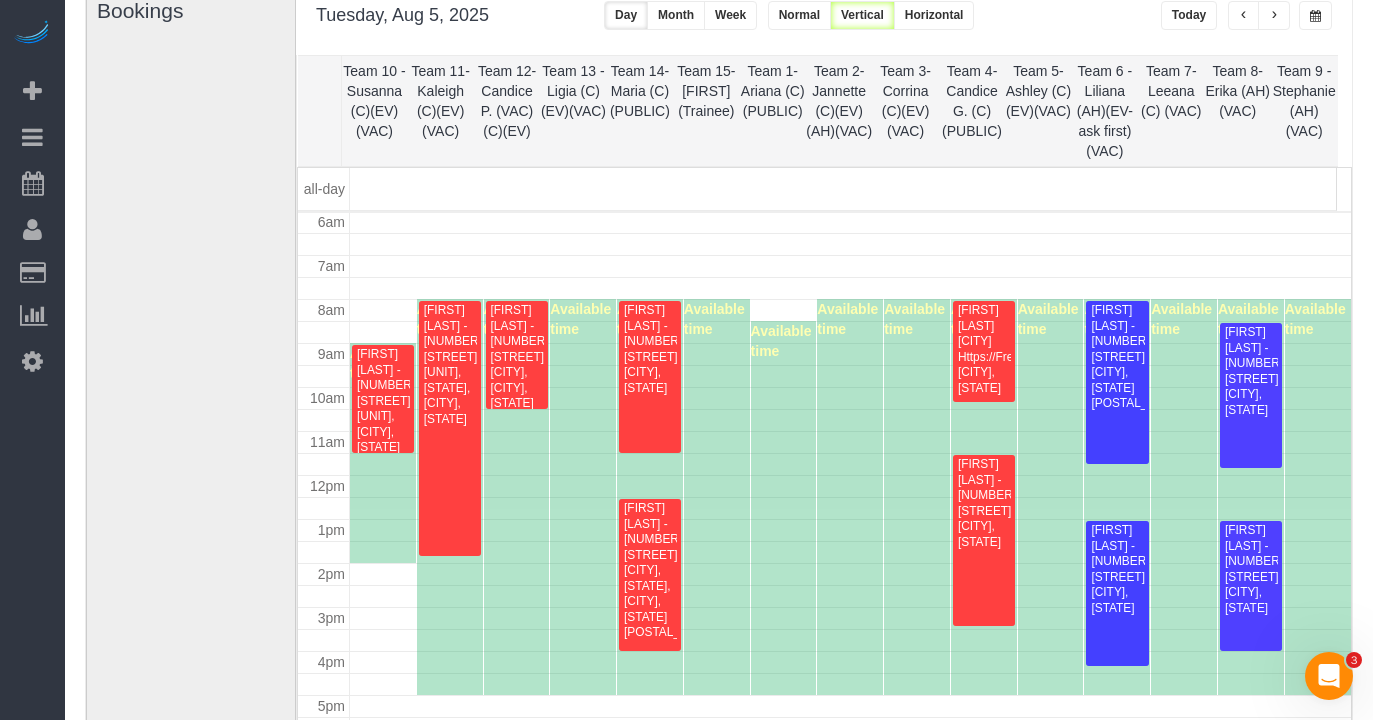 click on "Info
Changes
Description
Krista Gautney
2100 N Lincoln Park W Apt 11bn, , Il, Chicago, IL 60614
+    1 703 628 3516
send2kgautney@gmail.com
new customer
Team Requested:
Team w/Key:
Services
2 bed room for Deep Cleaning
1 x Hand Wipe Inside of Cabinets and Drawers" at bounding box center (687, 280) 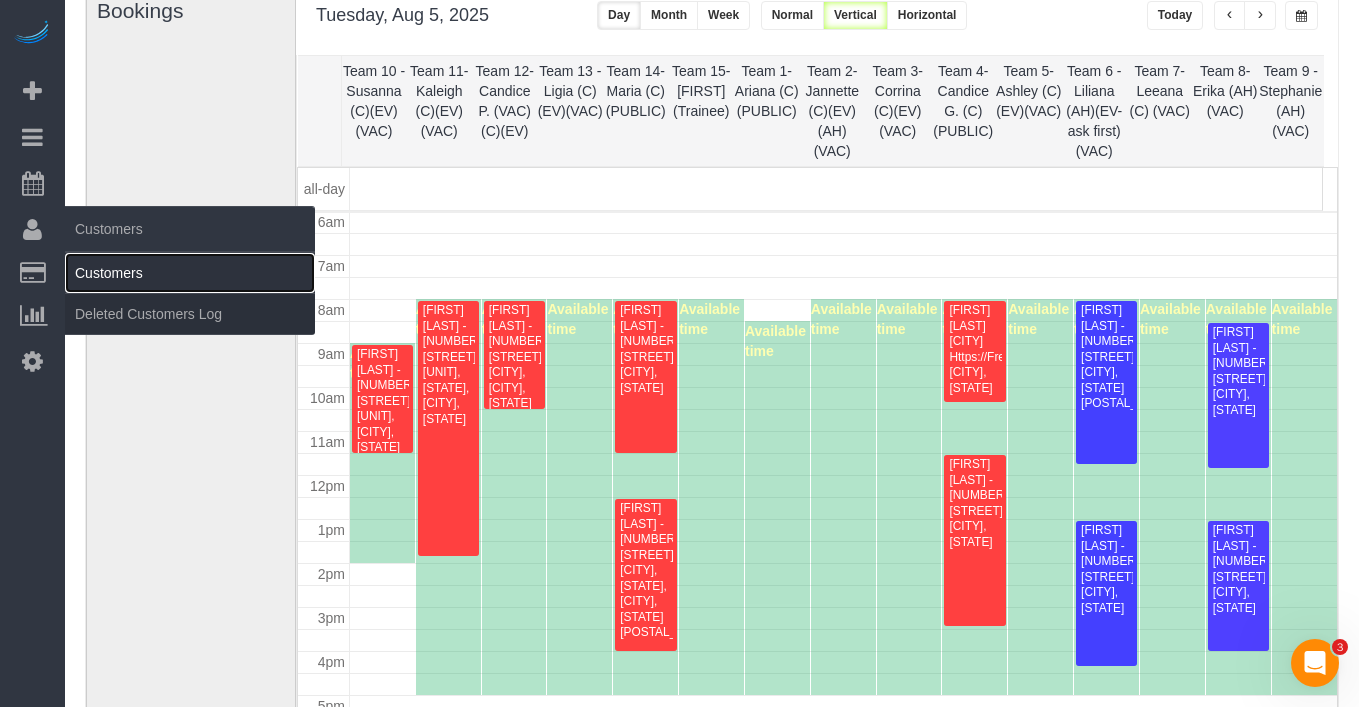 click on "Customers" at bounding box center (190, 273) 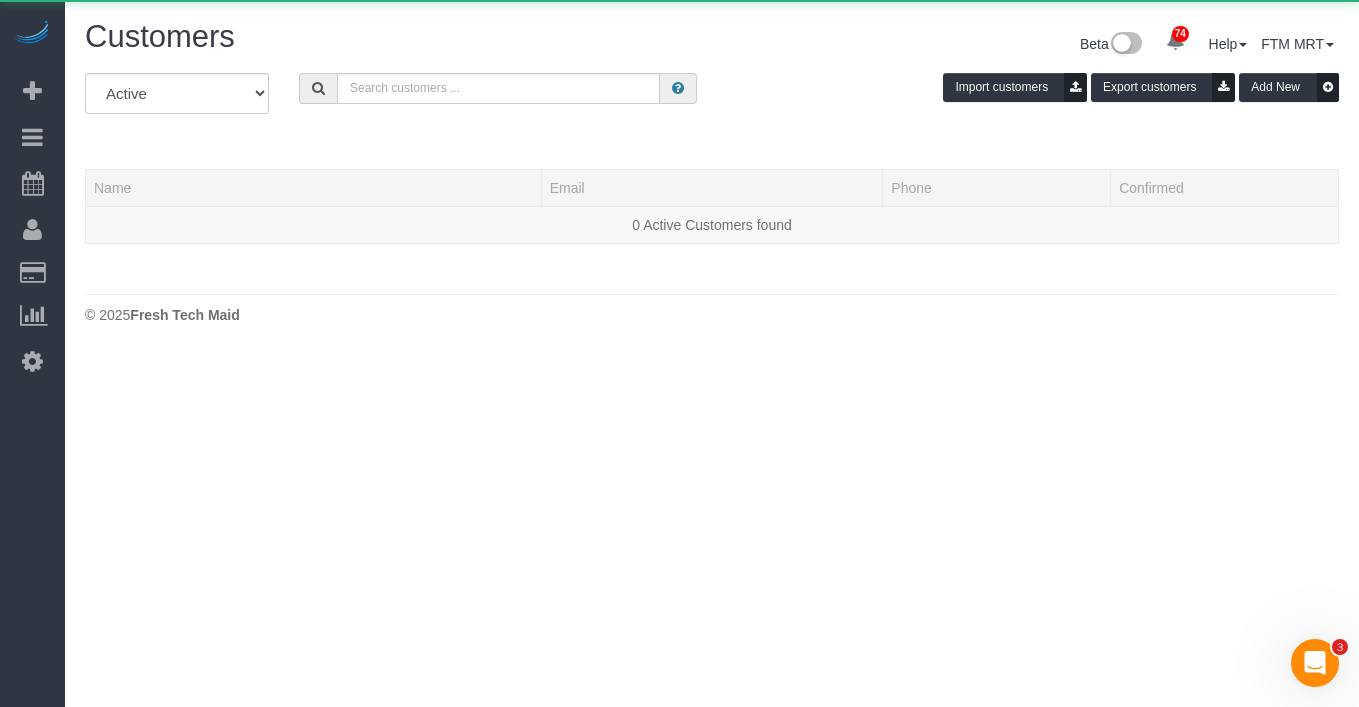 scroll, scrollTop: 0, scrollLeft: 0, axis: both 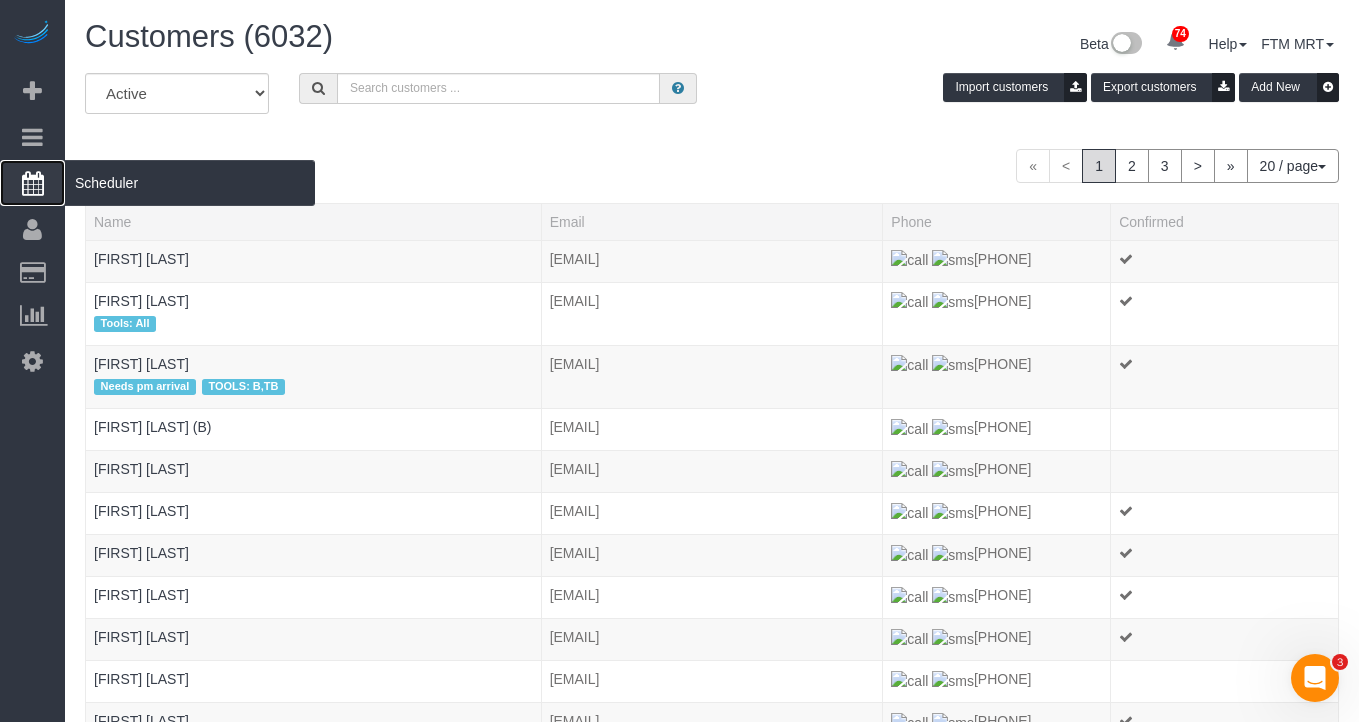 click on "Scheduler" at bounding box center (190, 183) 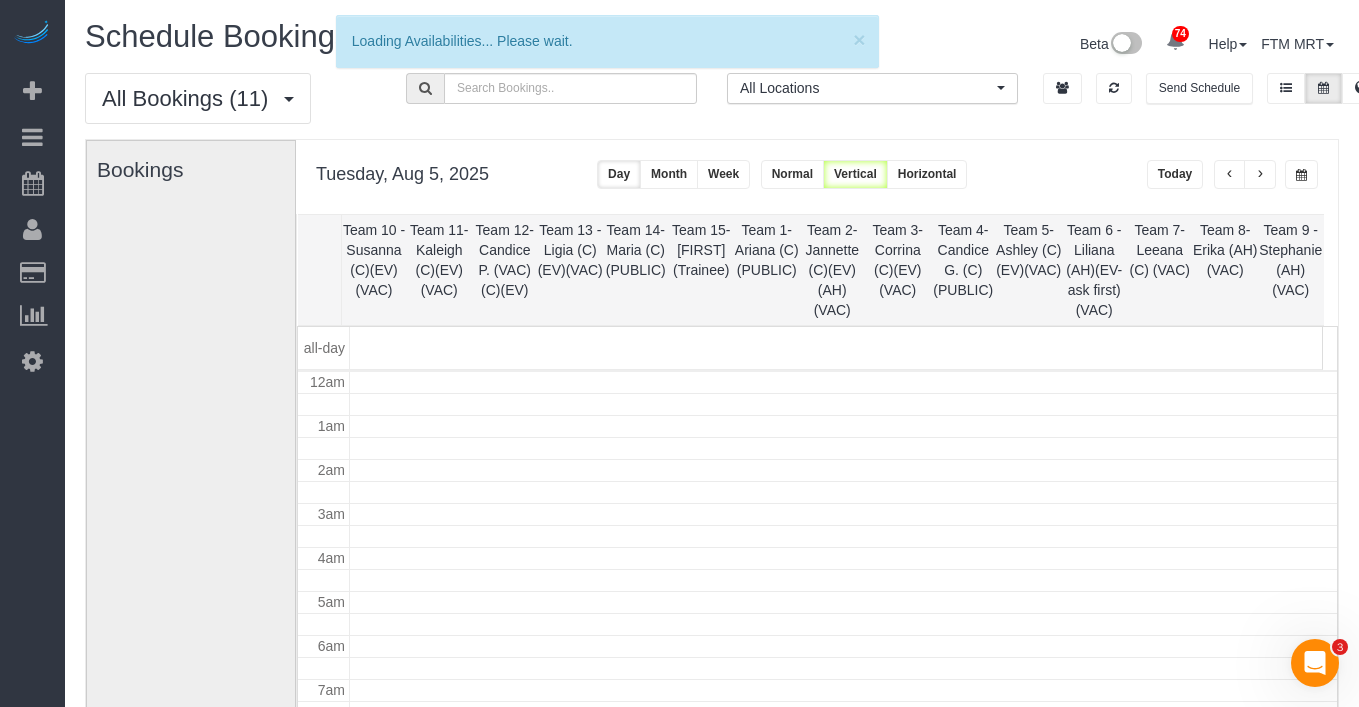 scroll, scrollTop: 265, scrollLeft: 0, axis: vertical 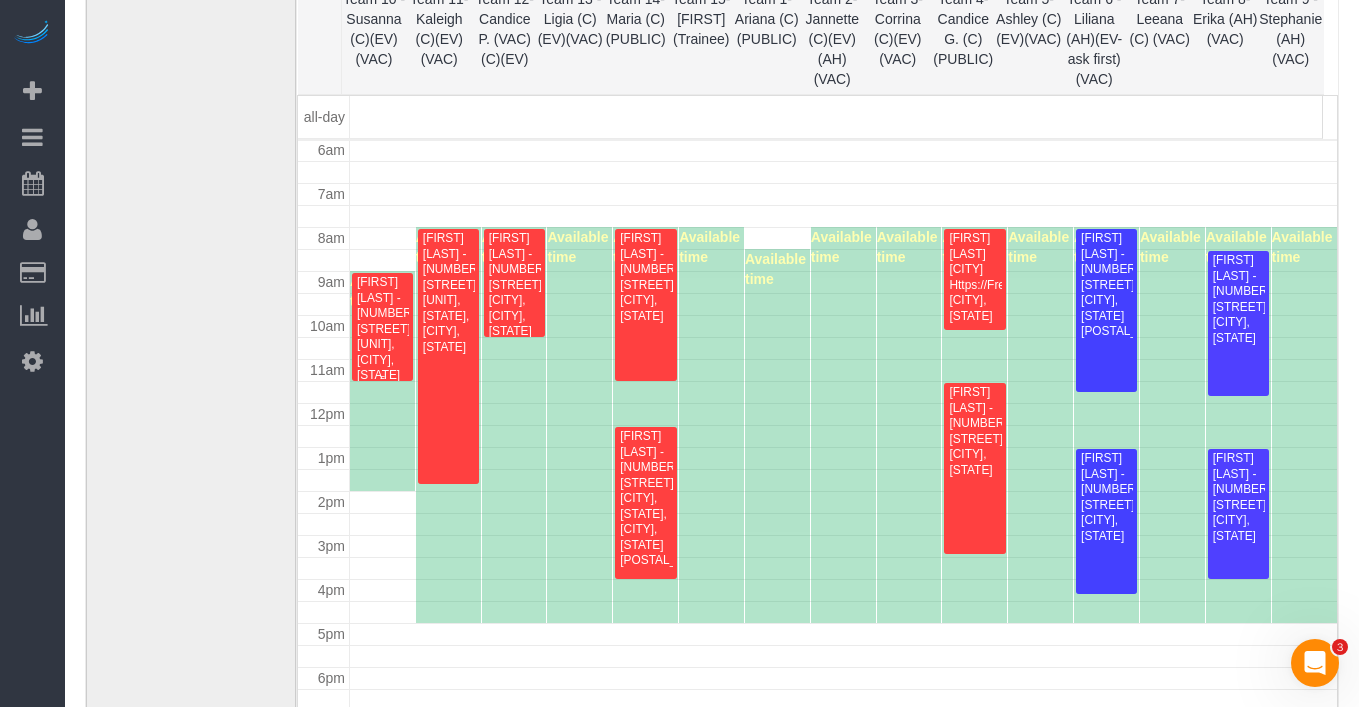 click on "[FIRST] [LAST] - [NUMBER] [STREET], Apt [NUMBER], [CITY], [STATE] [POSTAL_CODE]" at bounding box center [382, 329] 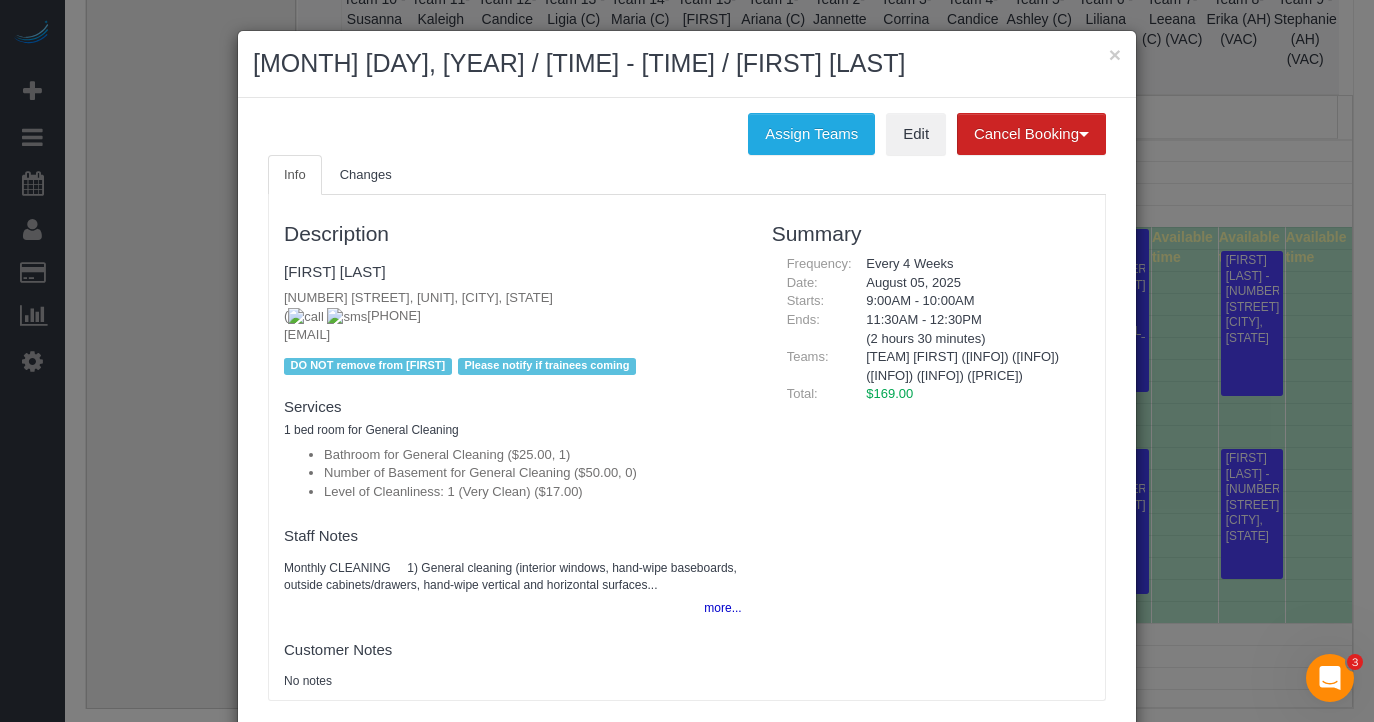 drag, startPoint x: 420, startPoint y: 320, endPoint x: 324, endPoint y: 323, distance: 96.04687 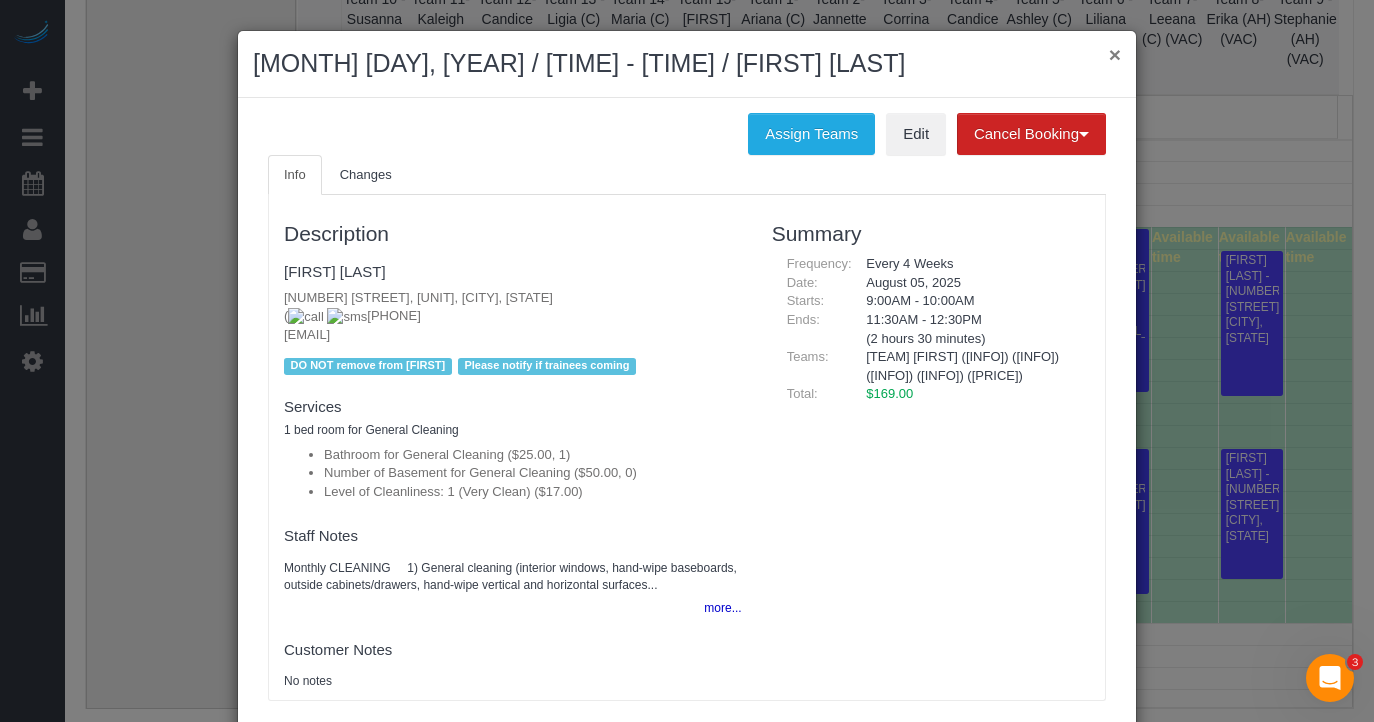 click on "×" at bounding box center (1115, 54) 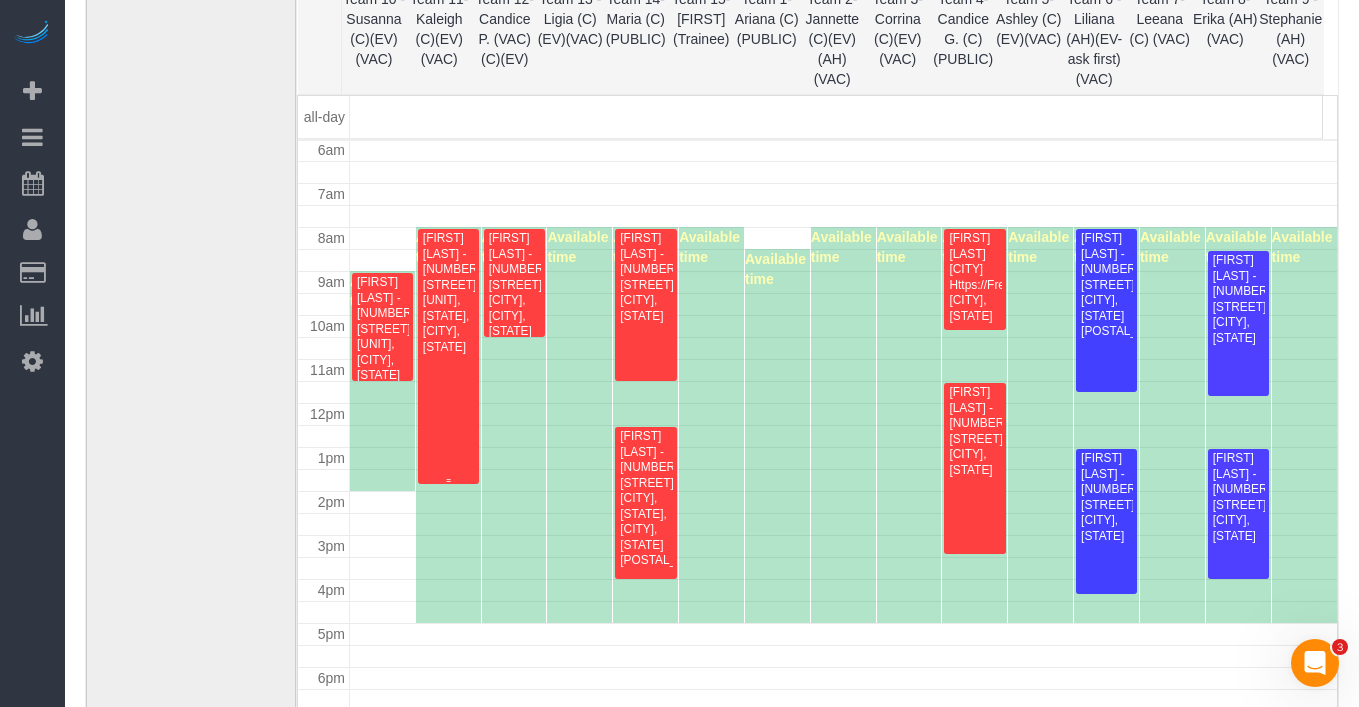 click on "[FIRST] [LAST] - [NUMBER] [STREET], , [STATE], [CITY], [STATE] [POSTALCODE]" at bounding box center (448, 293) 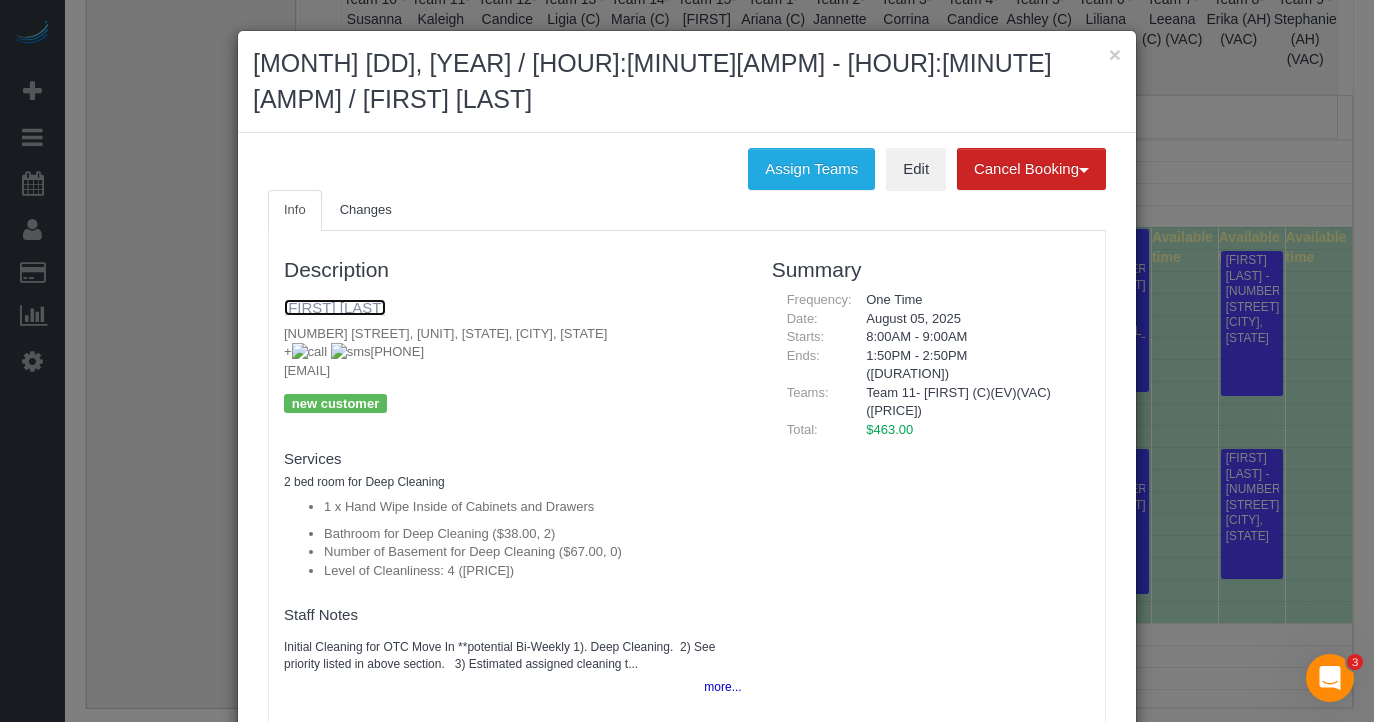 click on "[FIRST] [LAST]" at bounding box center (335, 307) 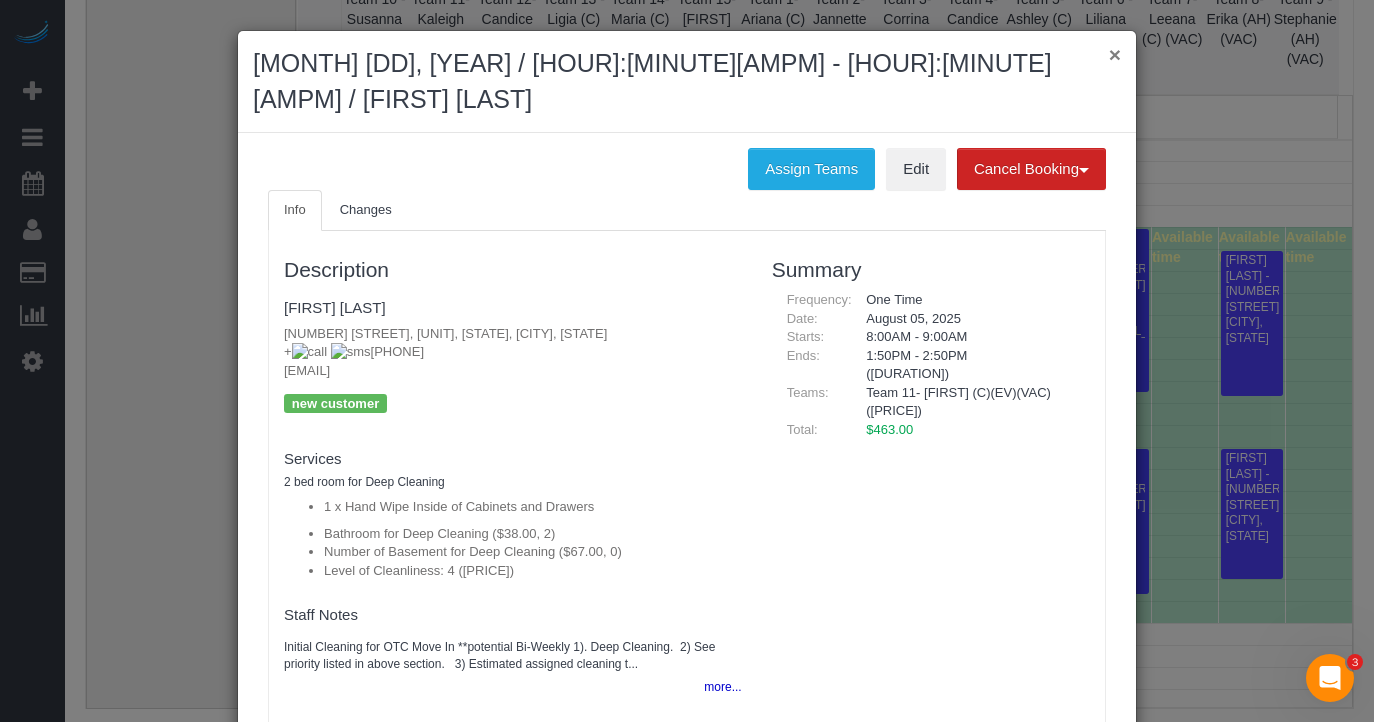 click on "×" at bounding box center [1115, 54] 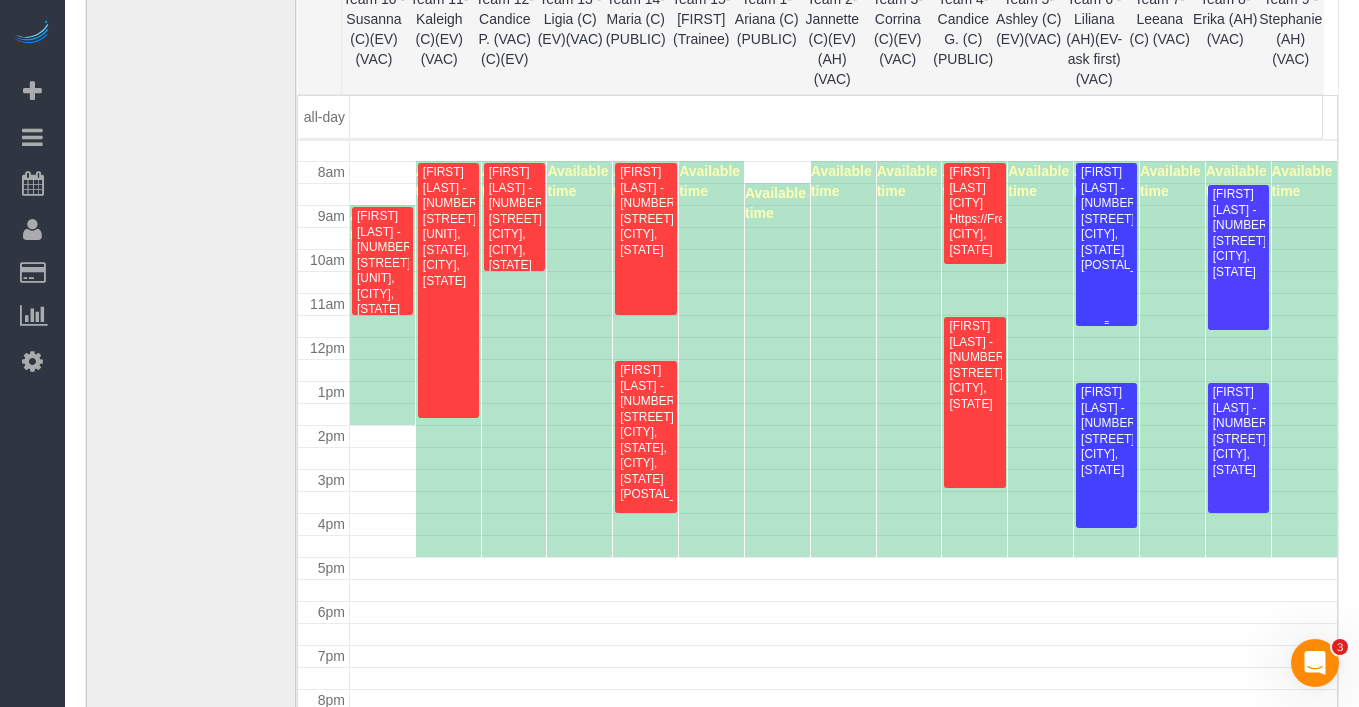 scroll, scrollTop: 331, scrollLeft: 0, axis: vertical 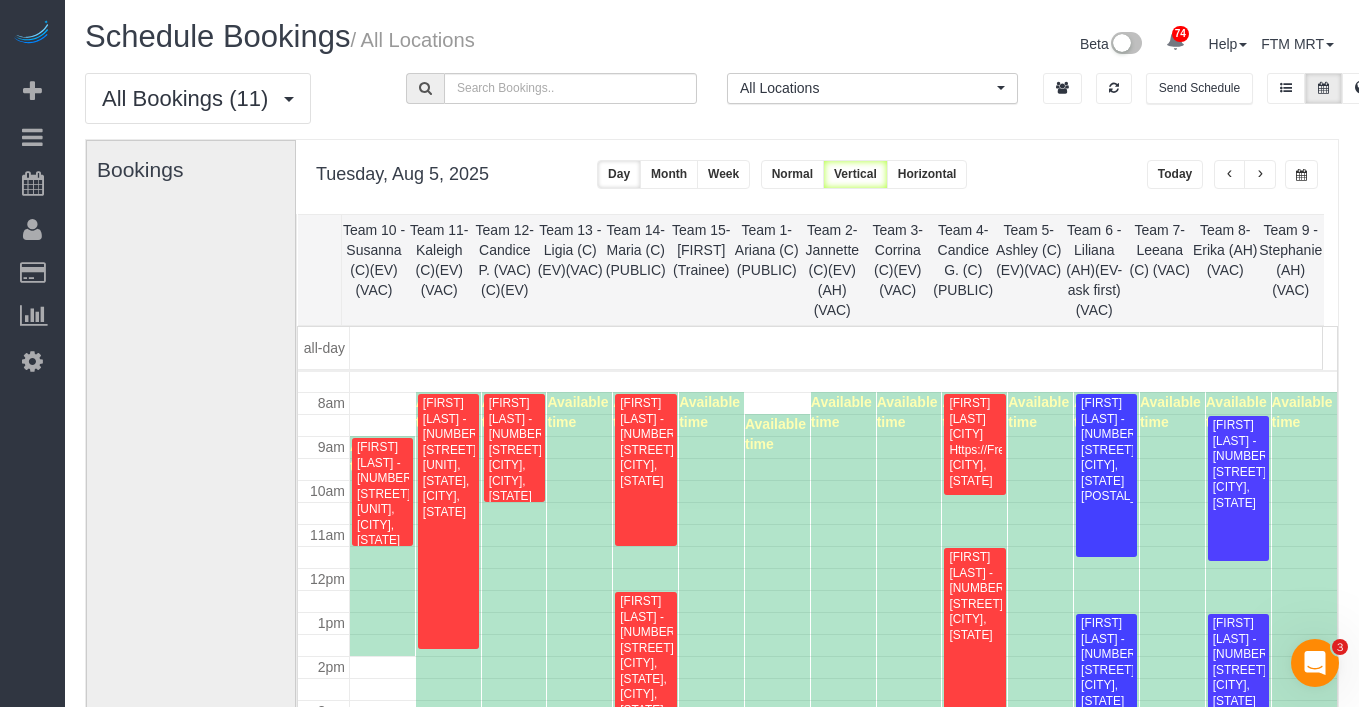 click at bounding box center (1260, 175) 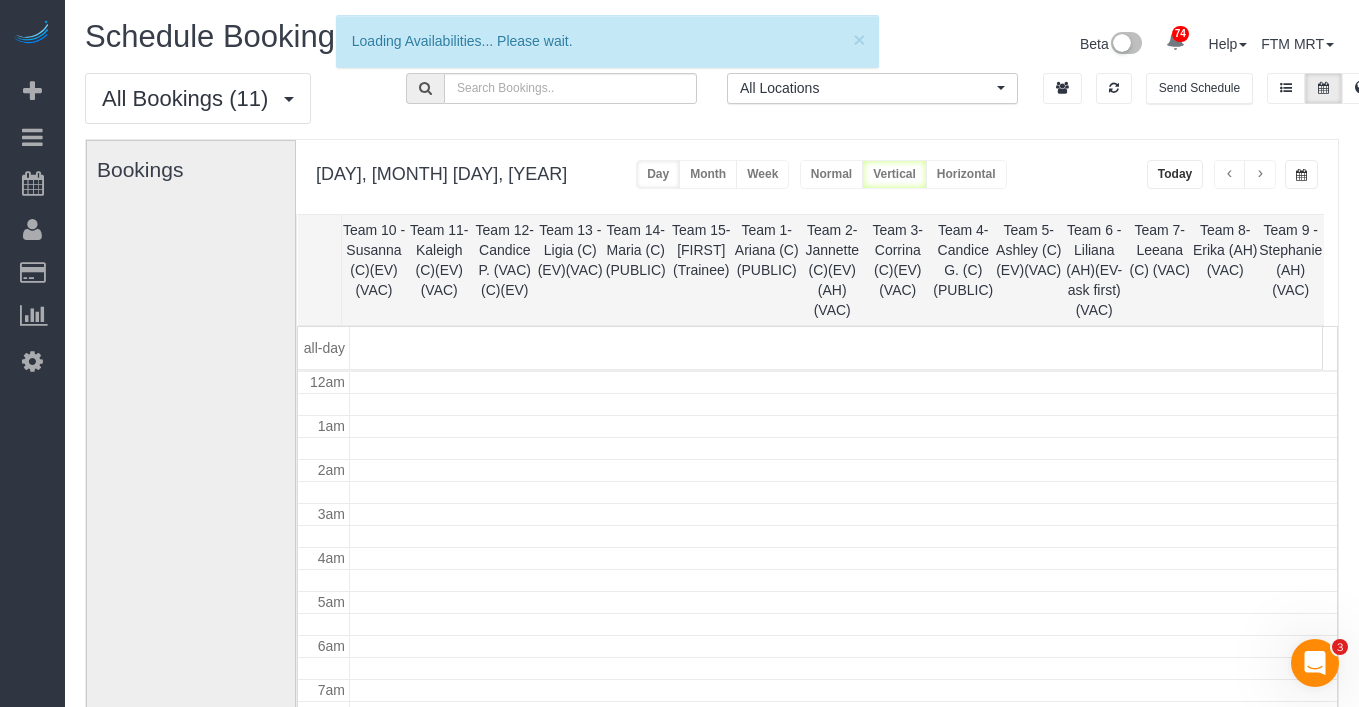 scroll, scrollTop: 265, scrollLeft: 0, axis: vertical 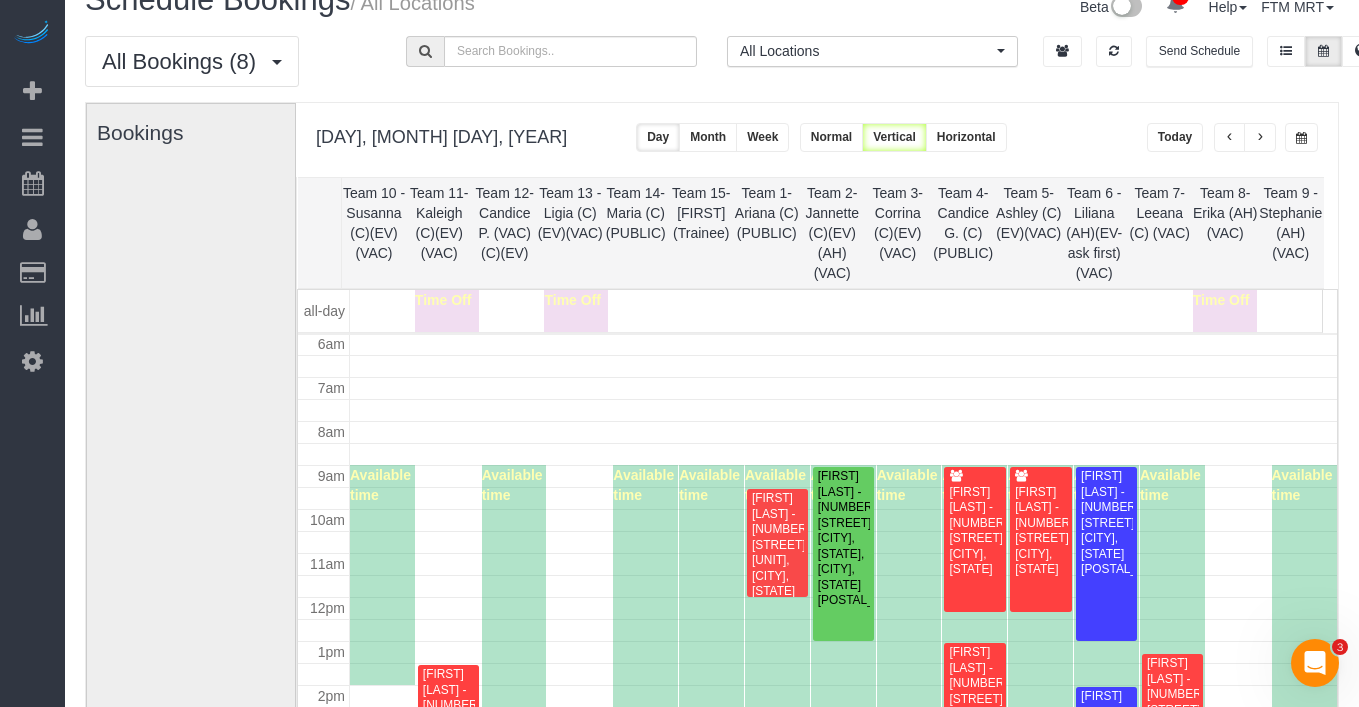 click at bounding box center (1230, 138) 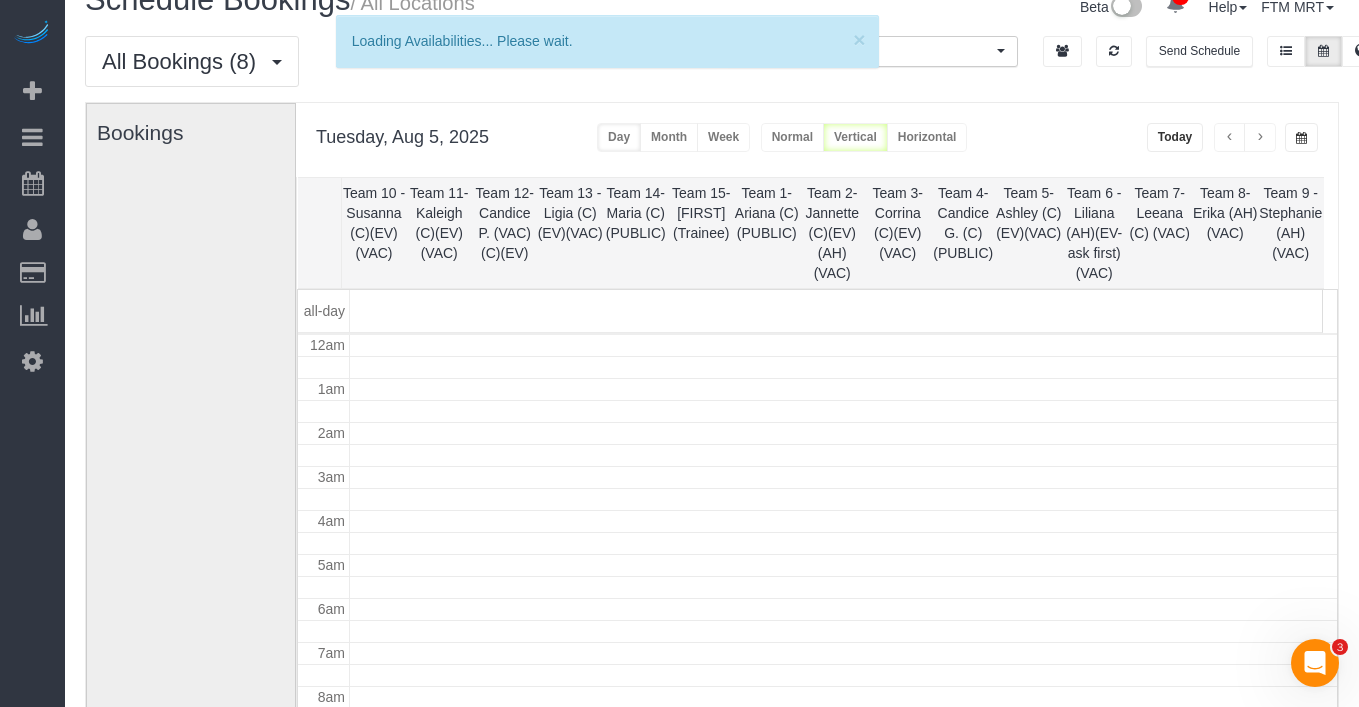 scroll, scrollTop: 265, scrollLeft: 0, axis: vertical 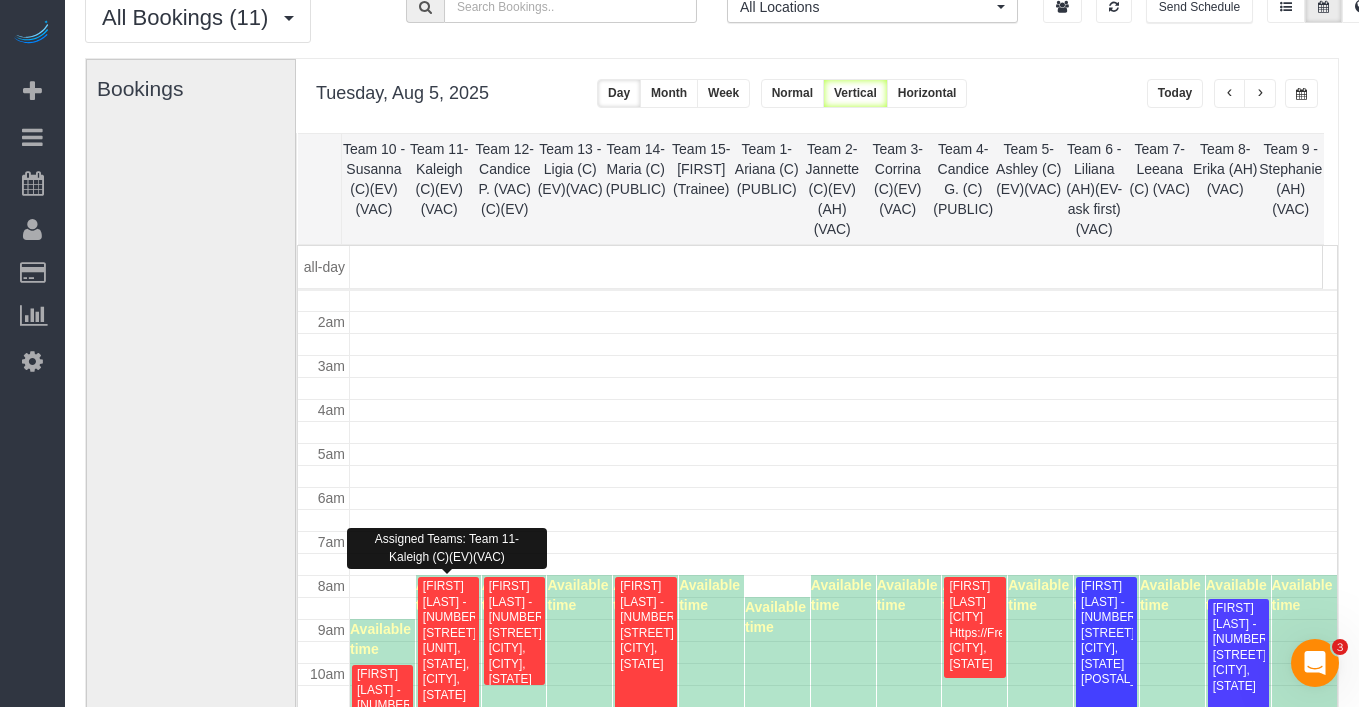 click on "[FIRST] [LAST] - [NUMBER] [STREET], , [STATE], [CITY], [STATE] [POSTALCODE]" at bounding box center (448, 641) 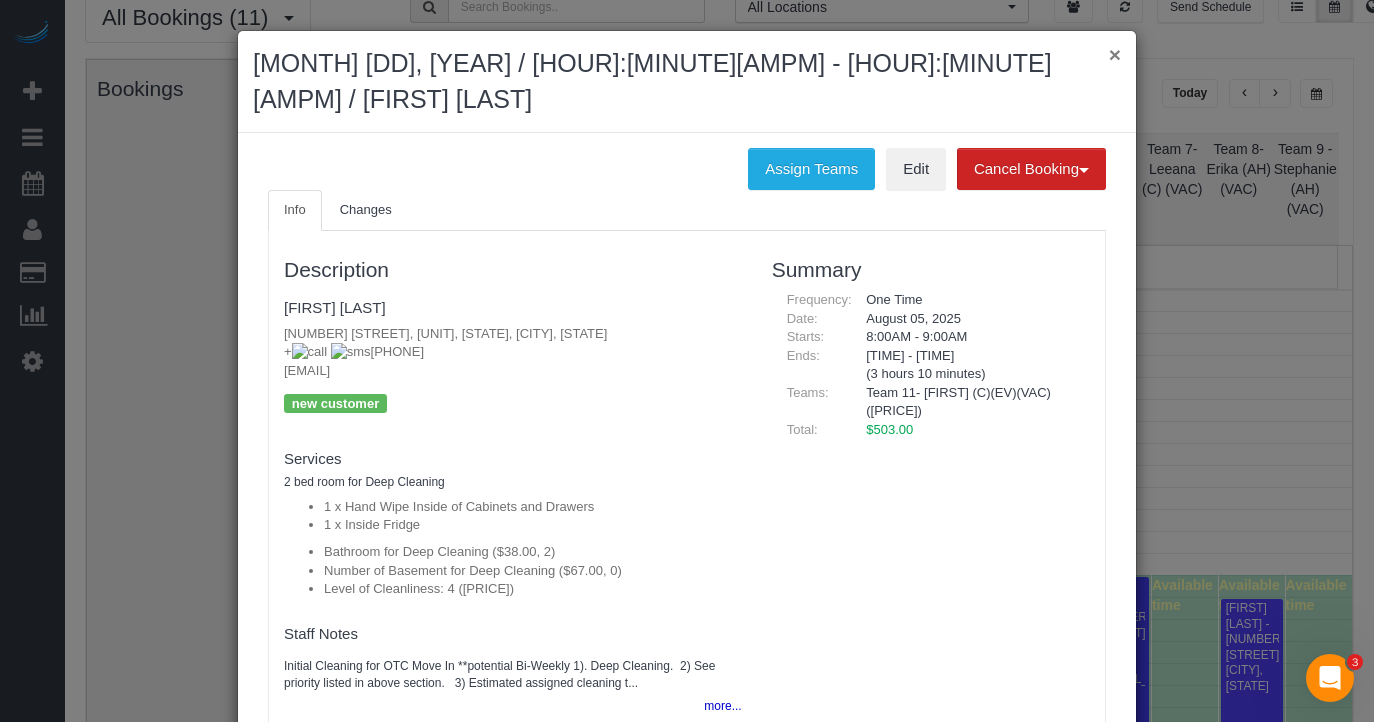 click on "×" at bounding box center (1115, 54) 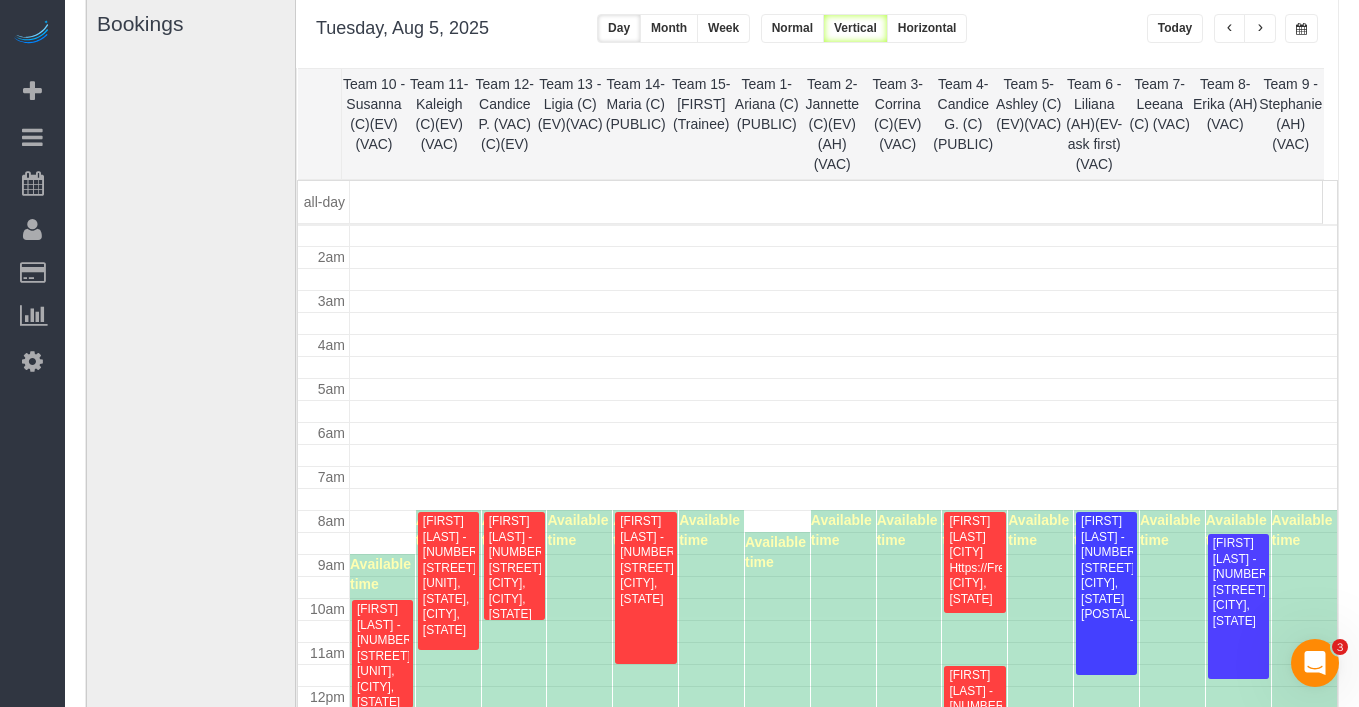 scroll, scrollTop: 247, scrollLeft: 0, axis: vertical 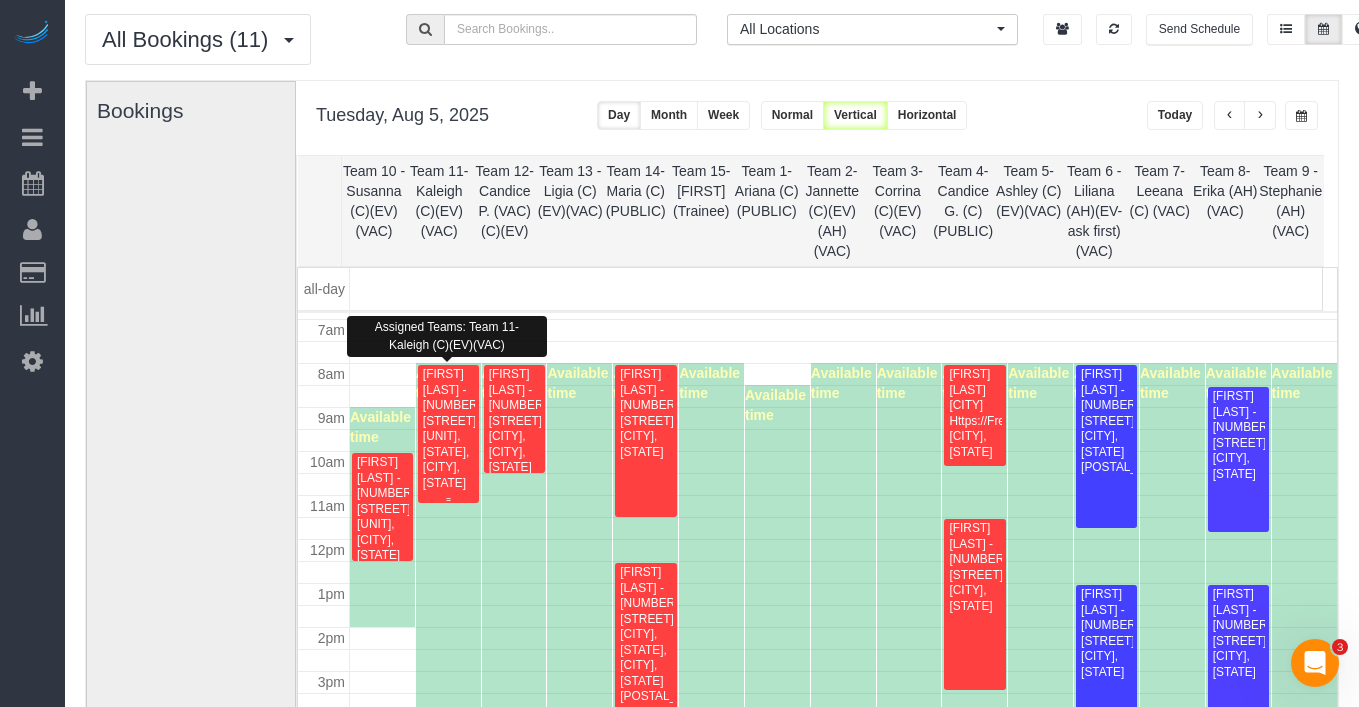 click on "[FIRST] [LAST] - [NUMBER] [STREET], , [STATE], [CITY], [STATE] [POSTALCODE]" at bounding box center [448, 429] 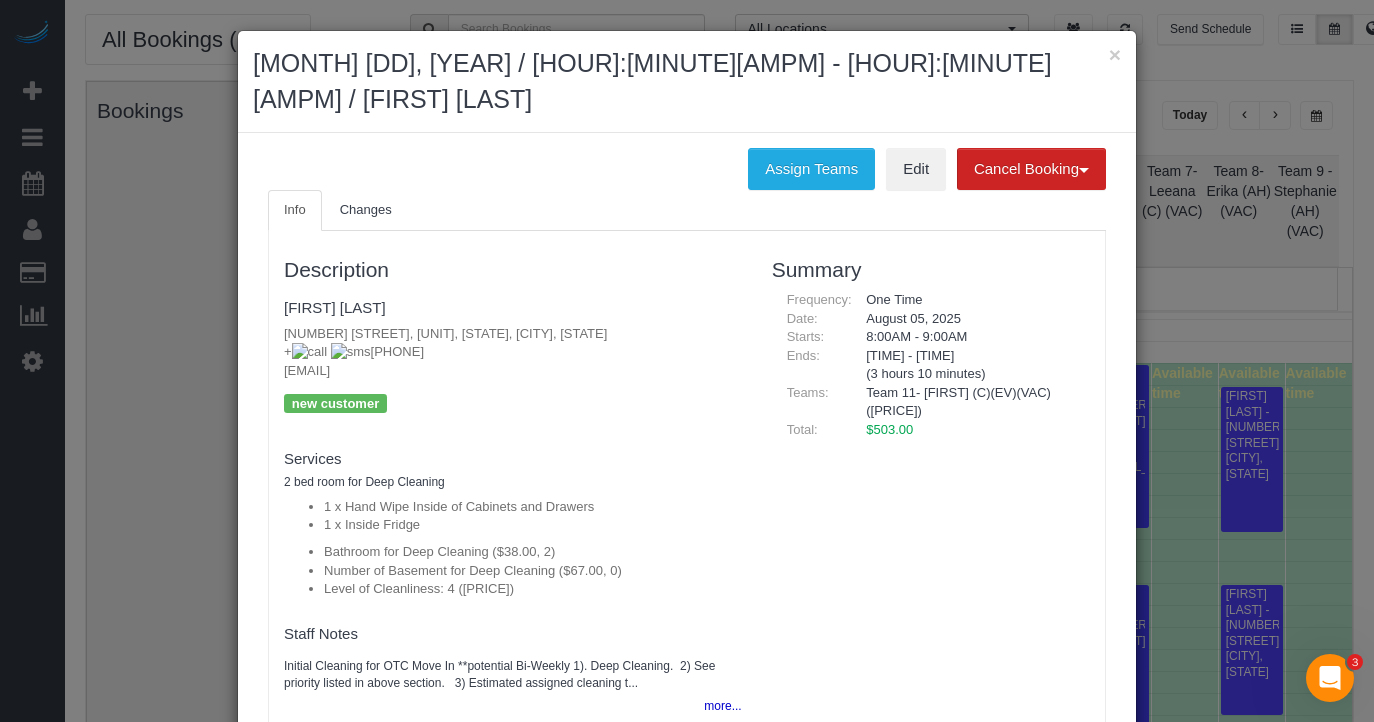 click on "August 05, 2025 /
8:00AM - 9:00AM /
Krista Gautney" at bounding box center [687, 81] 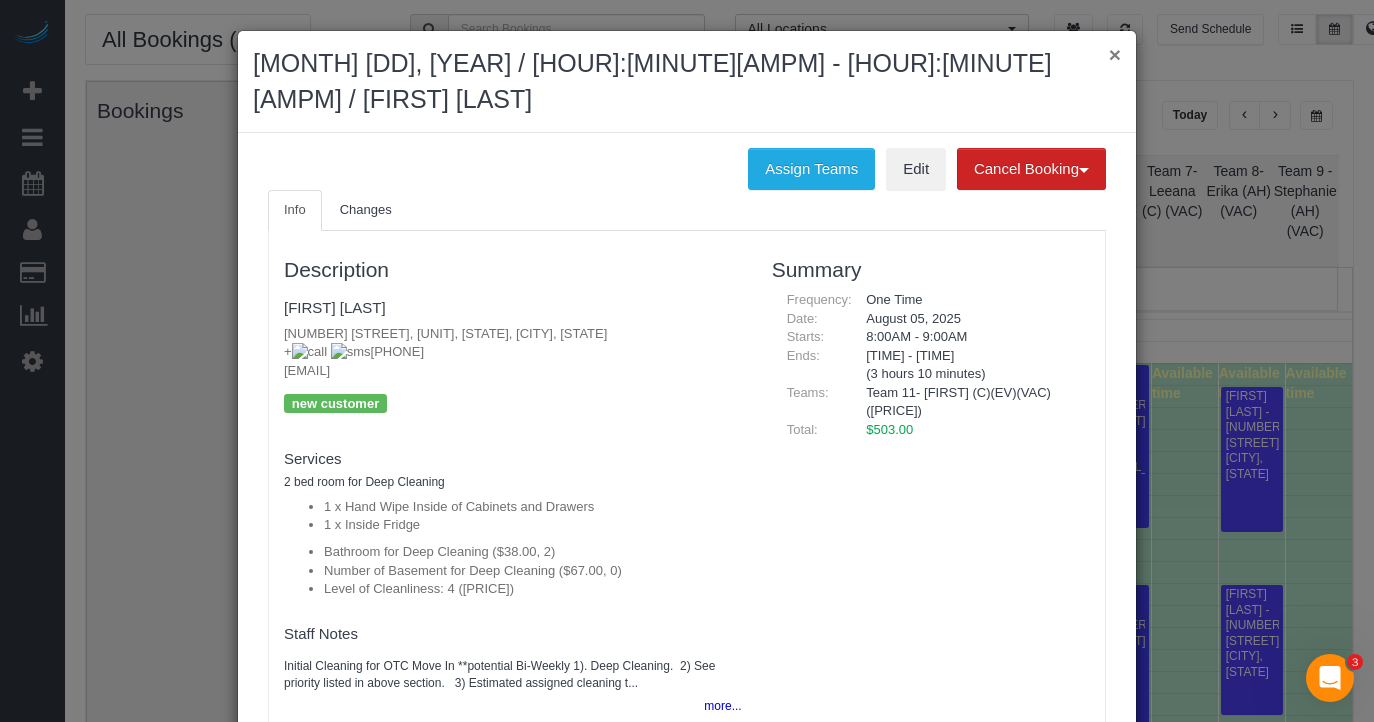 click on "×" at bounding box center [1115, 54] 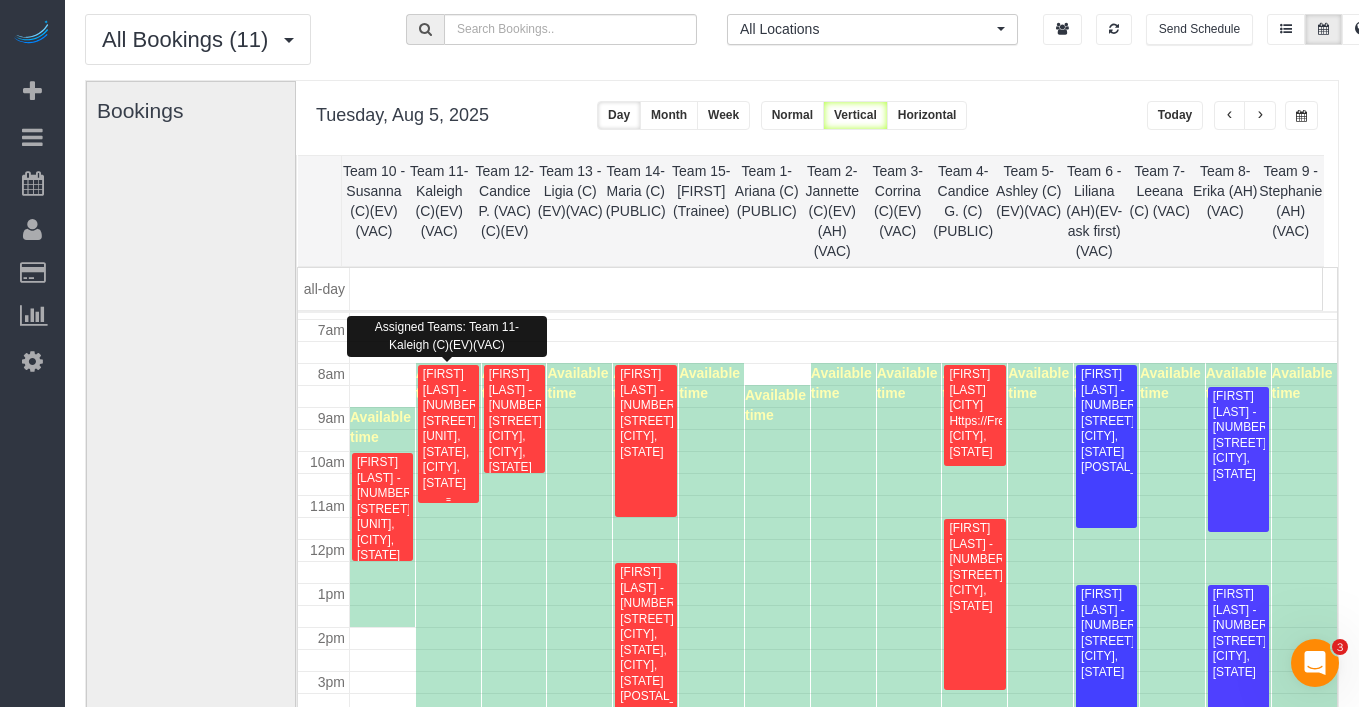 click on "[FIRST] [LAST] - [NUMBER] [STREET], , [STATE], [CITY], [STATE] [POSTALCODE]" at bounding box center [448, 429] 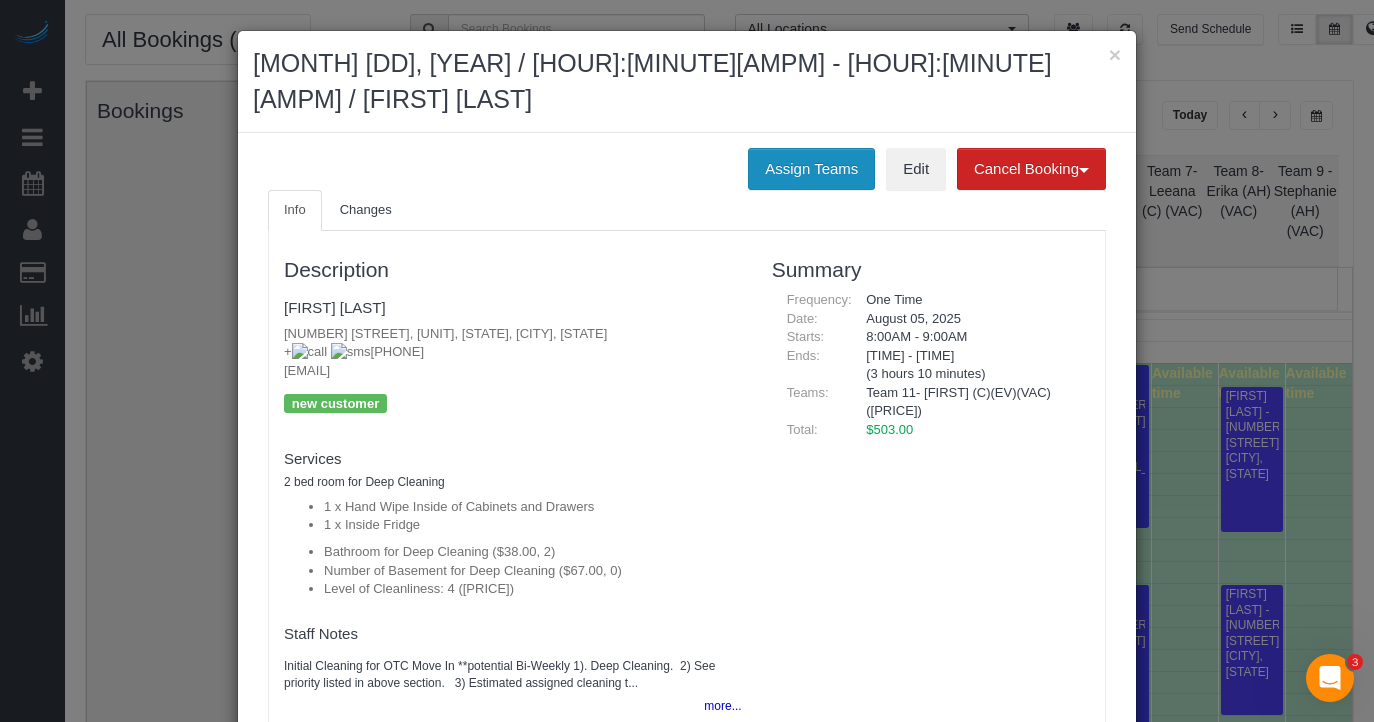 click on "Assign Teams" at bounding box center [811, 169] 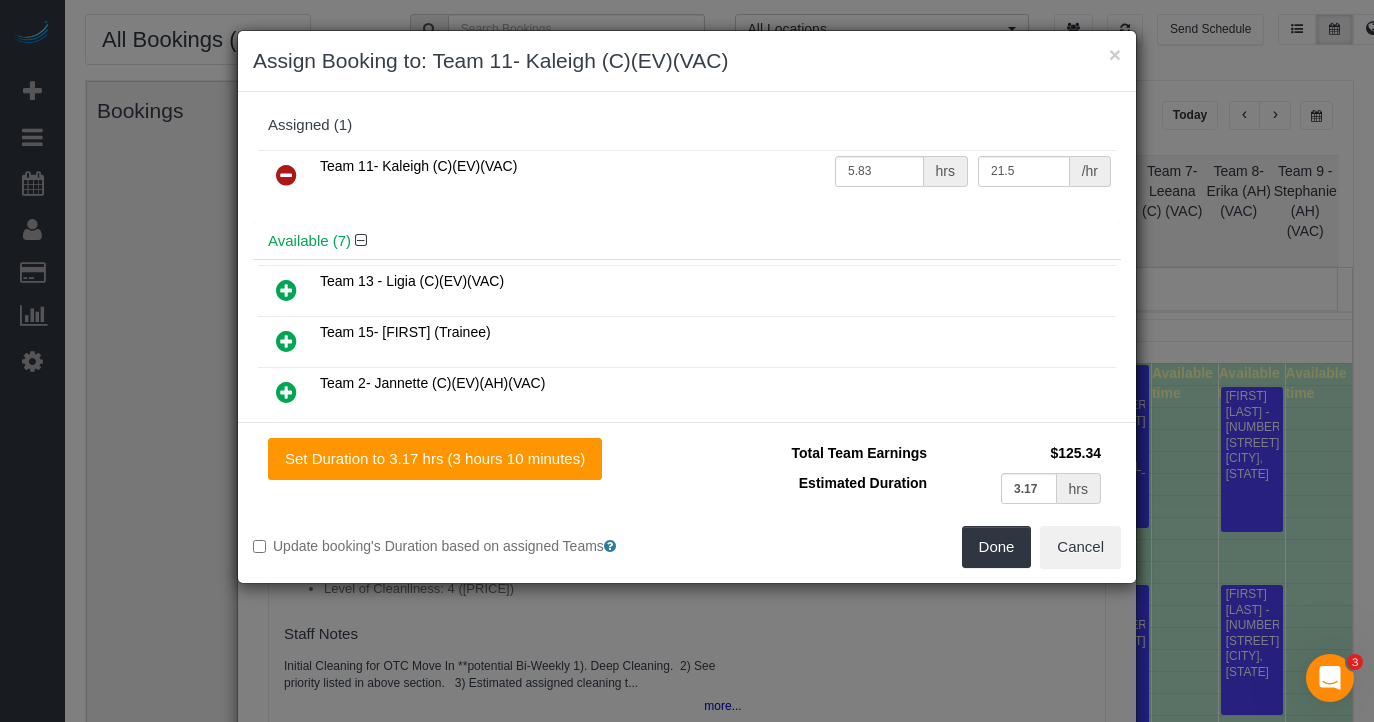 click at bounding box center [286, 175] 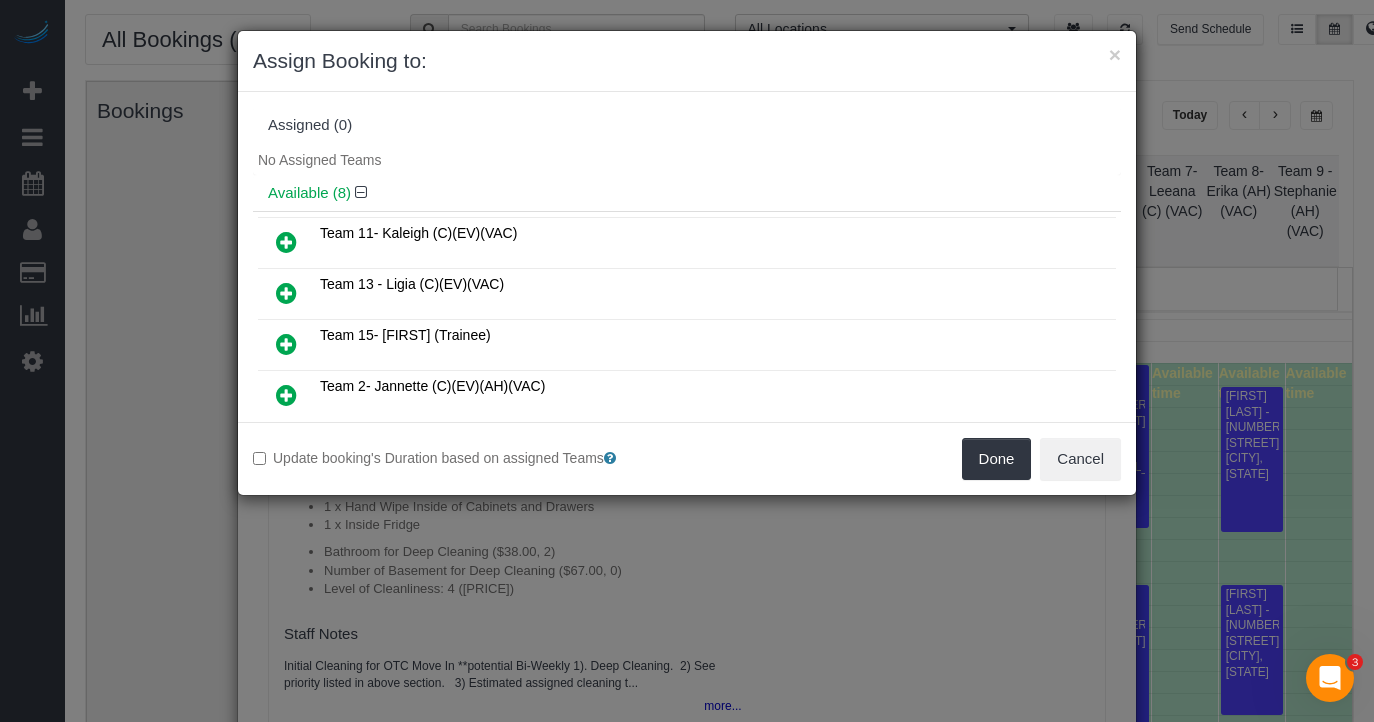 drag, startPoint x: 291, startPoint y: 387, endPoint x: 329, endPoint y: 341, distance: 59.665737 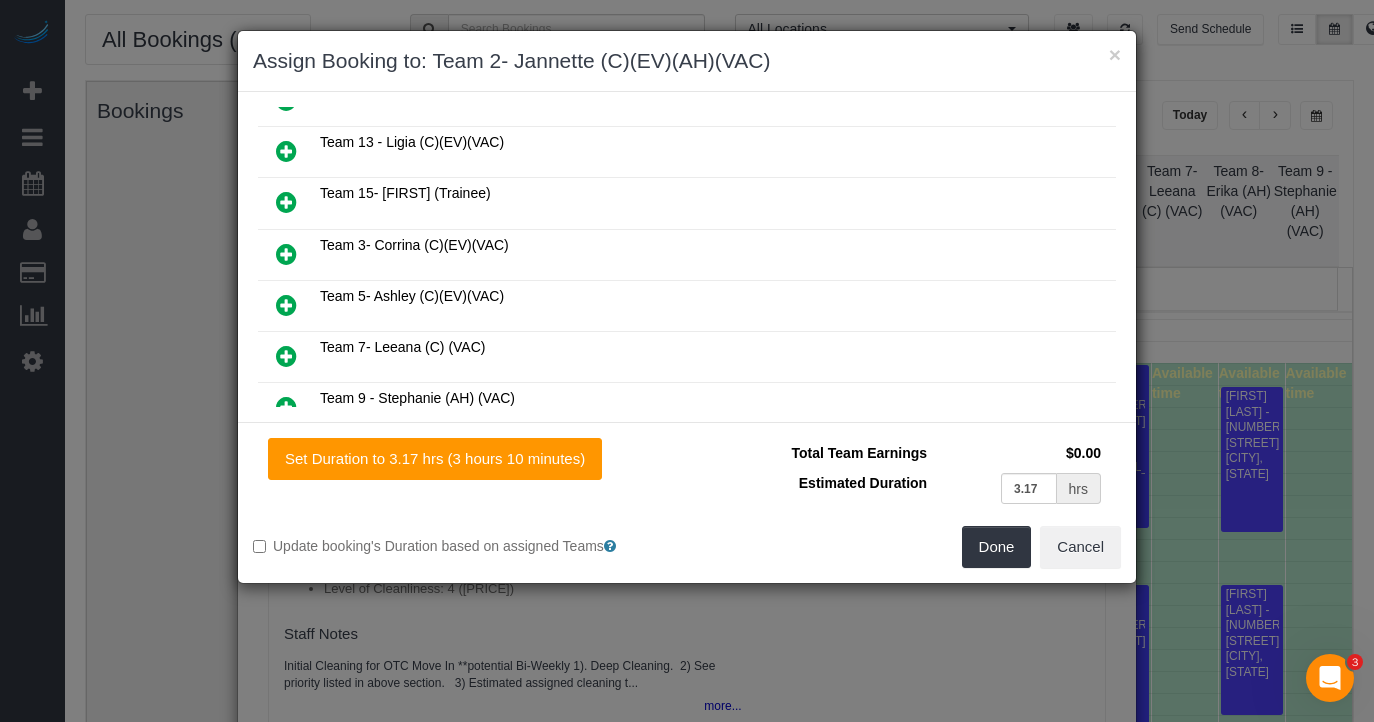 scroll, scrollTop: 290, scrollLeft: 0, axis: vertical 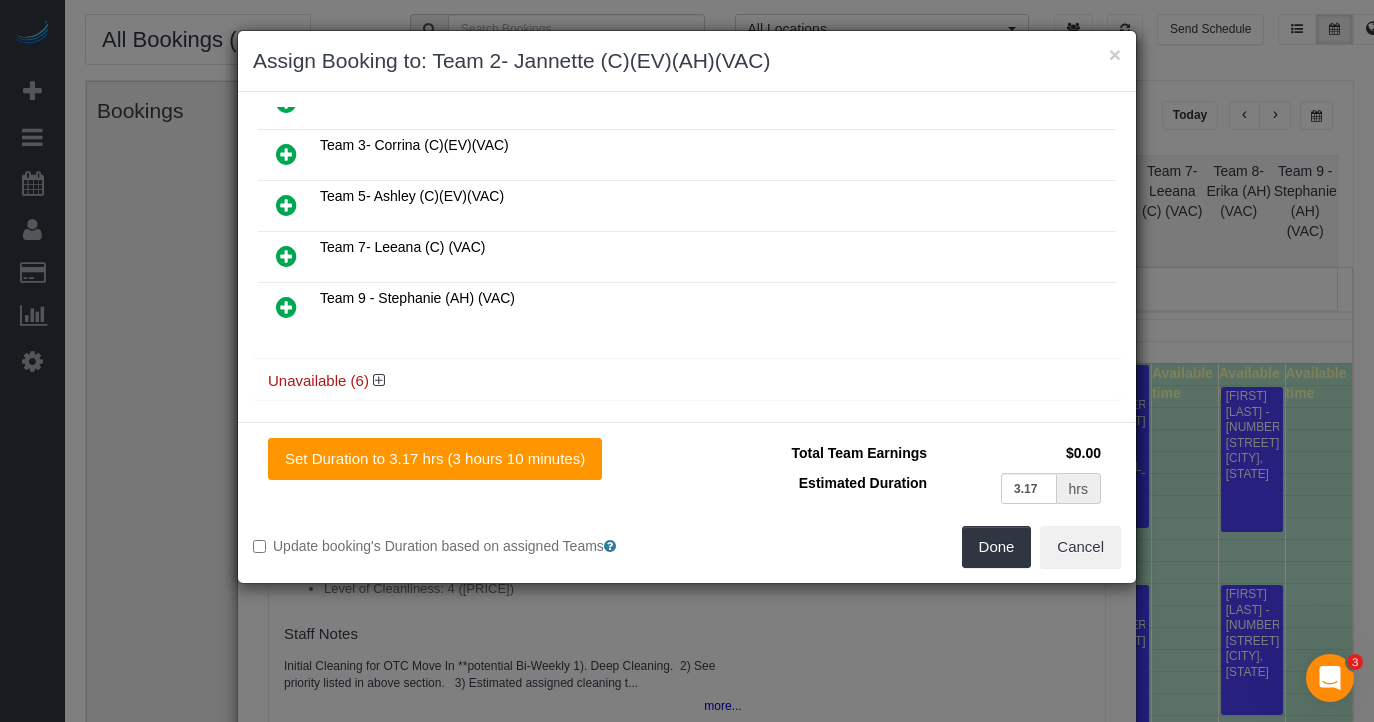 click at bounding box center (286, 154) 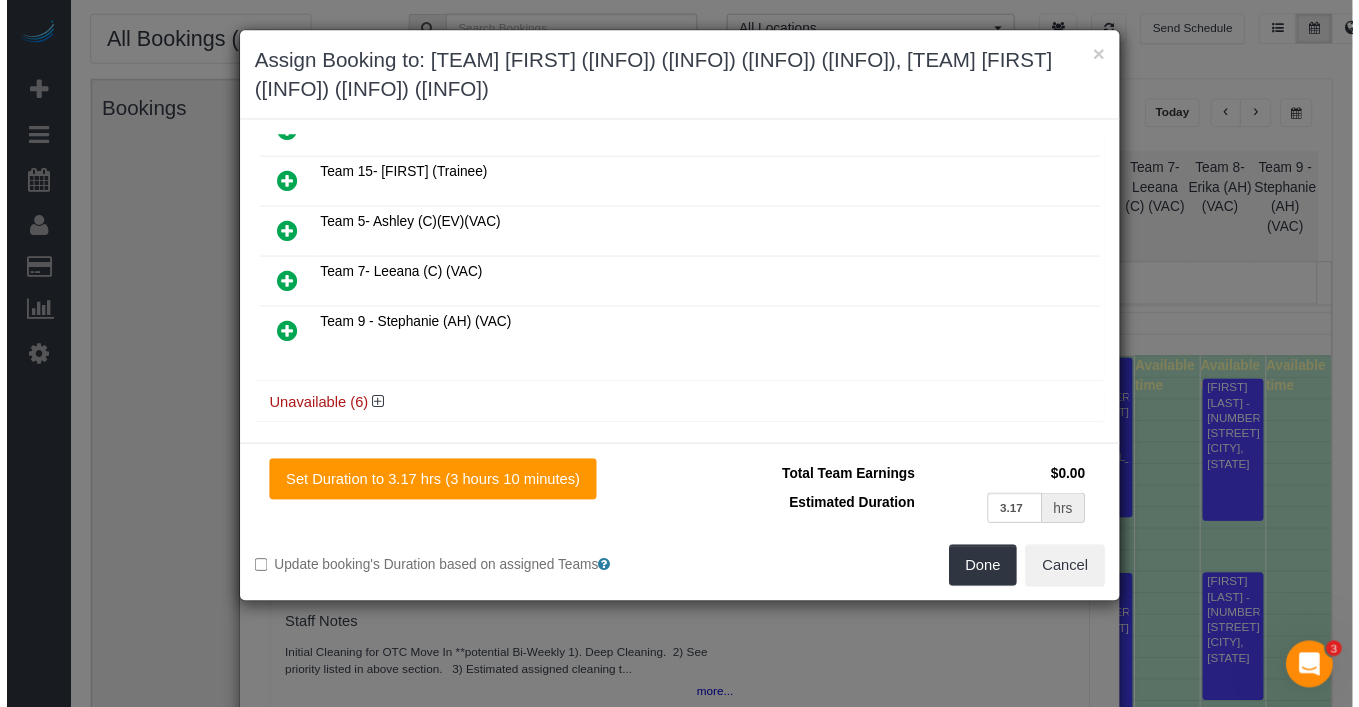 scroll, scrollTop: 0, scrollLeft: 0, axis: both 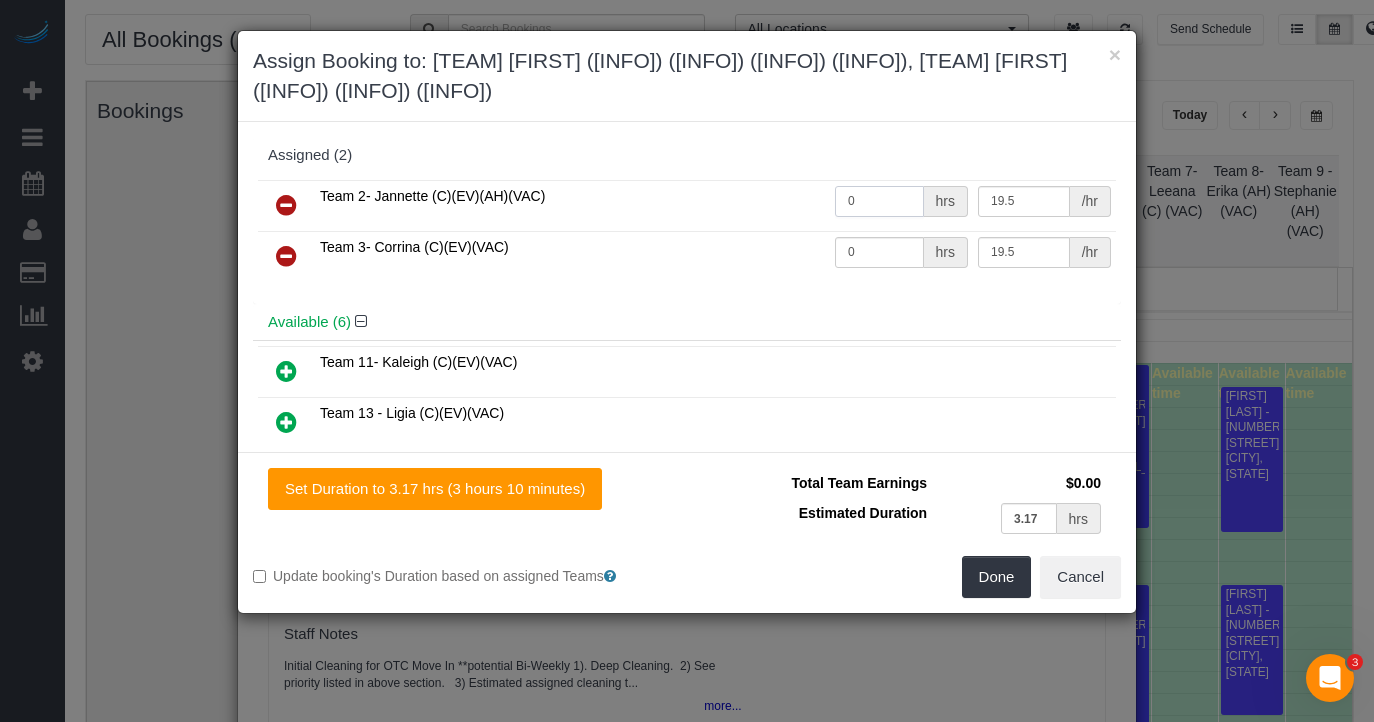click on "Team 2- Jannette (C)(EV)(AH)(VAC)
0
hrs
19.5
/hr" at bounding box center (687, 205) 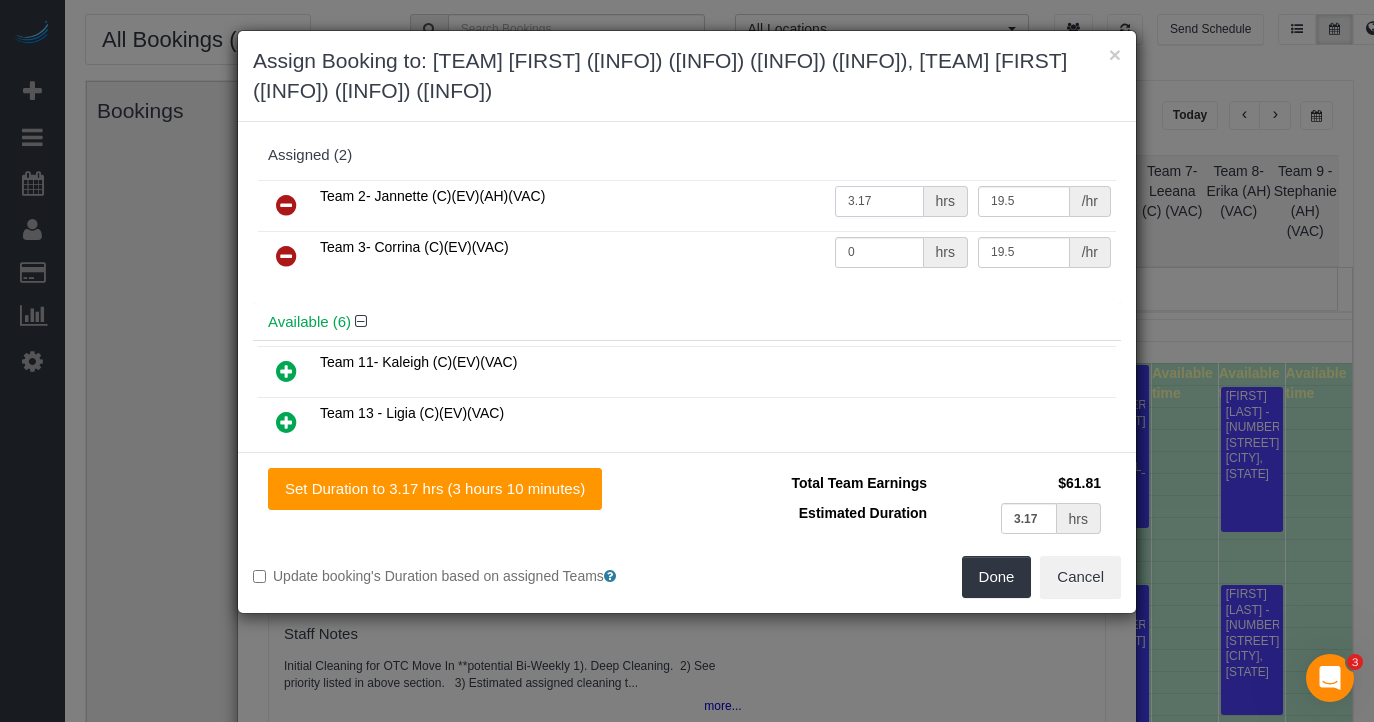 type on "3.17" 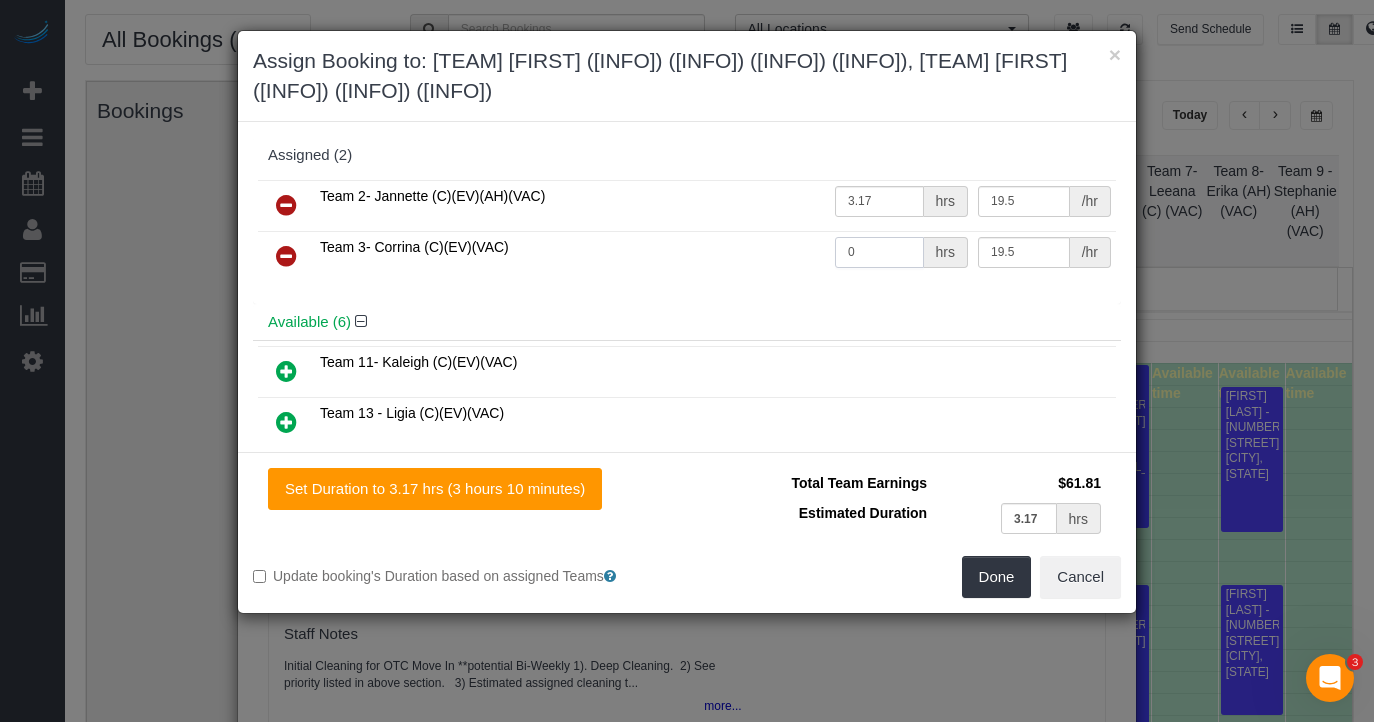 drag, startPoint x: 845, startPoint y: 217, endPoint x: 800, endPoint y: 208, distance: 45.891174 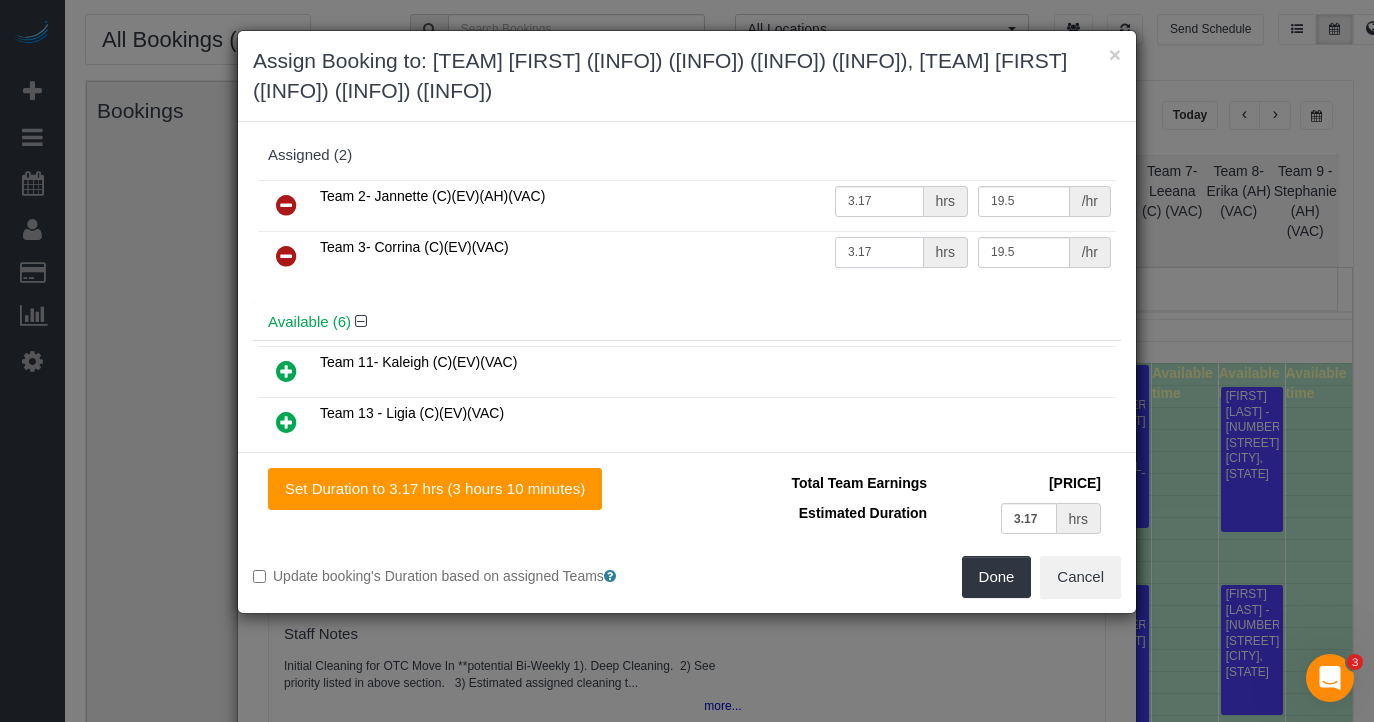 type on "3.17" 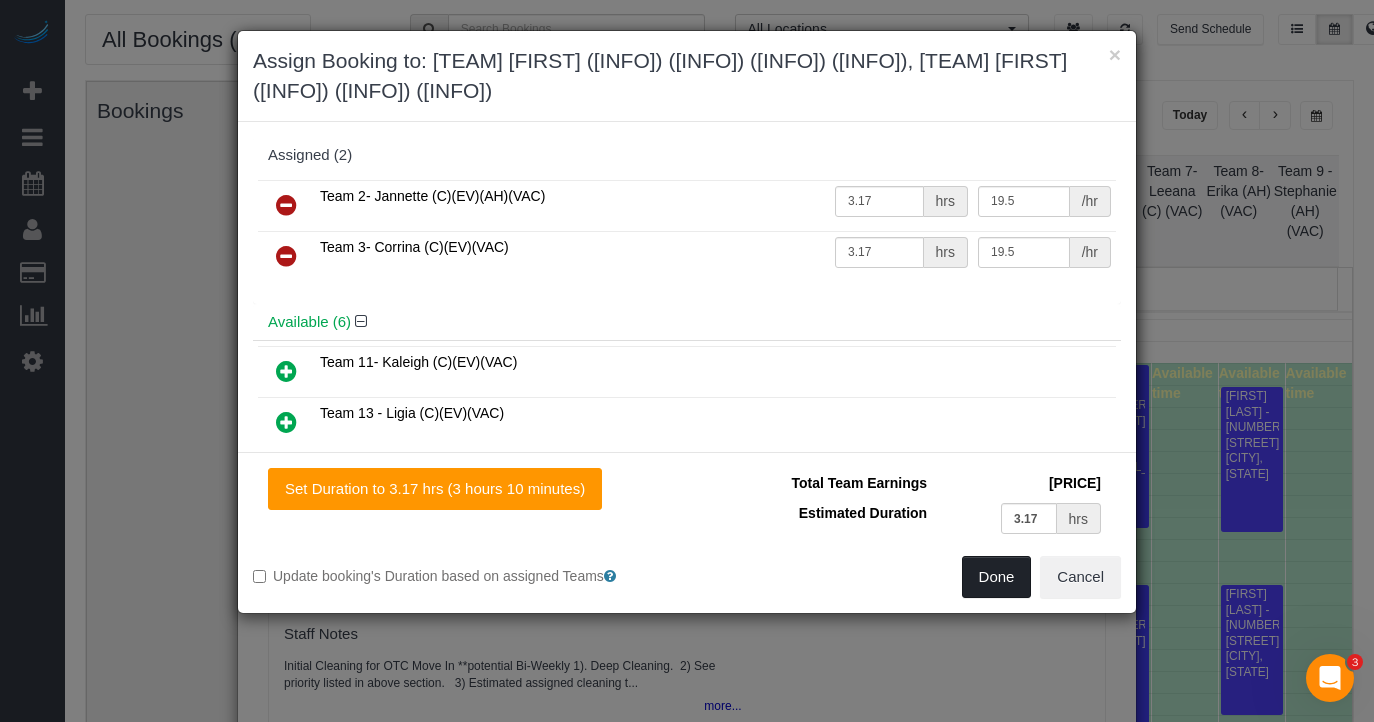 click on "Done" at bounding box center [997, 577] 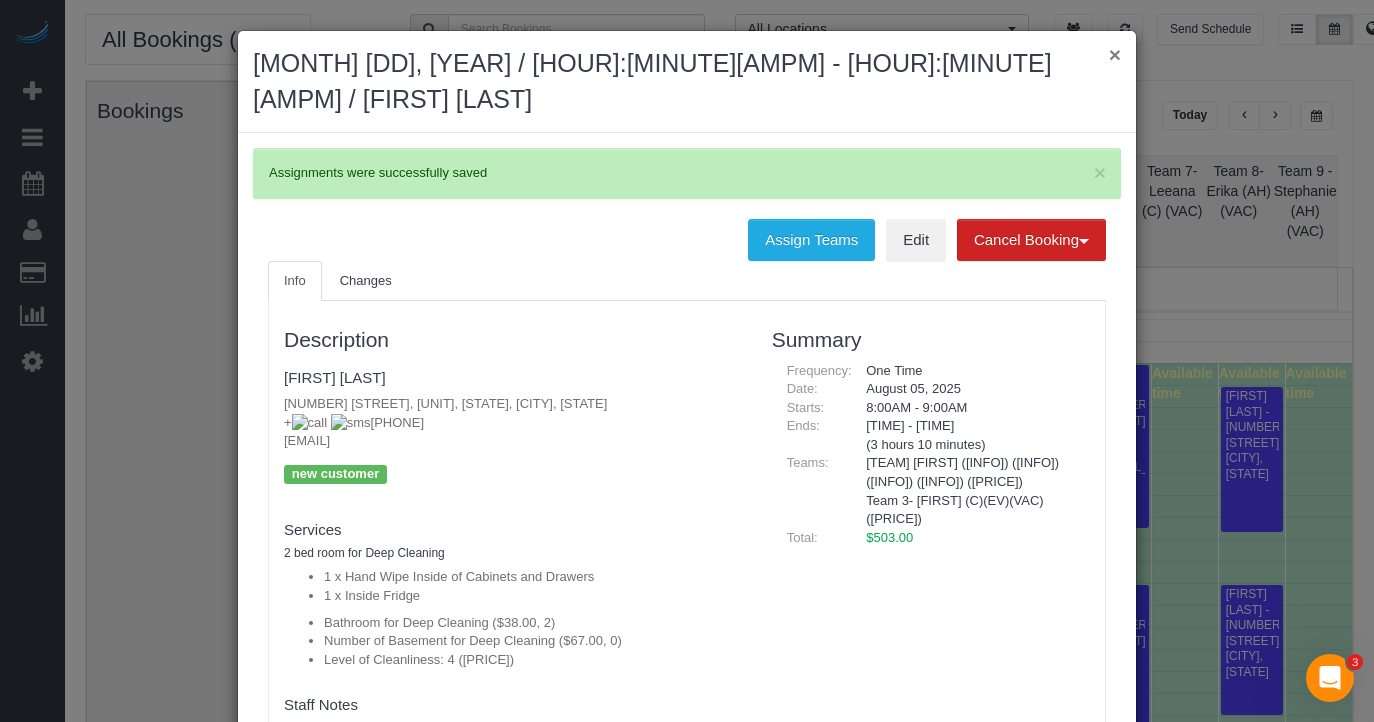 click on "×" at bounding box center [1115, 54] 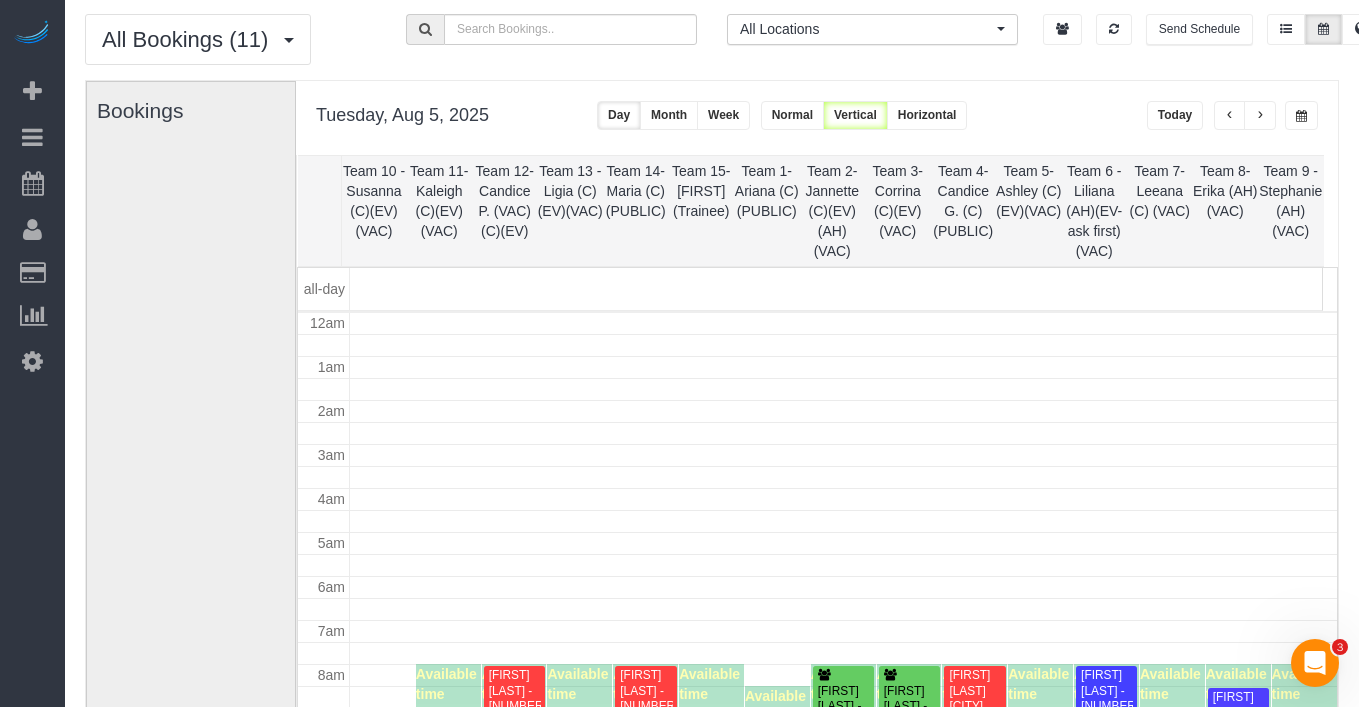 scroll, scrollTop: 301, scrollLeft: 0, axis: vertical 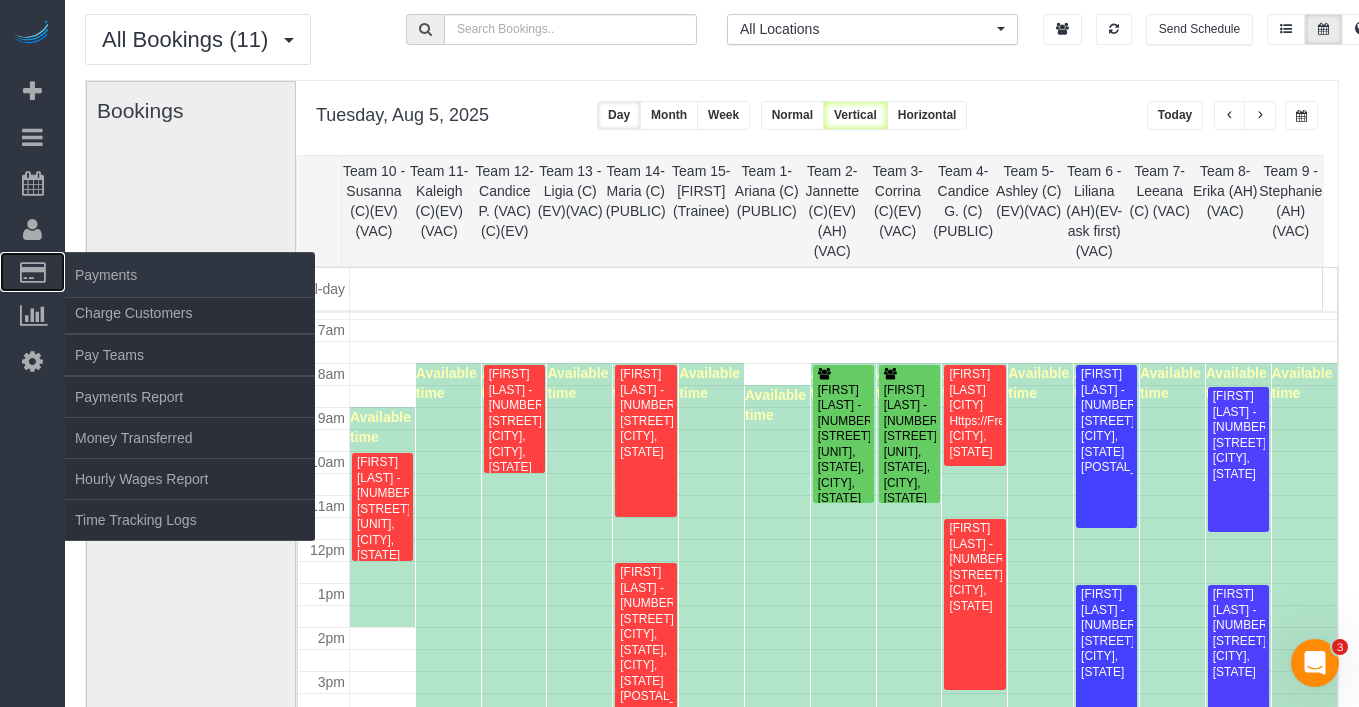 click on "Payments" at bounding box center (190, 275) 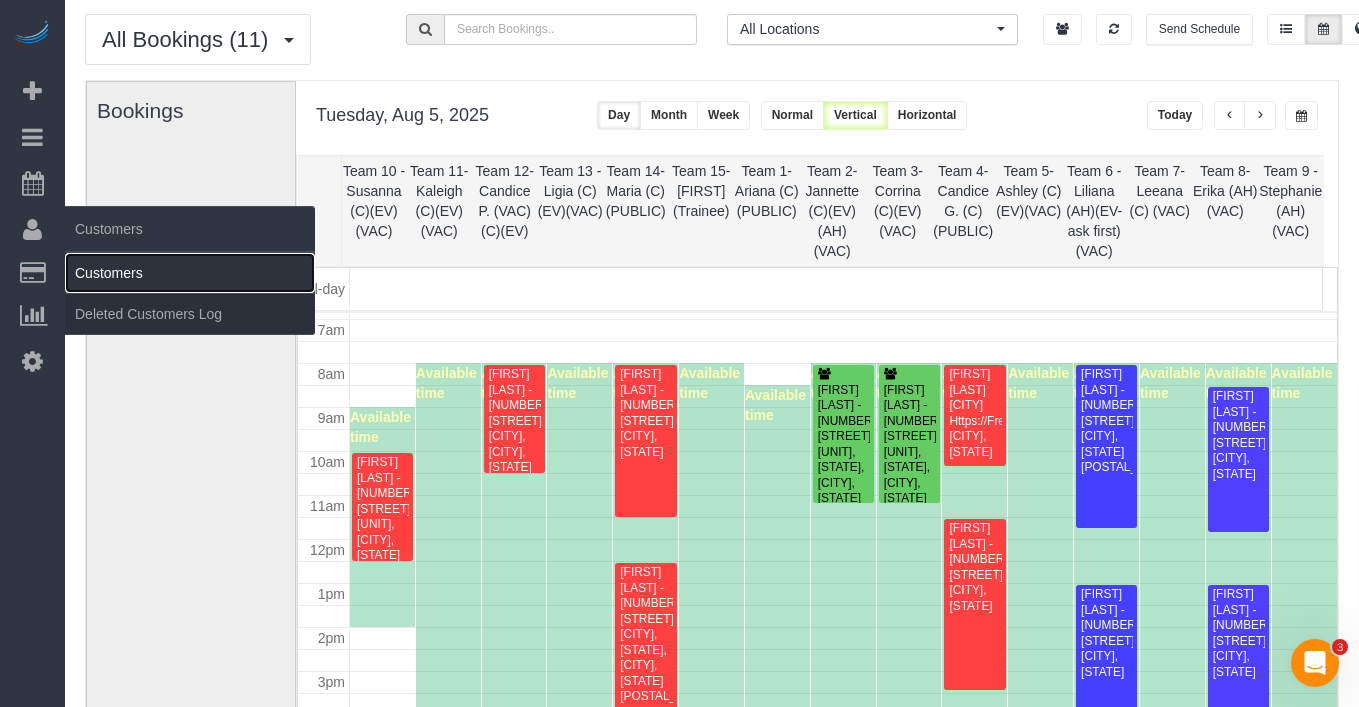 click on "Customers" at bounding box center [190, 273] 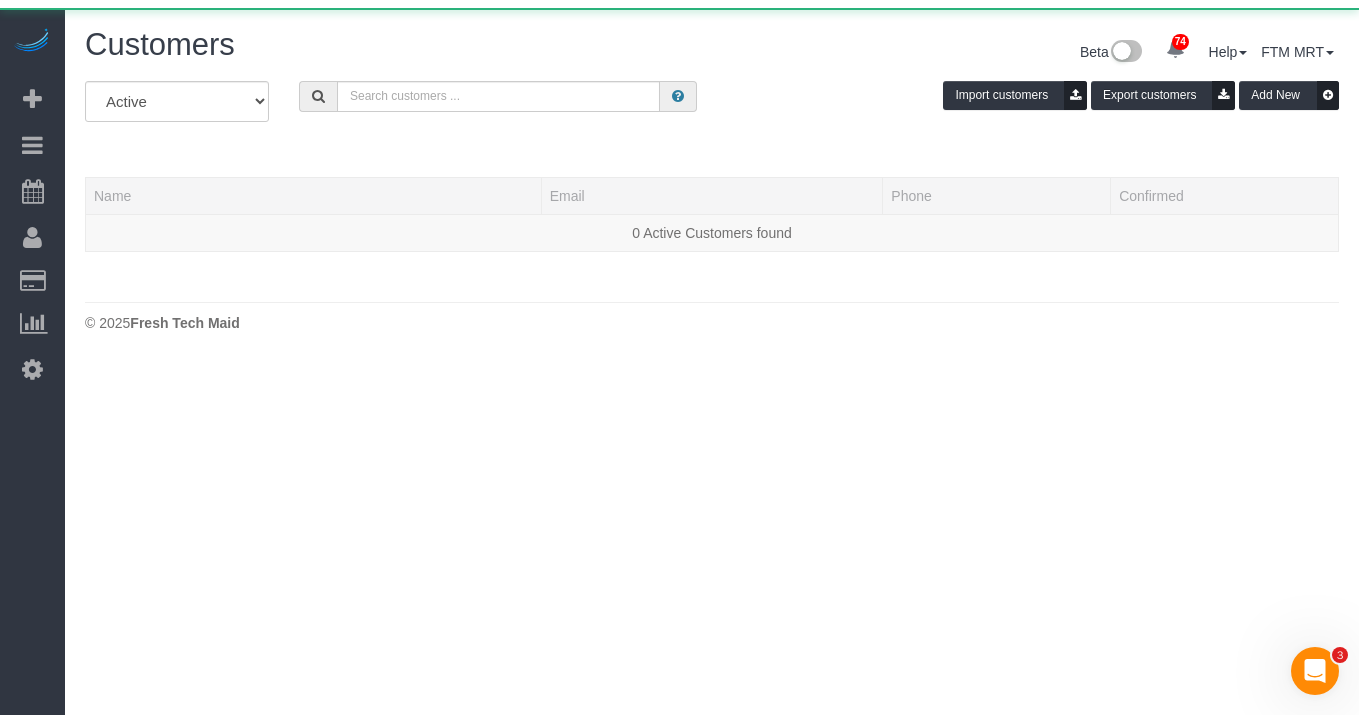 scroll, scrollTop: 0, scrollLeft: 0, axis: both 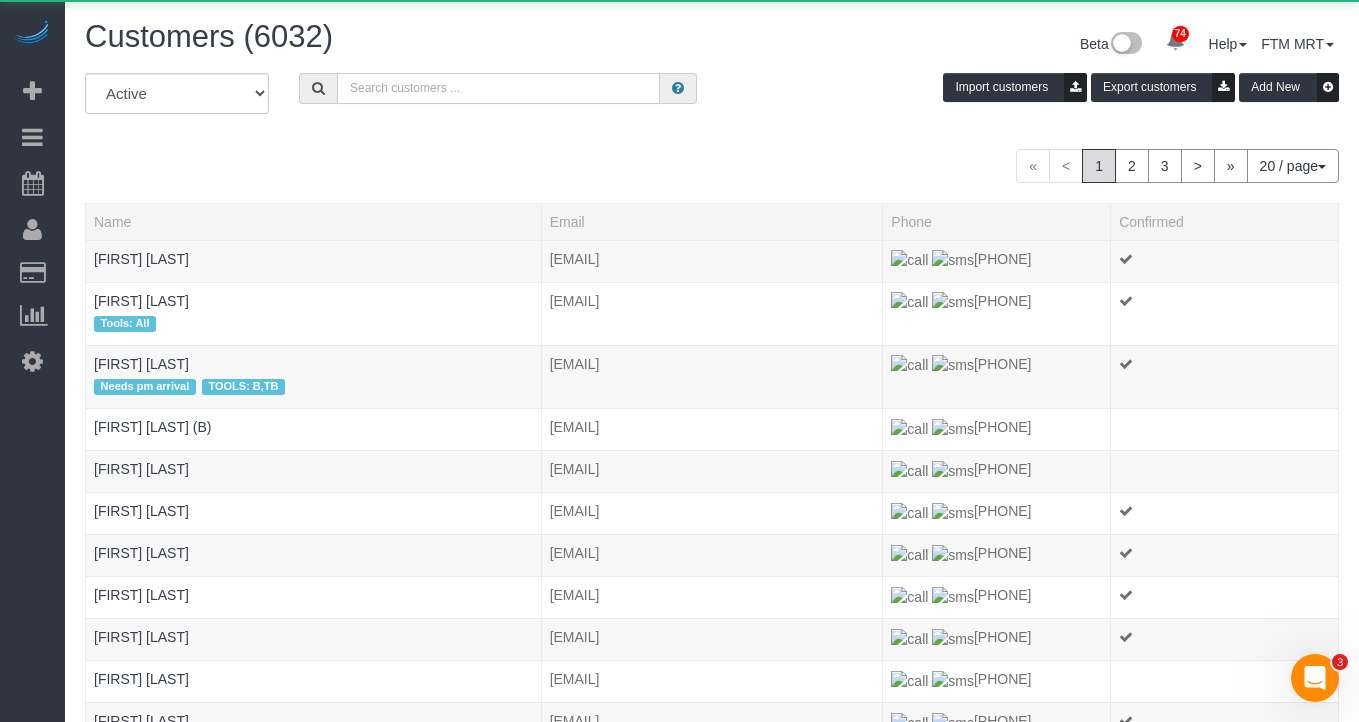 click at bounding box center [498, 88] 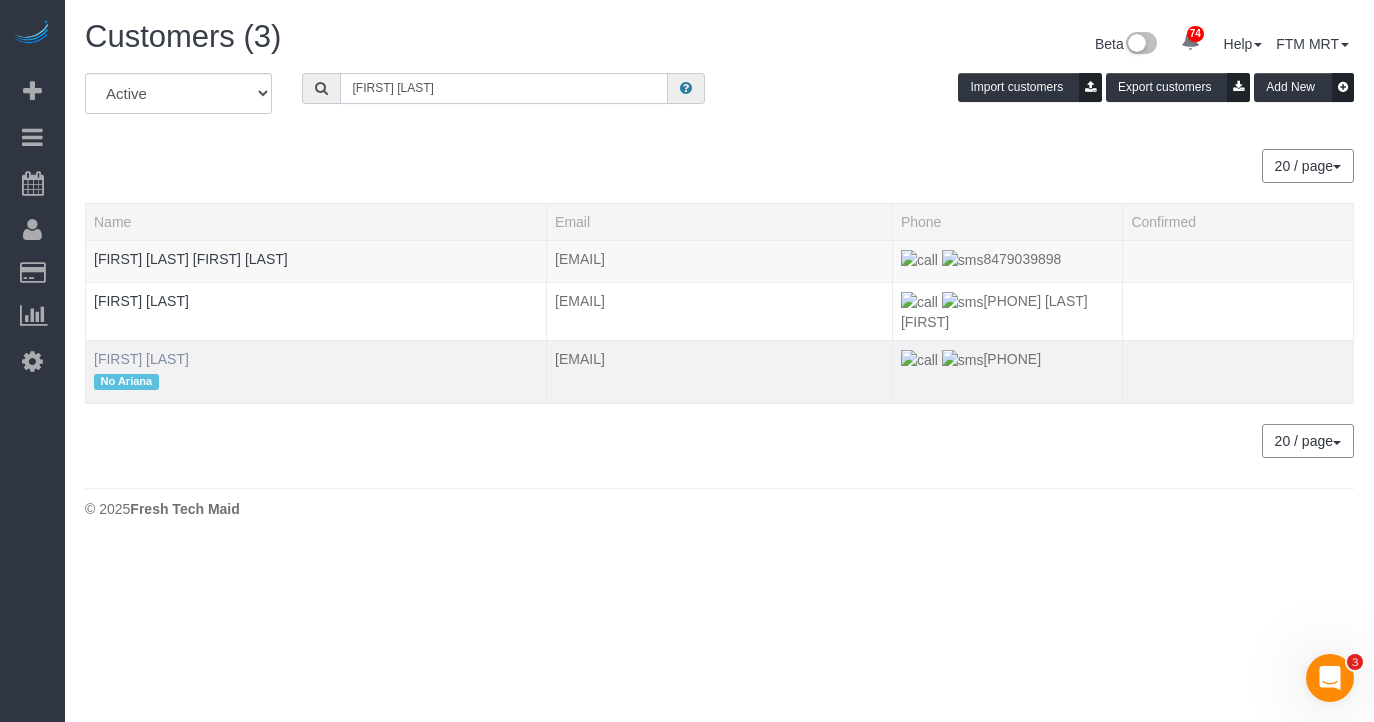 type on "[FIRST] [LAST]" 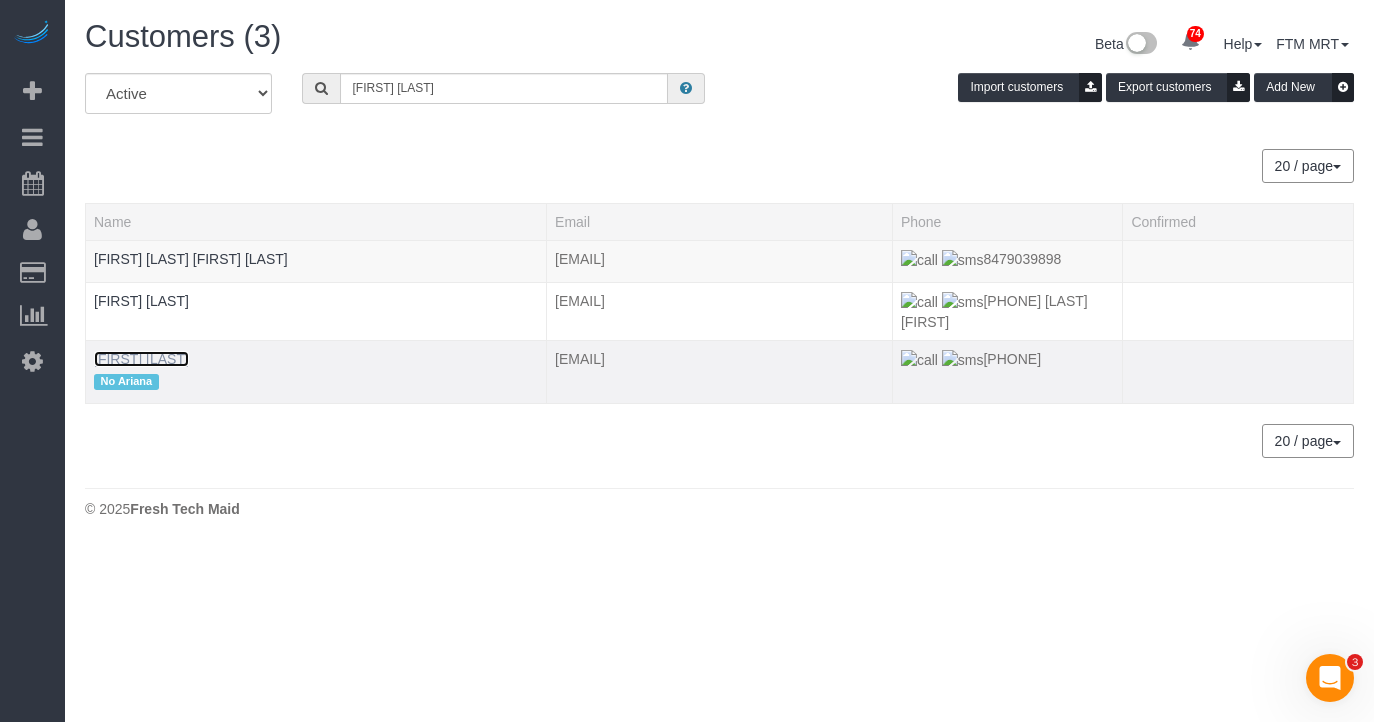 click on "[FIRST] [LAST]" at bounding box center (141, 359) 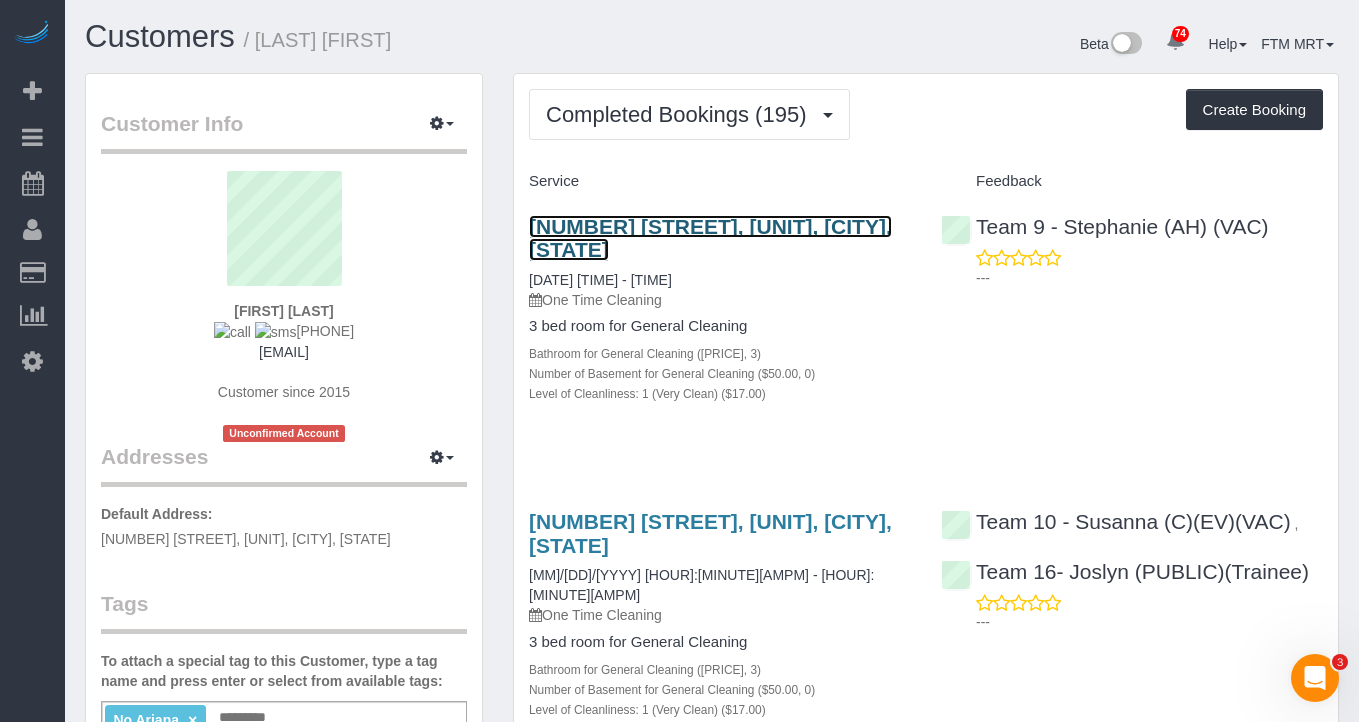 click on "[NUMBER] [STREET], Unit [NAME], [CITY], [STATE] [POSTAL_CODE]" at bounding box center (710, 238) 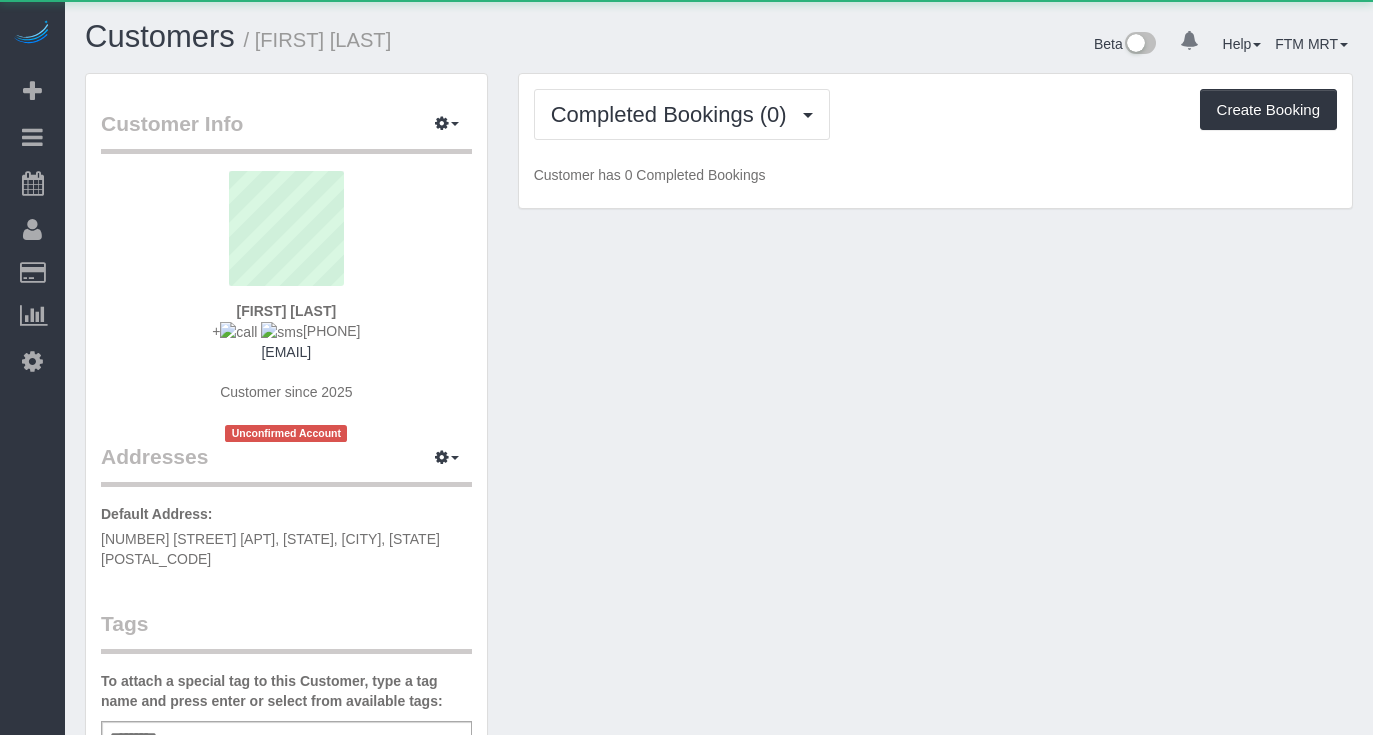 scroll, scrollTop: 0, scrollLeft: 0, axis: both 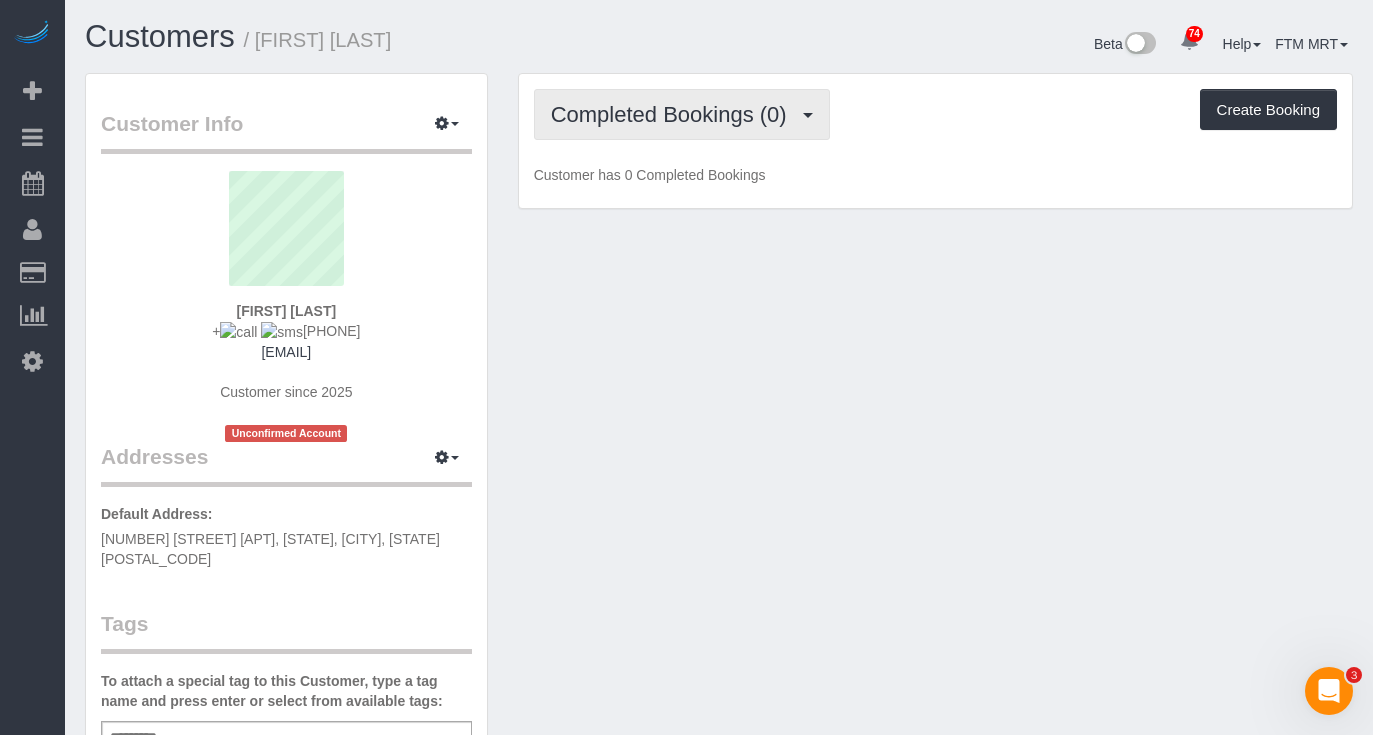 click on "Completed Bookings (0)" at bounding box center (674, 114) 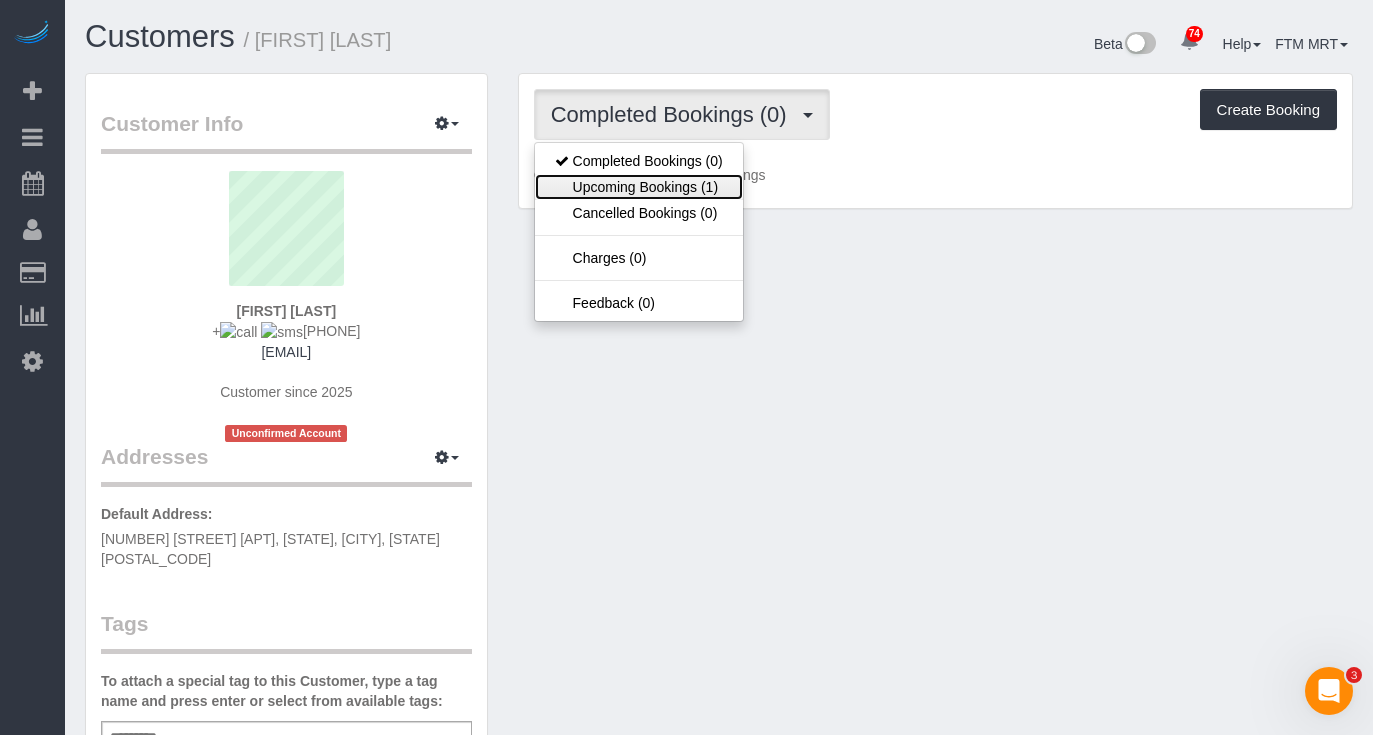 click on "Upcoming Bookings (1)" at bounding box center (639, 187) 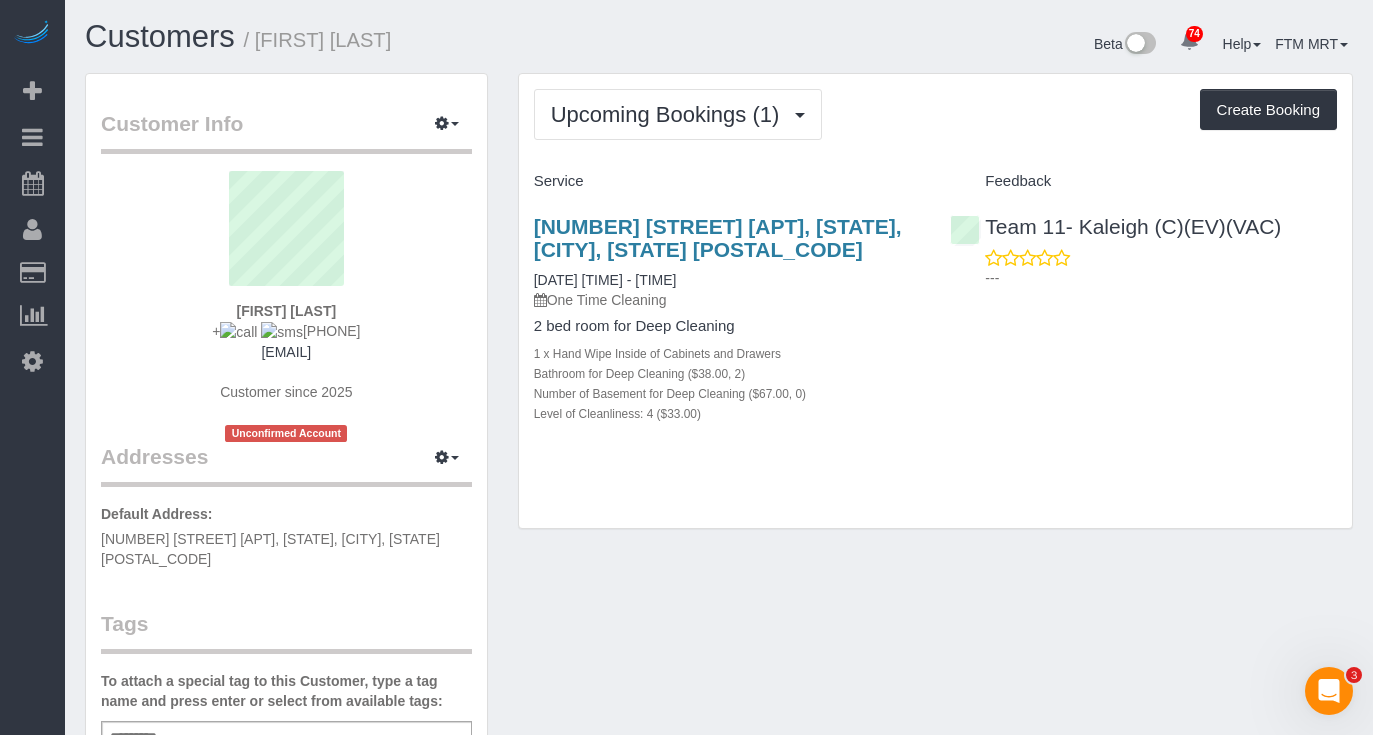 click on "[NUMBER] [STREET] [APT], [STATE], [CITY], [STATE] [POSTAL_CODE]
[DATE] [TIME] - [TIME]
One Time Cleaning
2 bed room for Deep Cleaning
1 x Hand Wipe Inside of Cabinets and Drawers
Bathroom for Deep Cleaning ($38.00, 2)
Number of Basement for Deep Cleaning ($67.00, 0)
Level of Cleanliness: 4 ($33.00)" at bounding box center [727, 330] 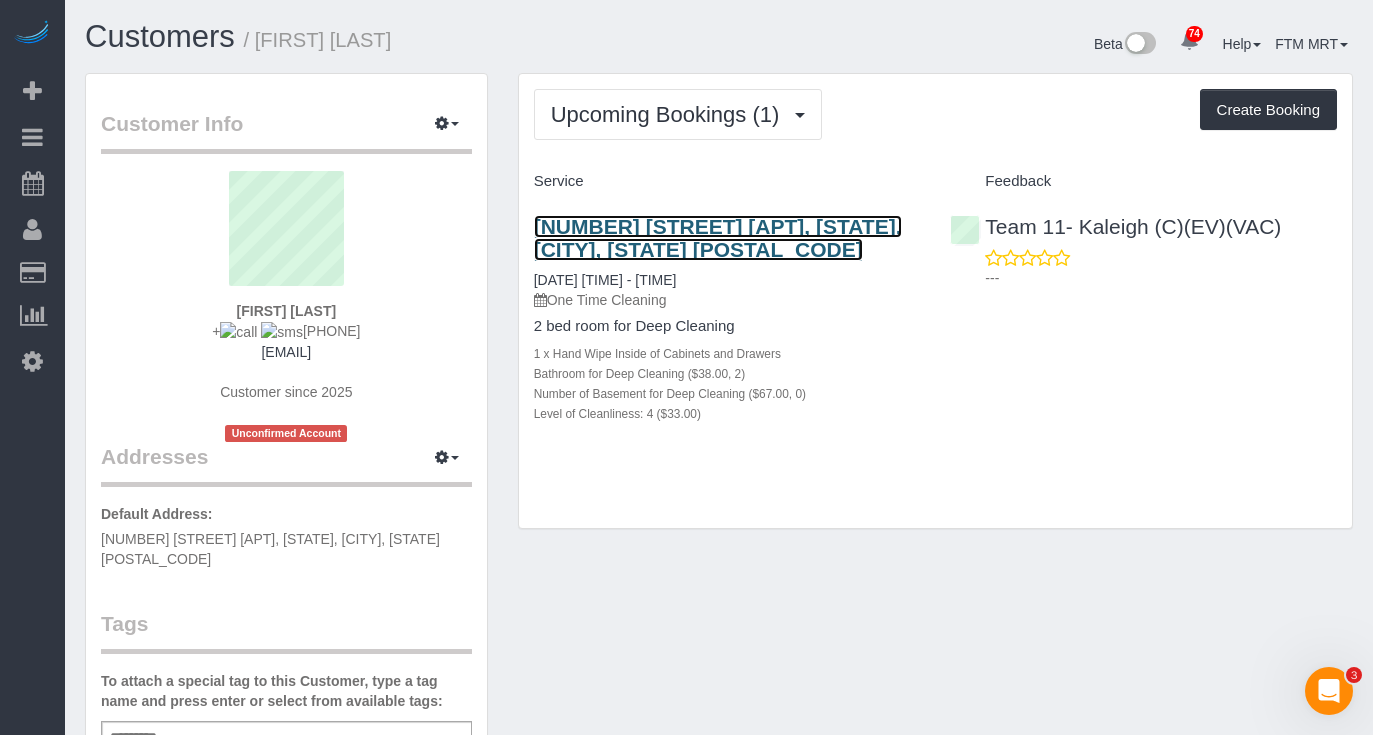 click on "[NUMBER] [STREET] [APT], [STATE], [CITY], [STATE] [POSTAL_CODE]" at bounding box center (718, 238) 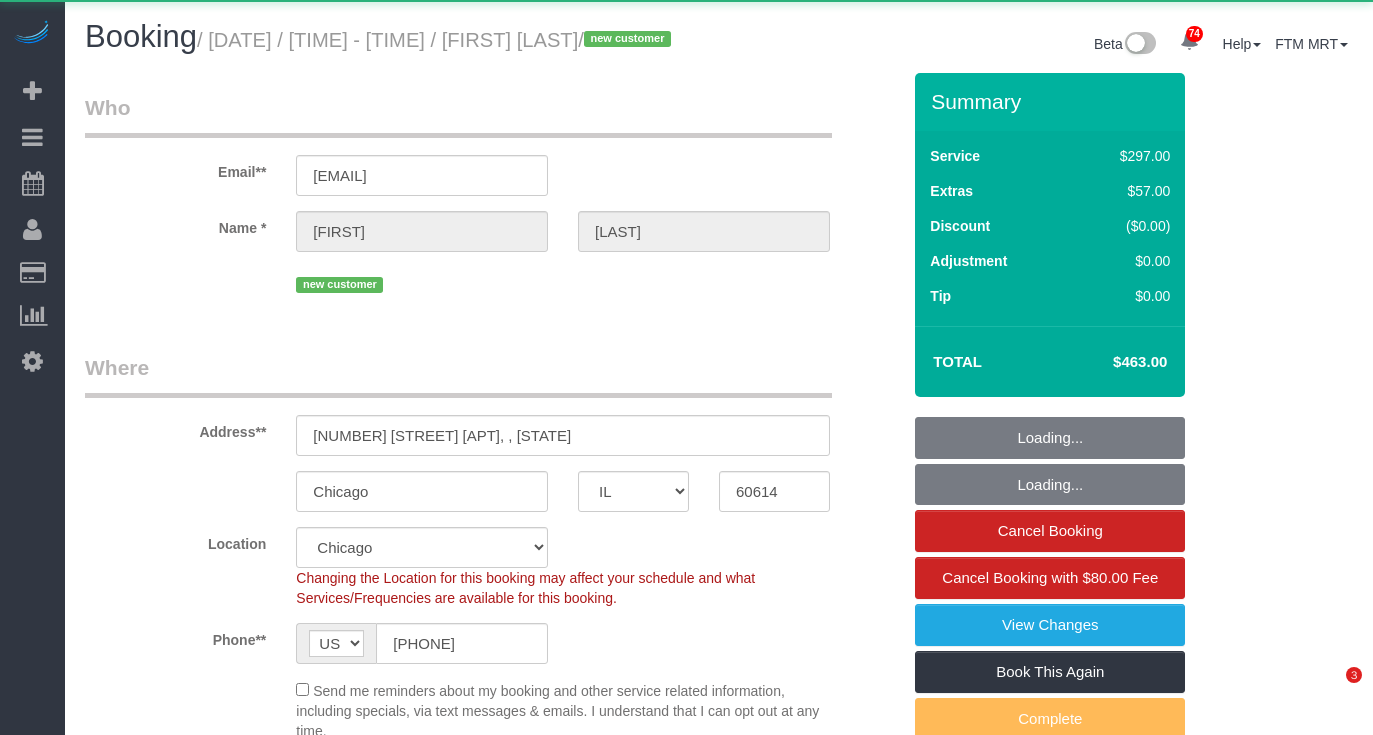 select on "IL" 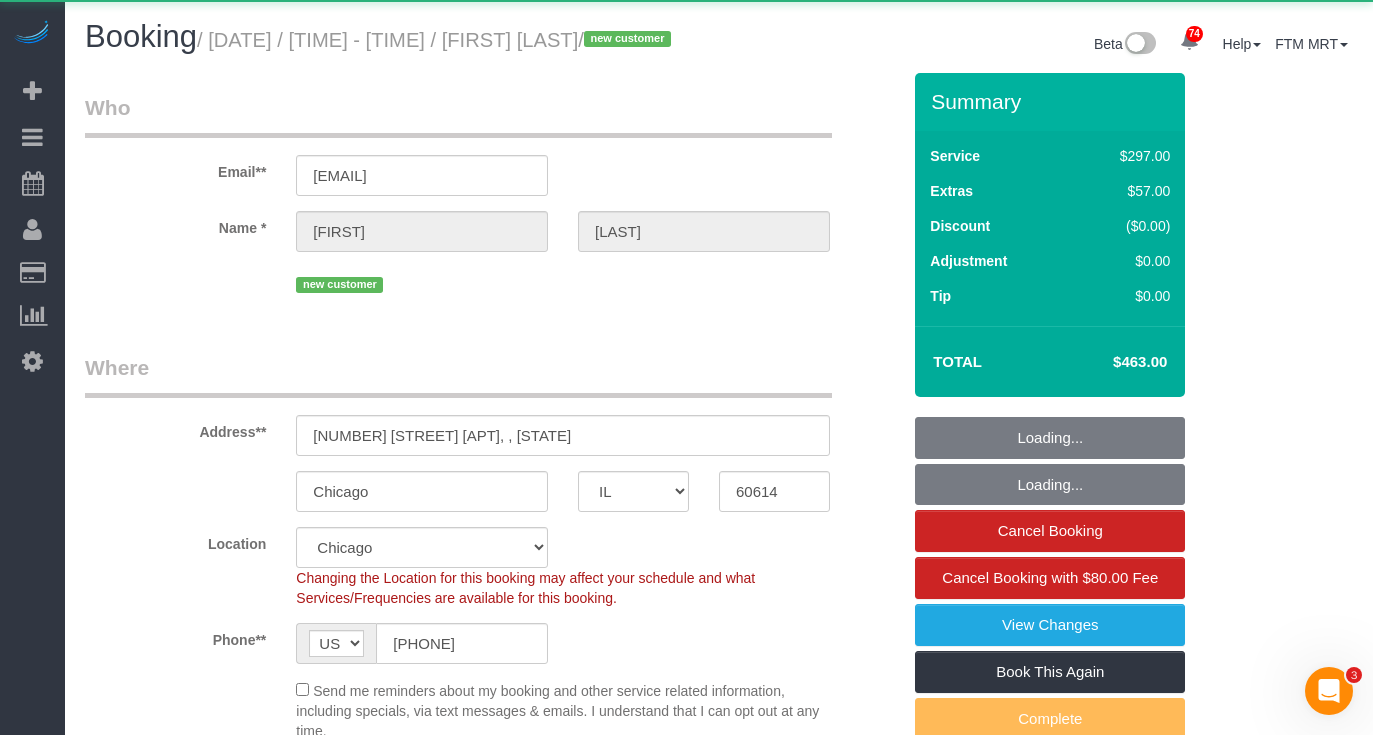 scroll, scrollTop: 0, scrollLeft: 0, axis: both 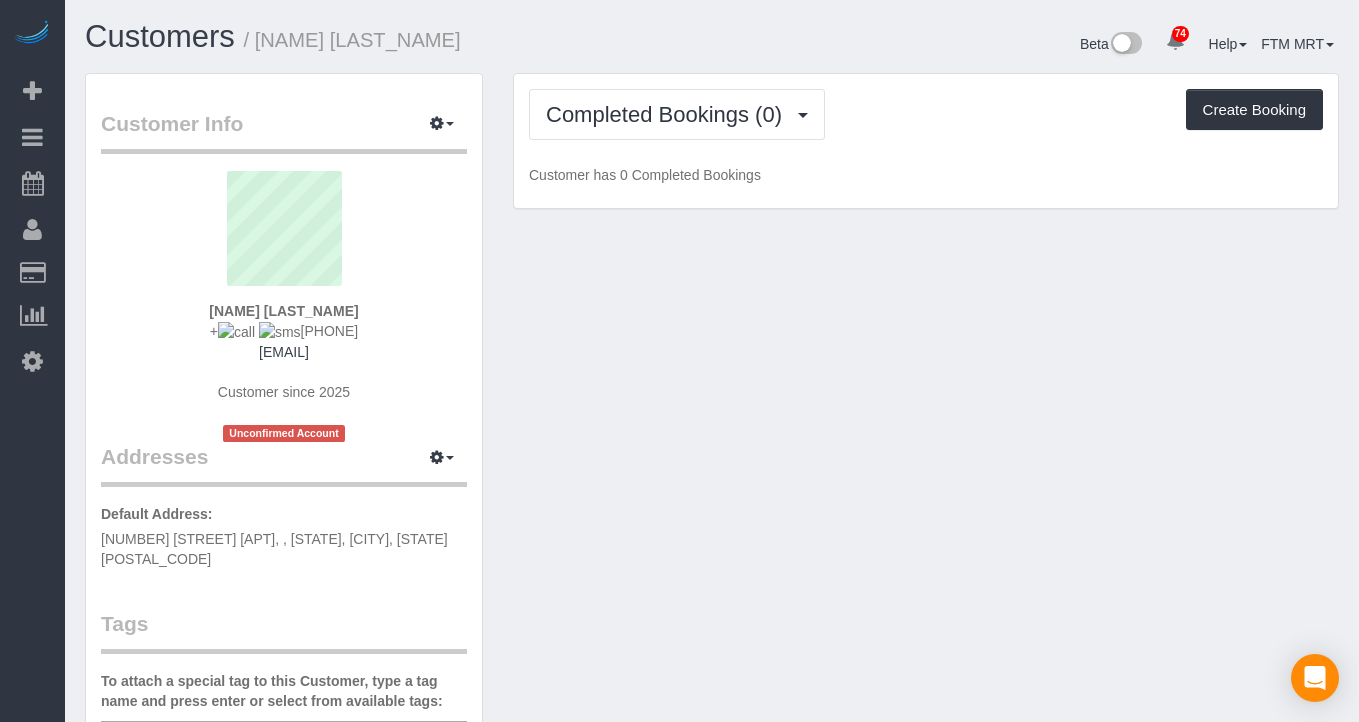 click on "Completed Bookings (0)
Completed Bookings (0)
Upcoming Bookings (1)
Cancelled Bookings (0)
Charges (0)
Feedback (0)
Create Booking
Customer has 0 Completed Bookings" at bounding box center (926, 141) 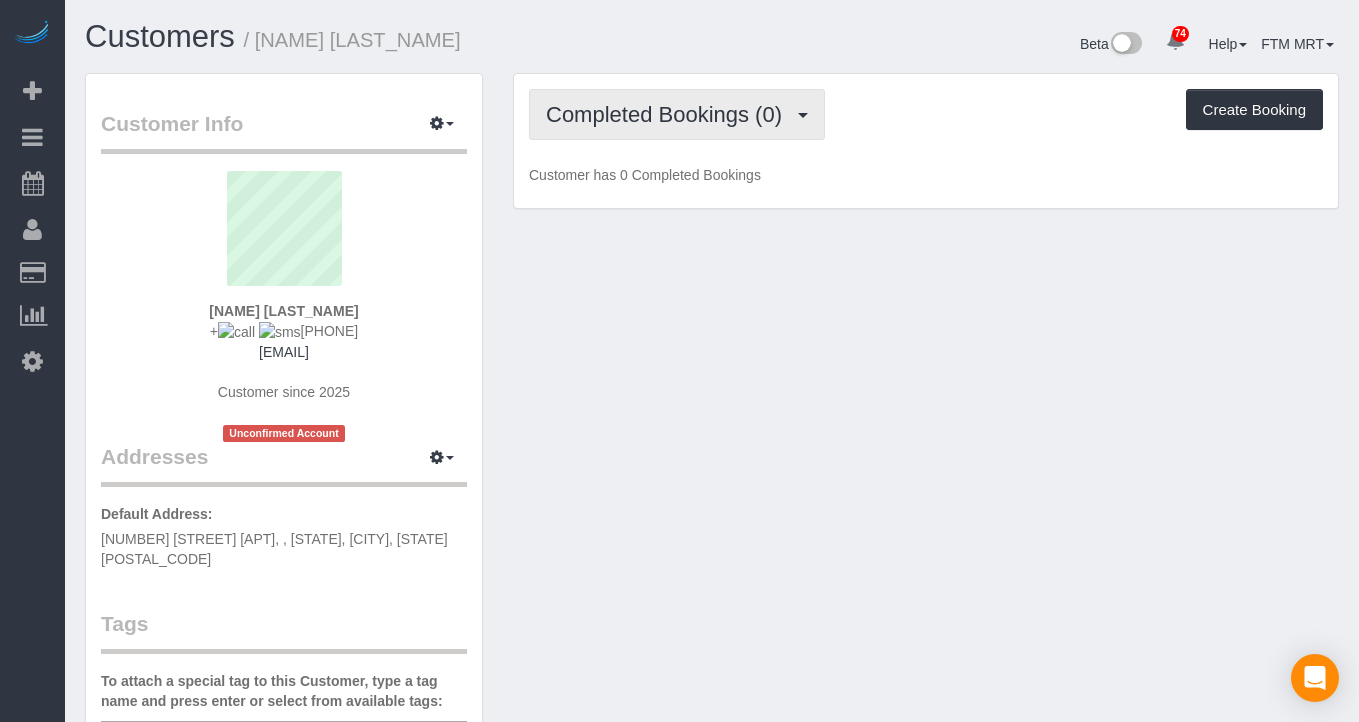 click on "Completed Bookings (0)" at bounding box center [669, 114] 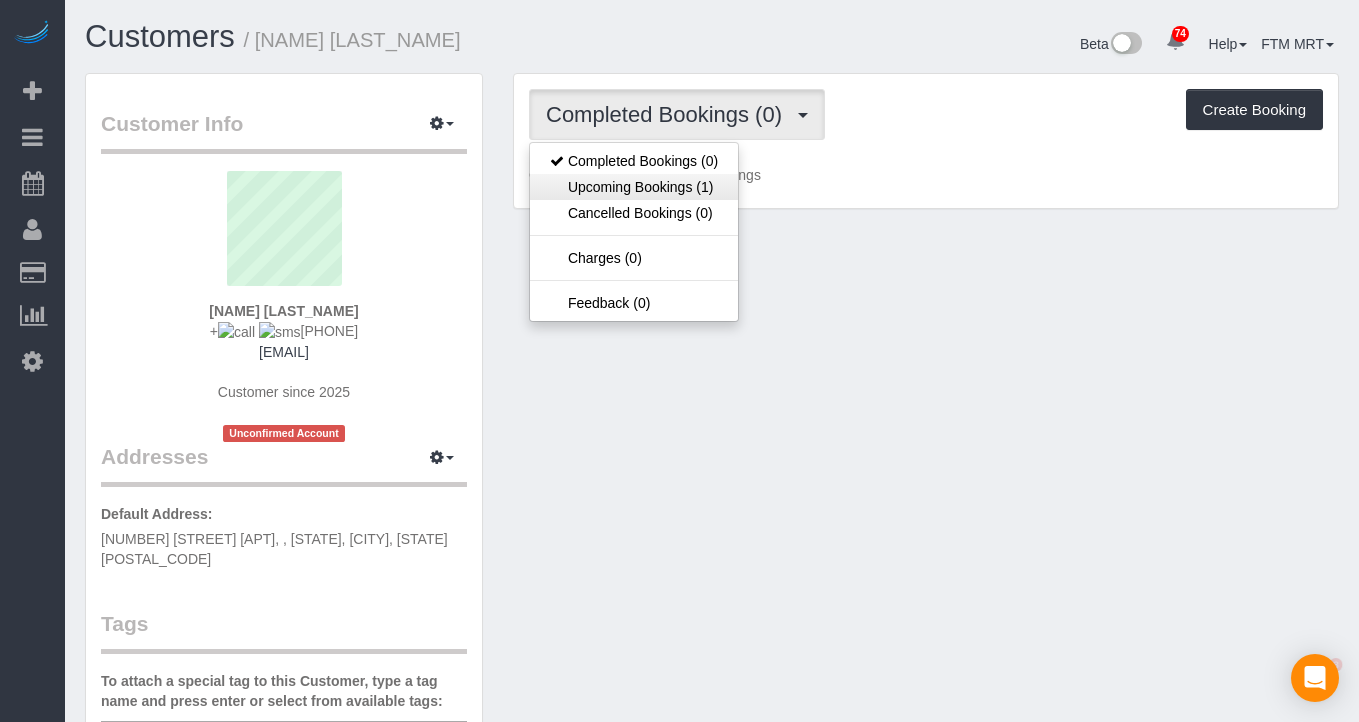 scroll, scrollTop: 0, scrollLeft: 0, axis: both 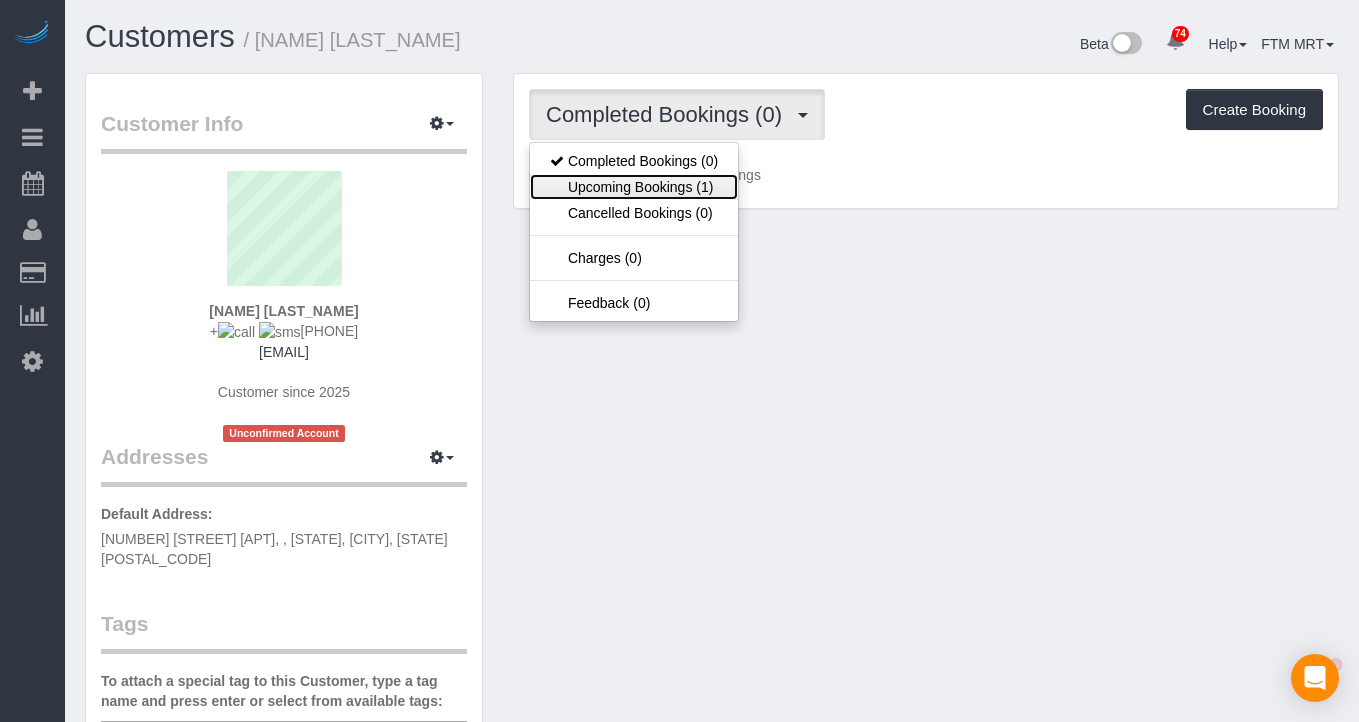click on "Upcoming Bookings (1)" at bounding box center (634, 187) 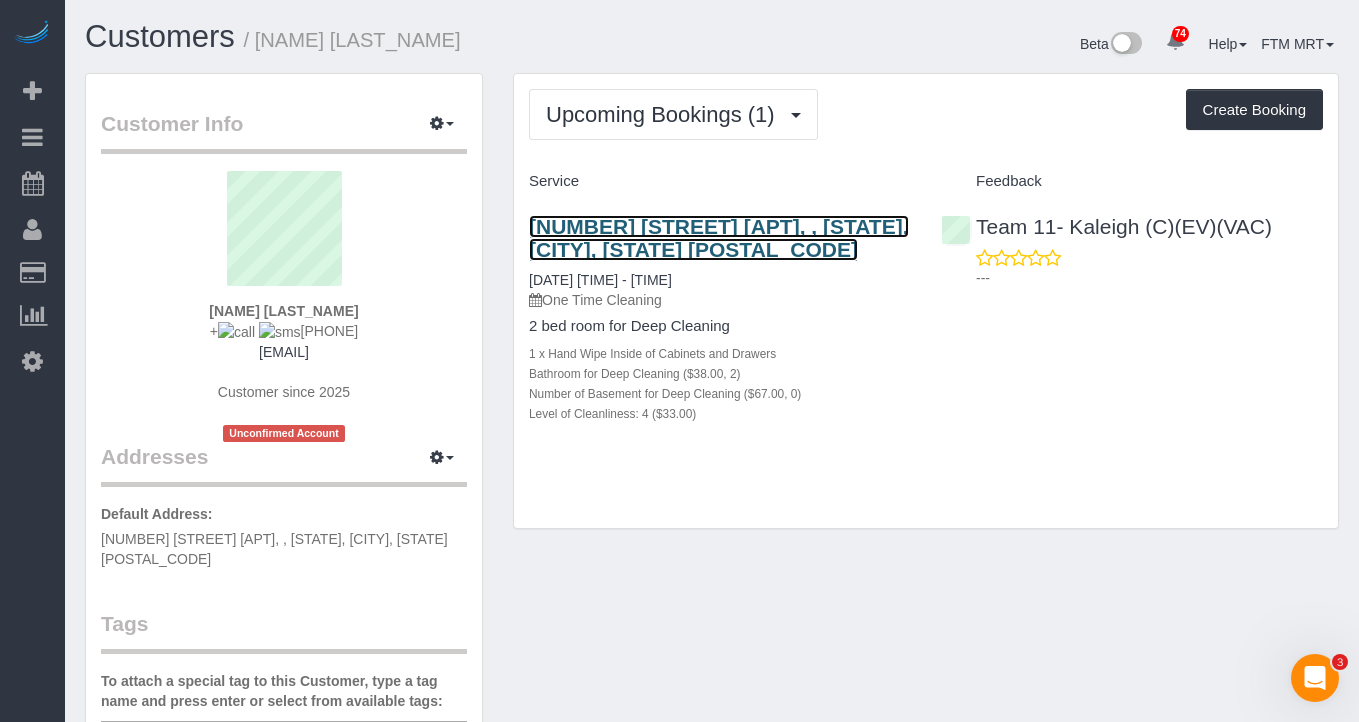 click on "[NUMBER] [STREET] [APT], [STATE], [CITY], [STATE] [POSTAL_CODE]" at bounding box center [719, 238] 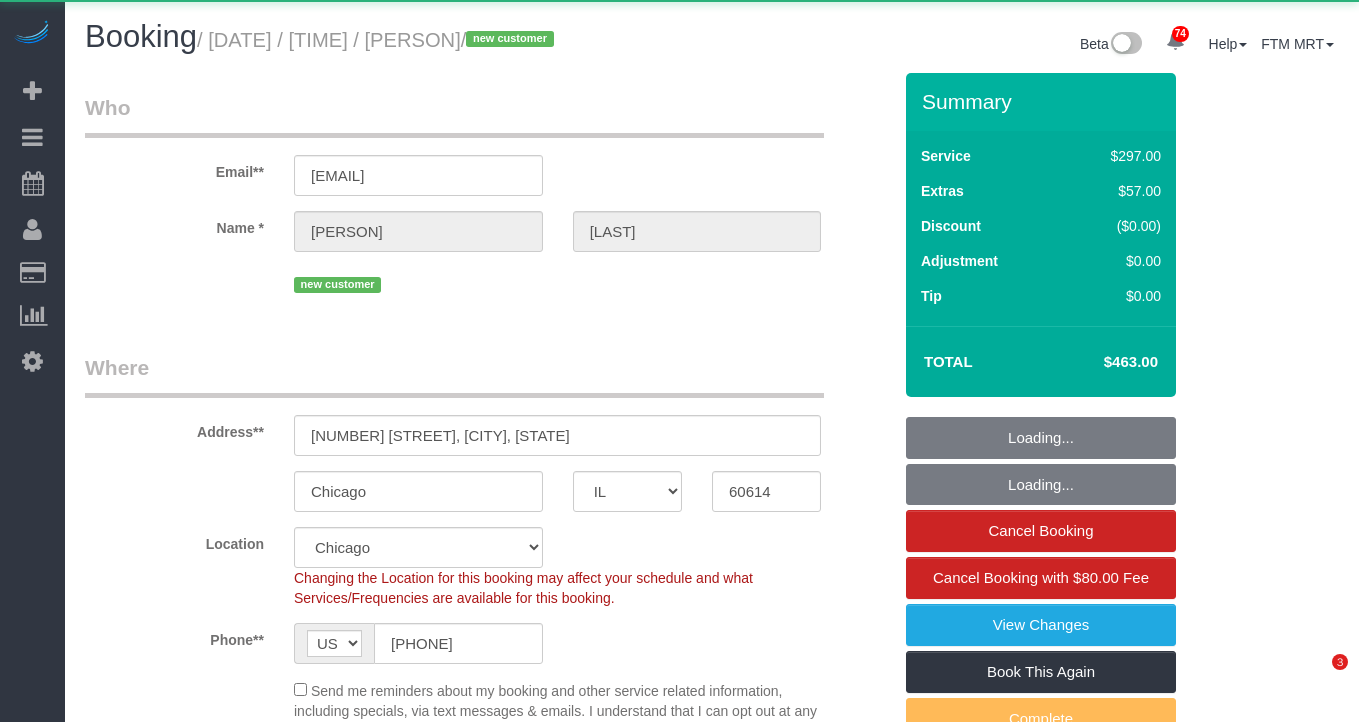 select on "IL" 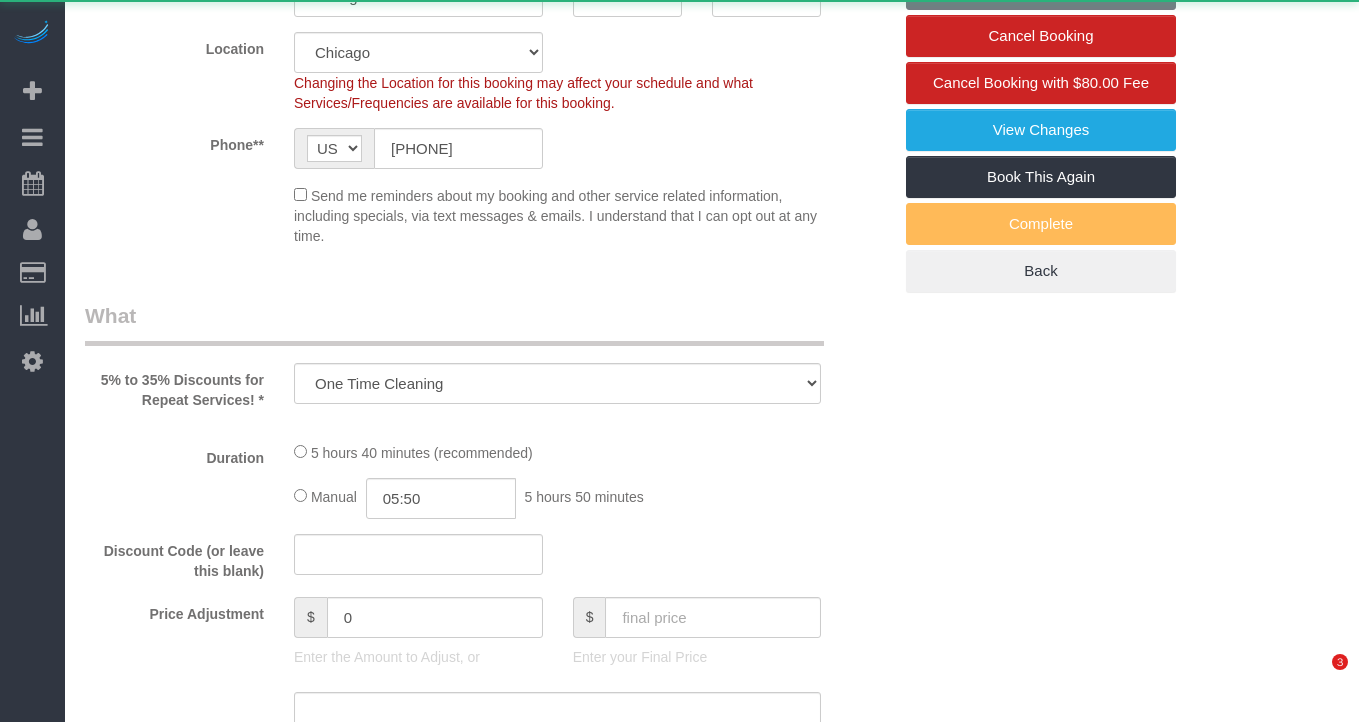 select on "object:1269" 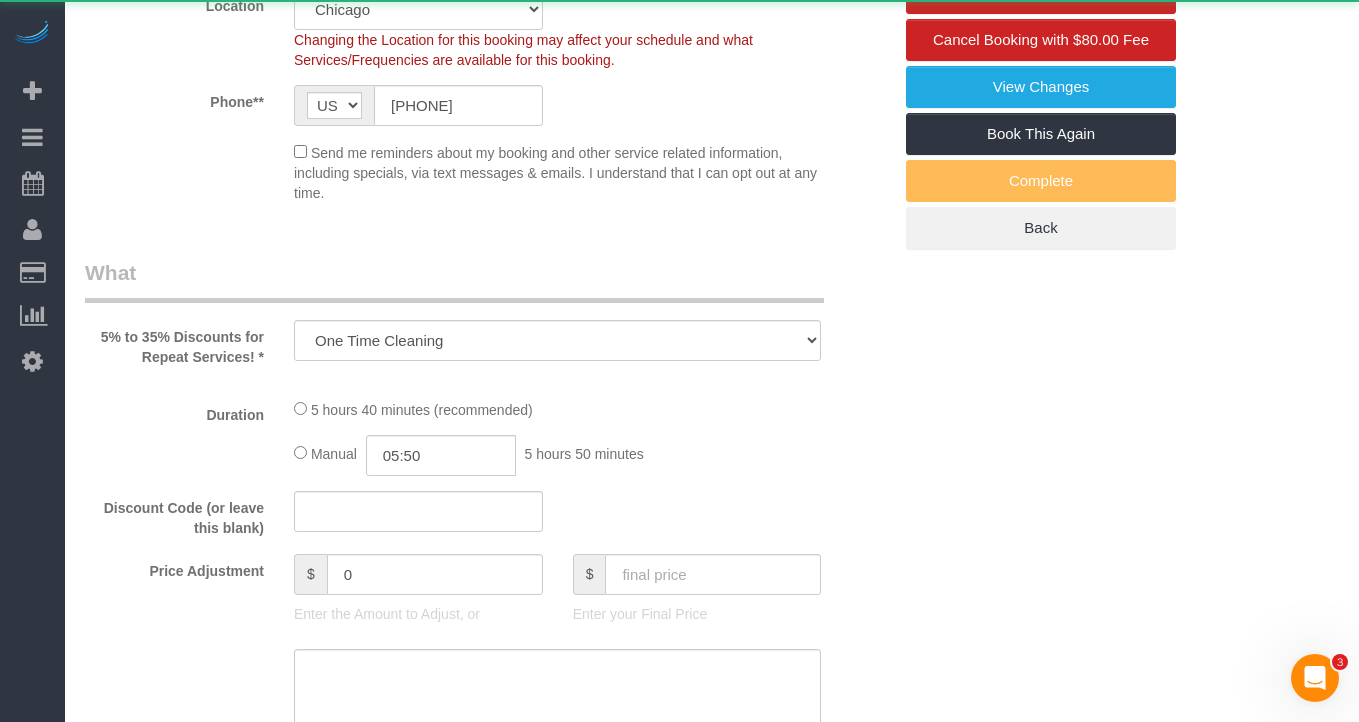 scroll, scrollTop: 0, scrollLeft: 0, axis: both 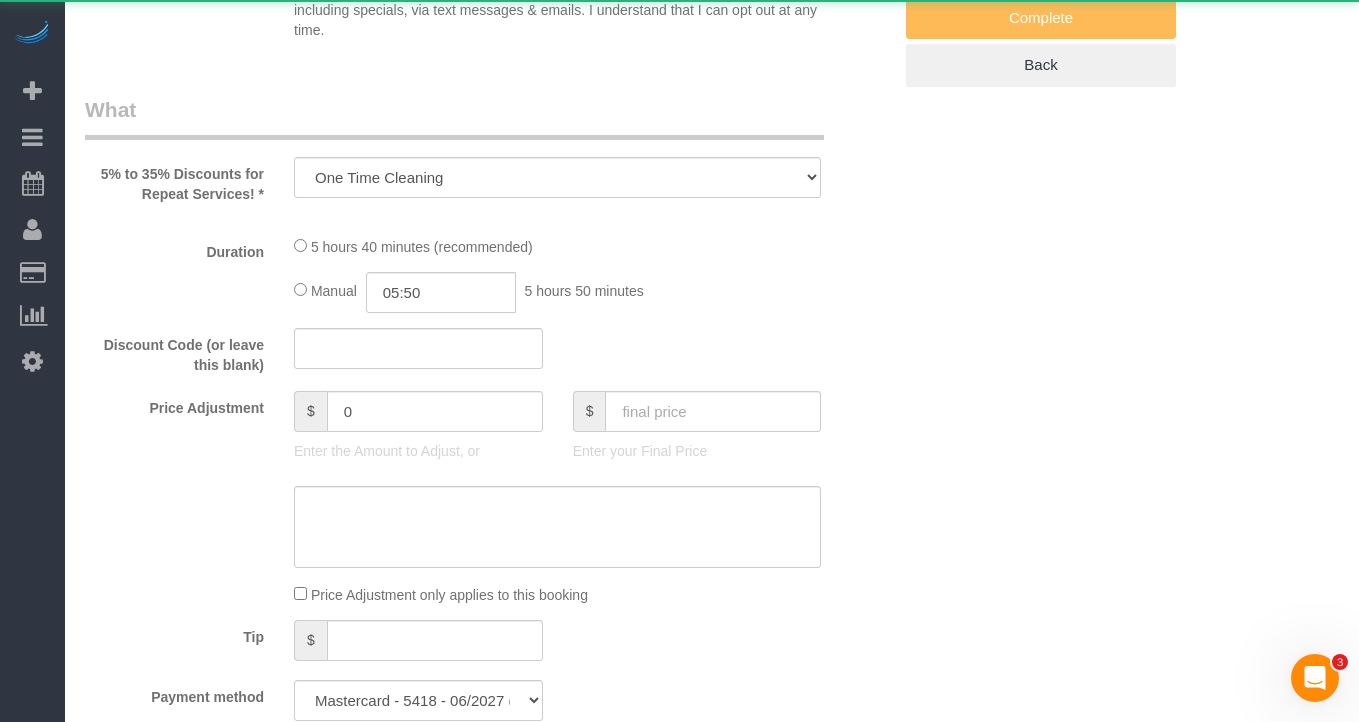 select on "513" 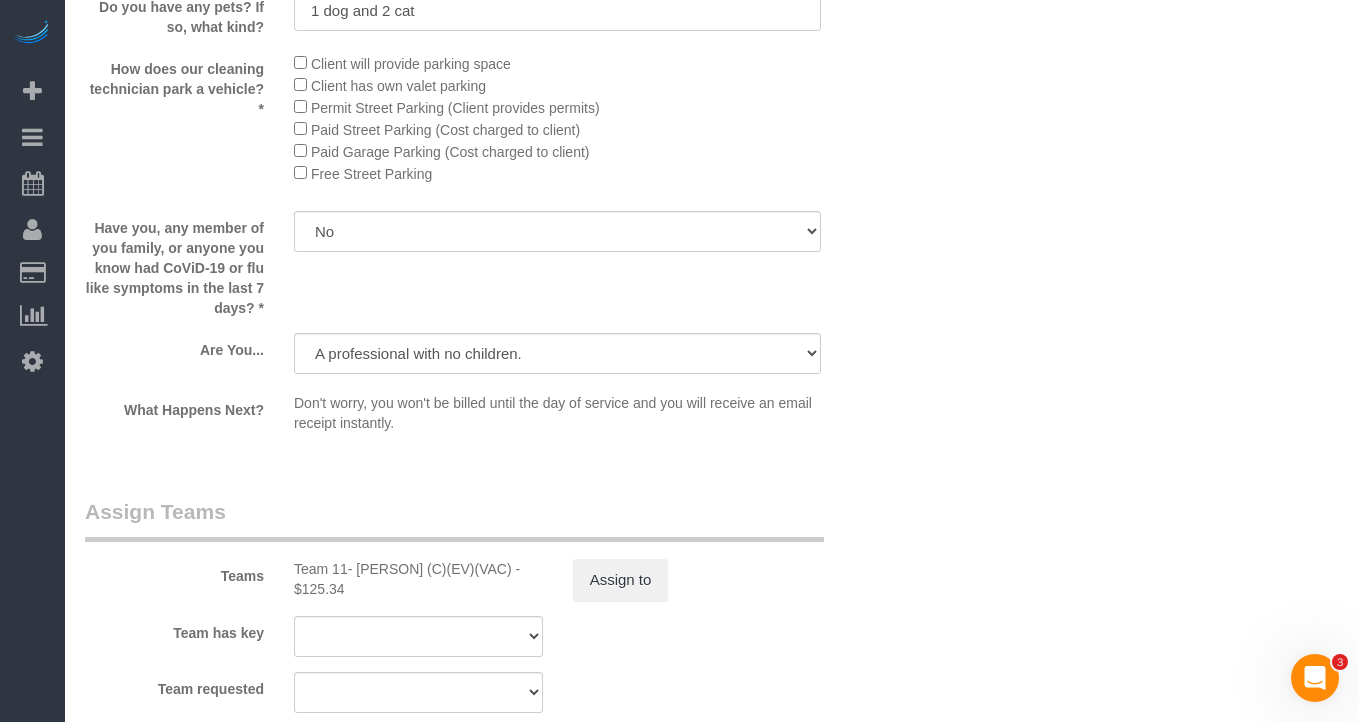 scroll, scrollTop: 2676, scrollLeft: 0, axis: vertical 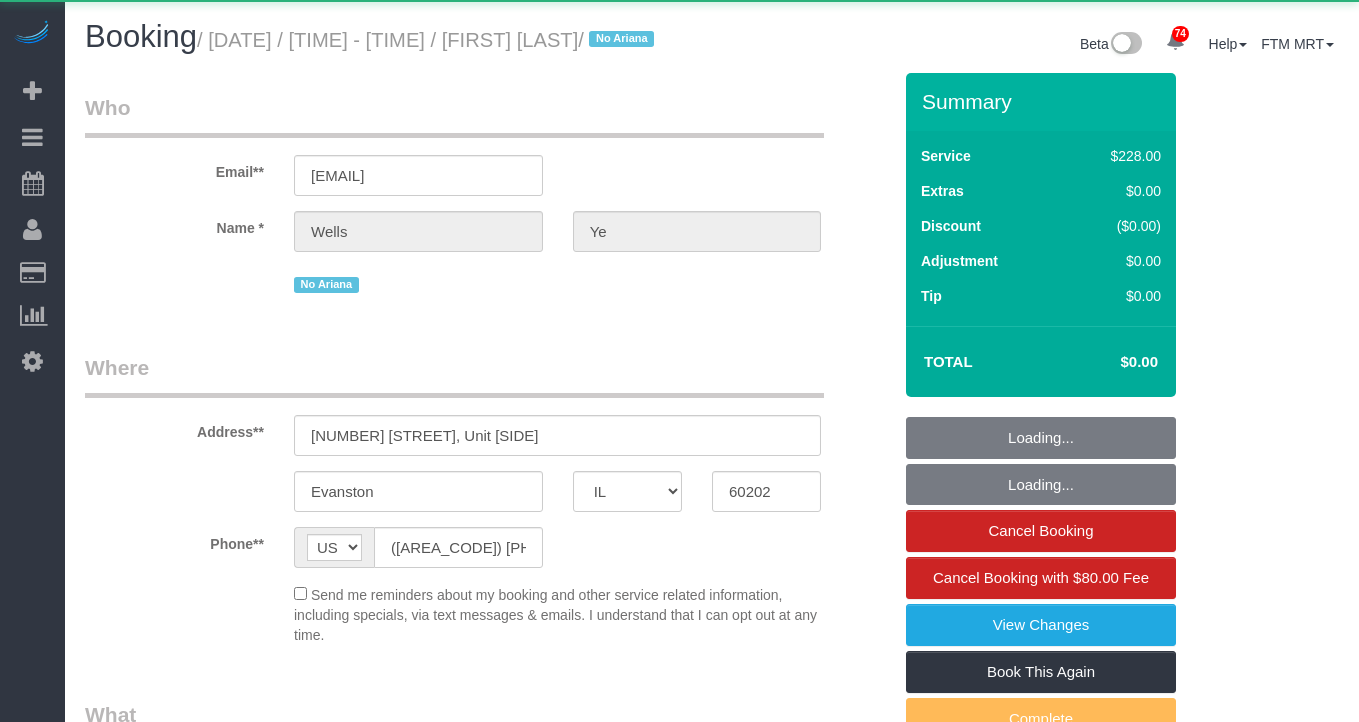 select on "IL" 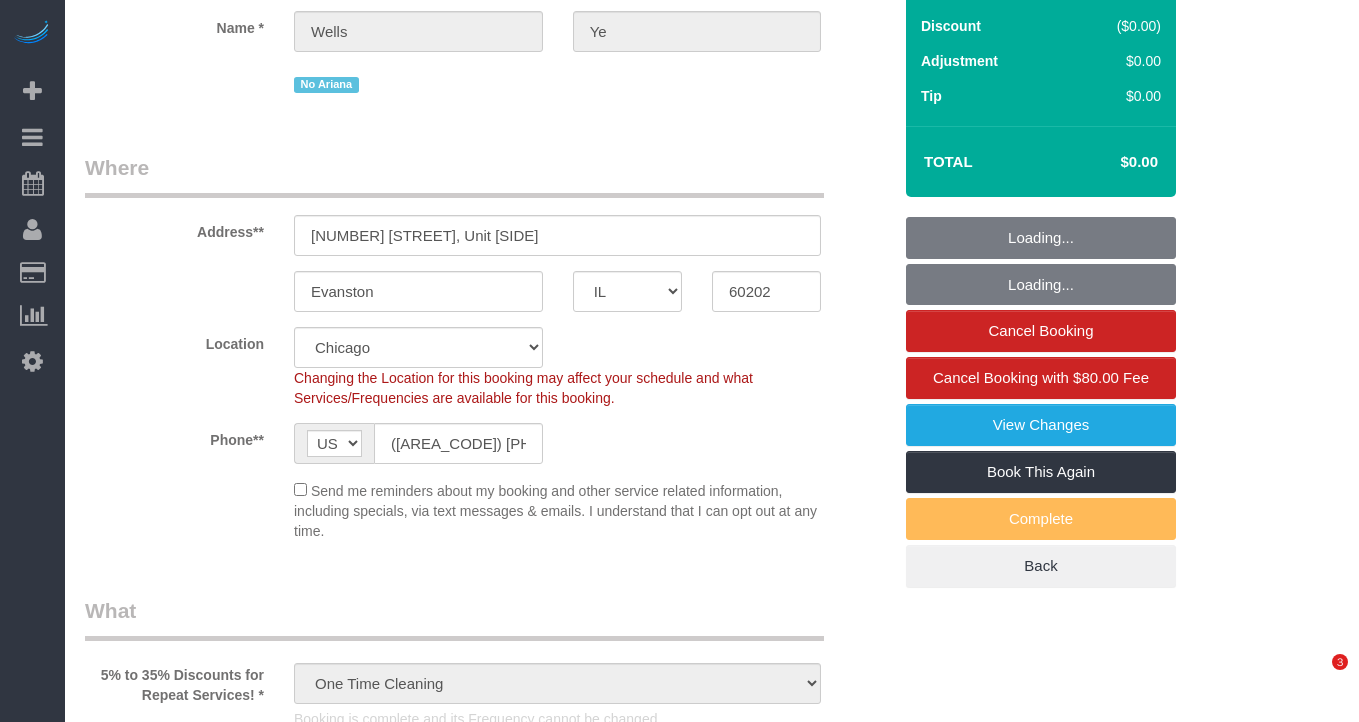 scroll, scrollTop: 203, scrollLeft: 0, axis: vertical 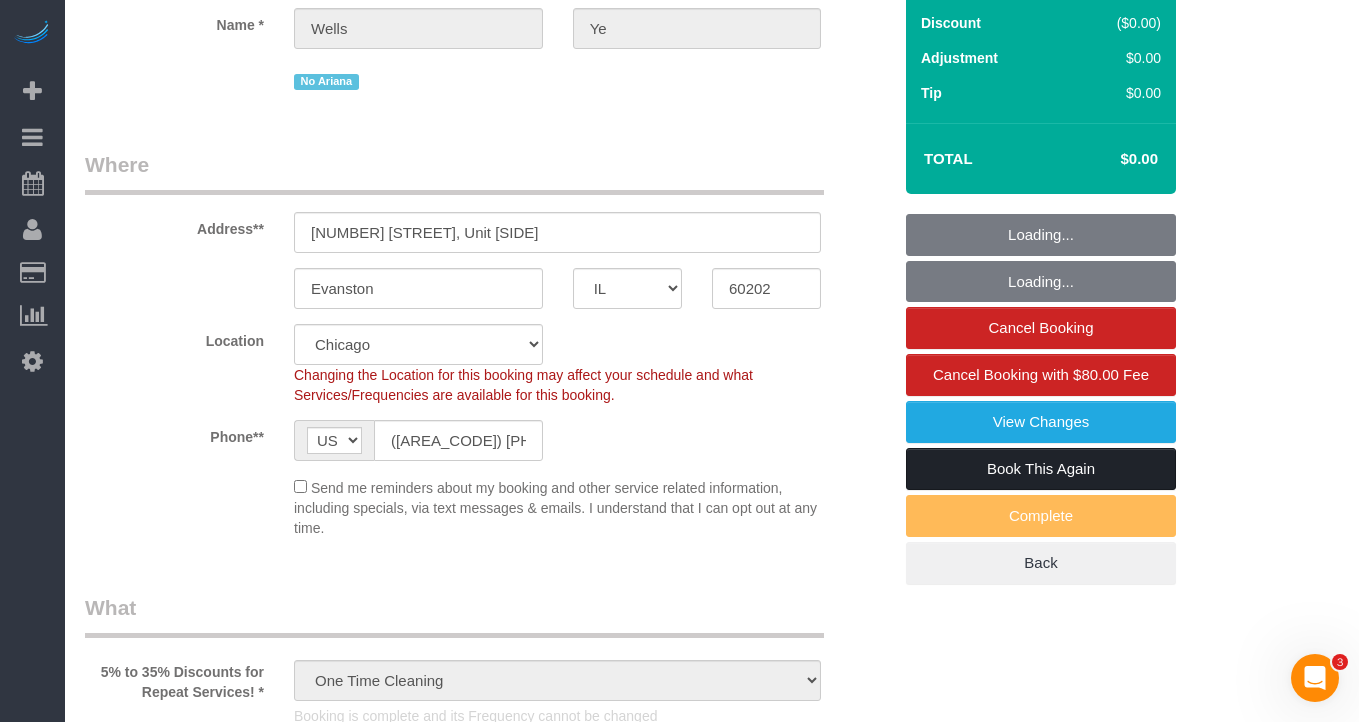 click on "Book This Again" at bounding box center (1041, 469) 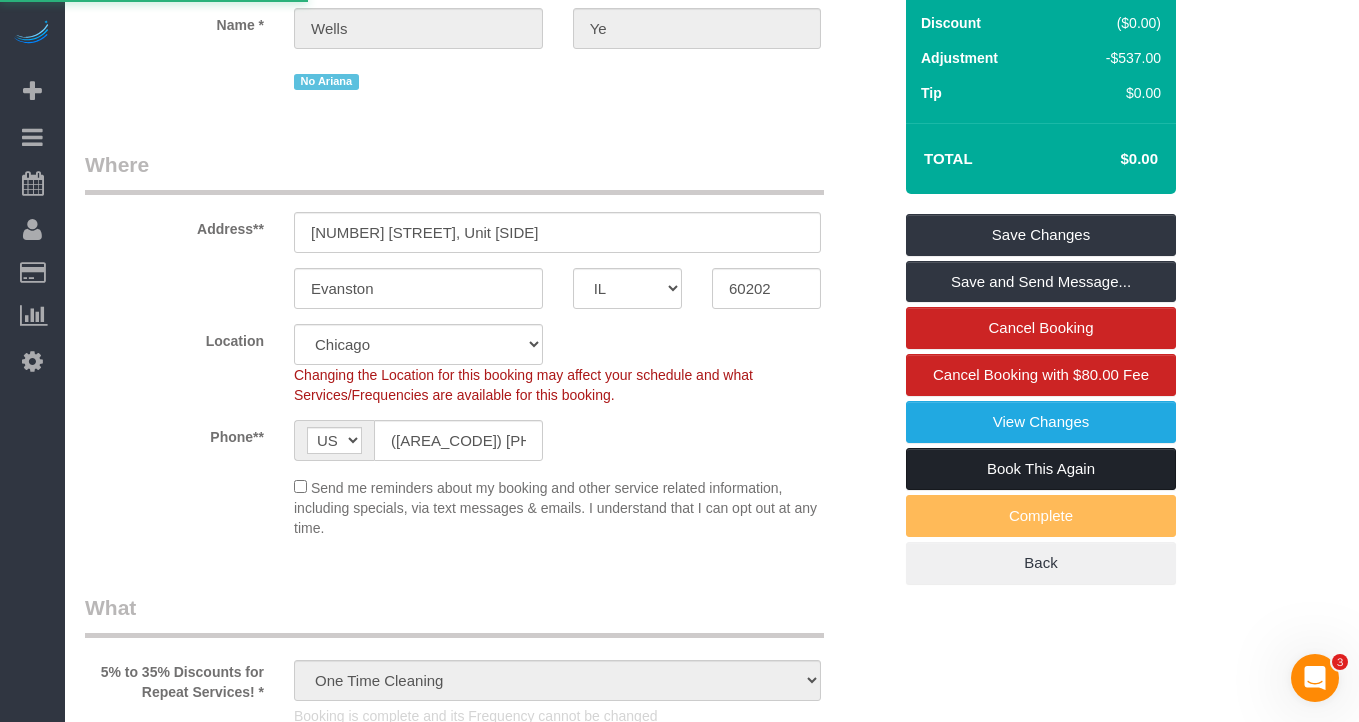 scroll, scrollTop: 0, scrollLeft: 0, axis: both 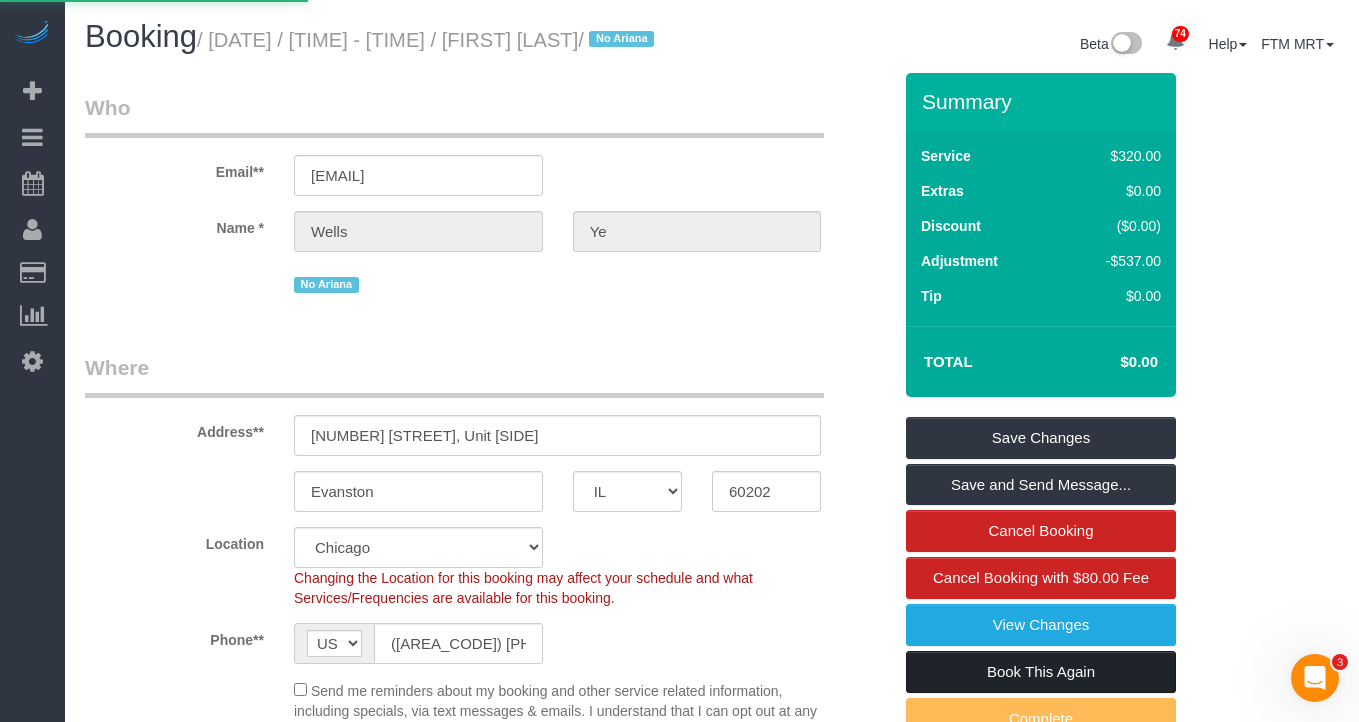 select on "IL" 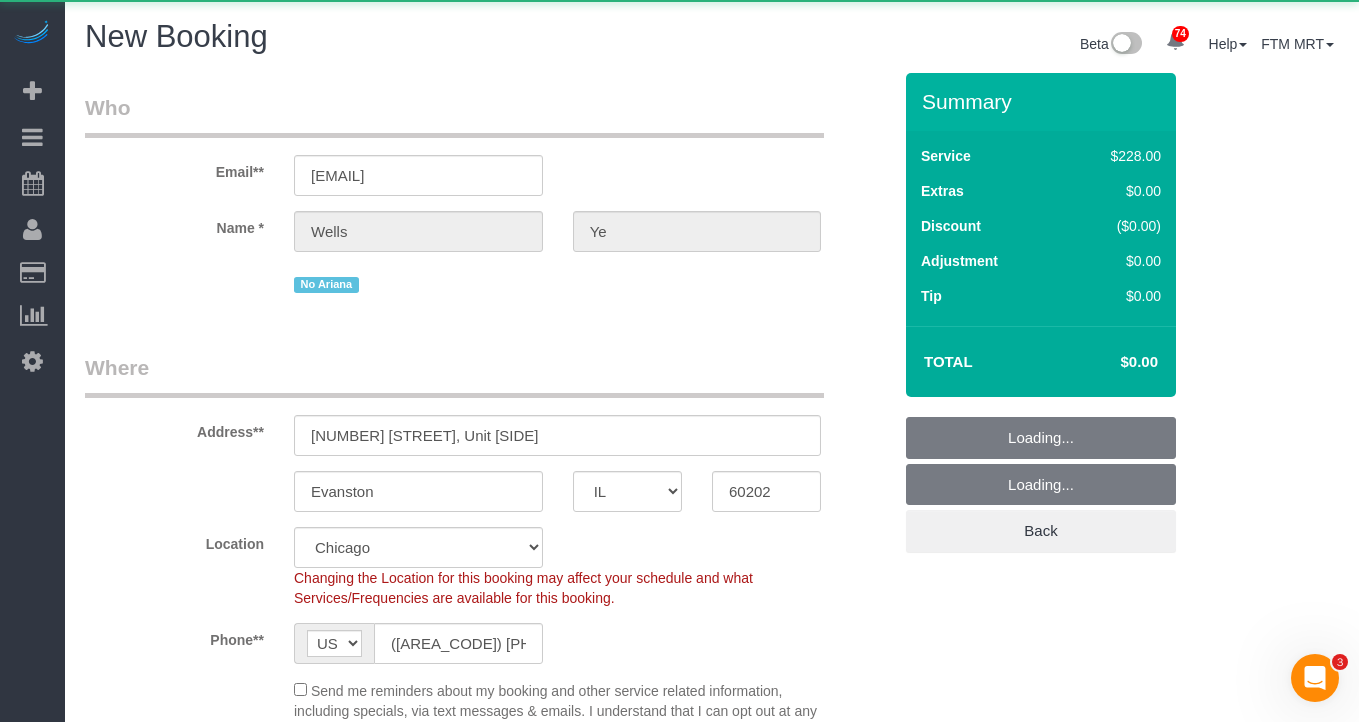 select on "object:2131" 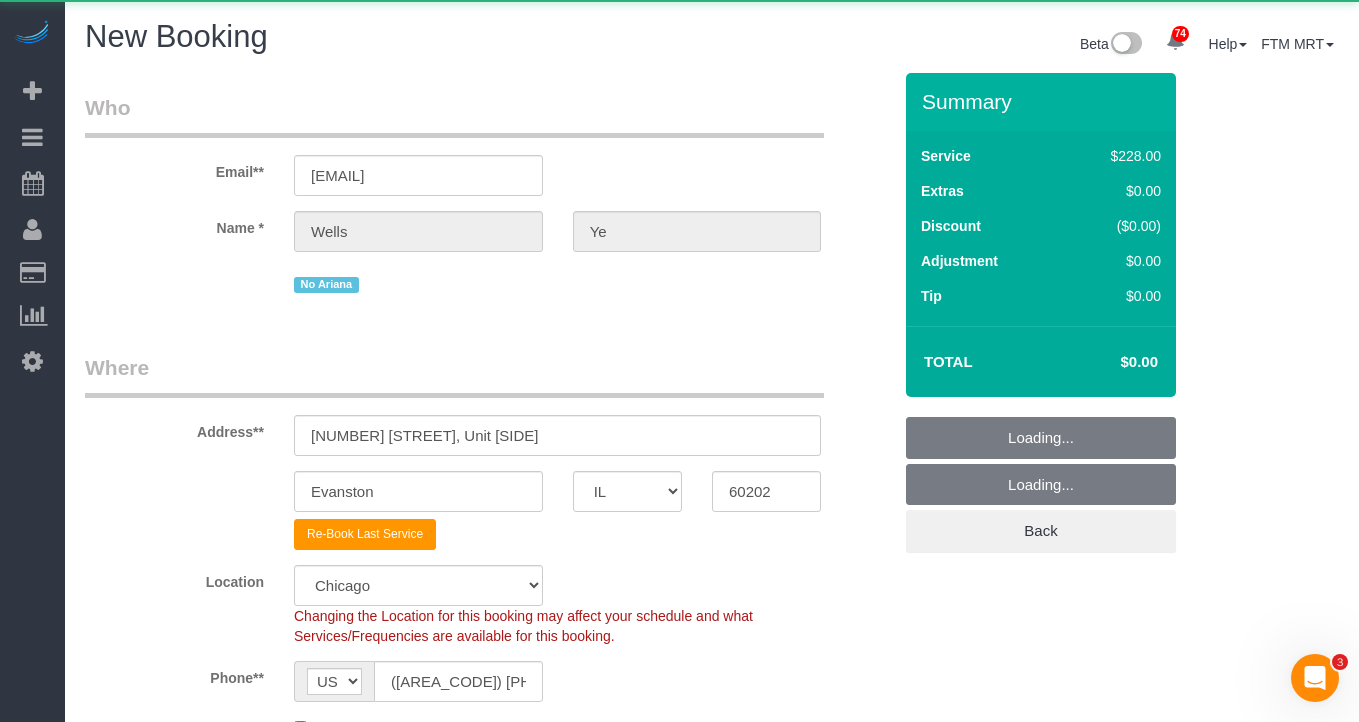 select on "3" 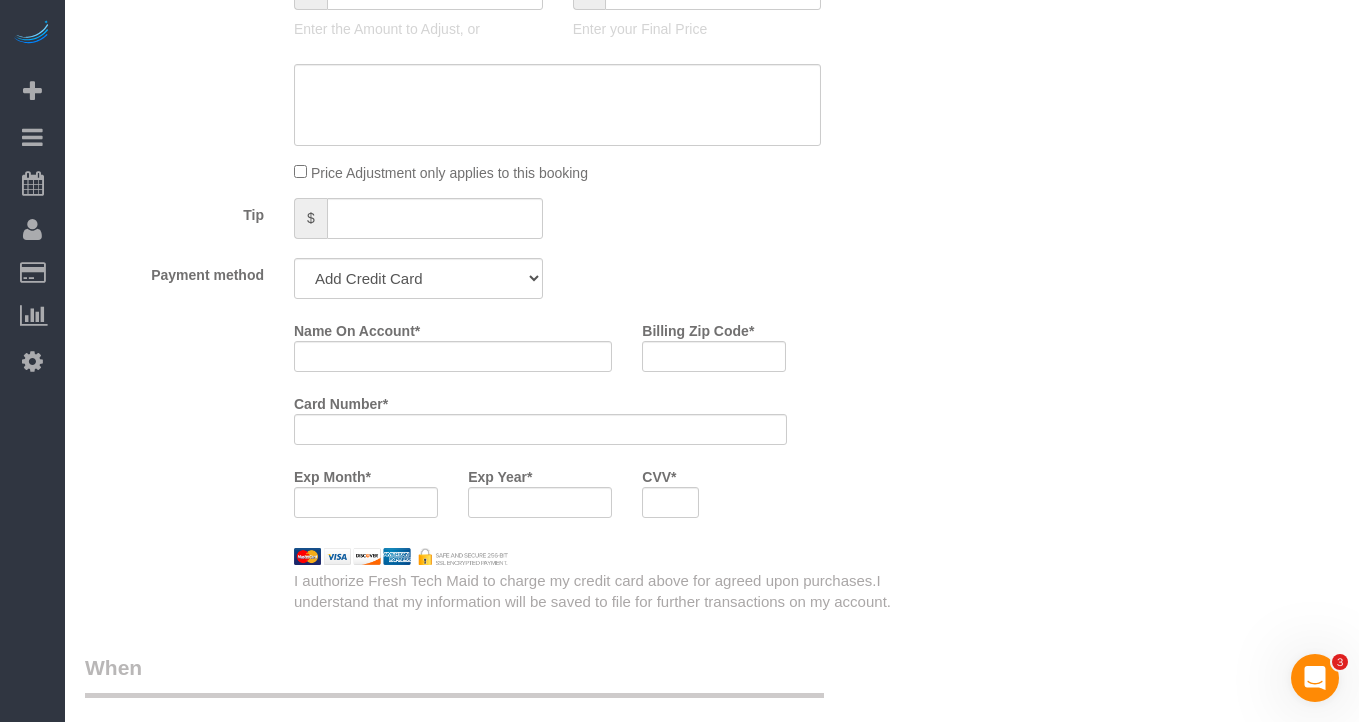 scroll, scrollTop: 1789, scrollLeft: 0, axis: vertical 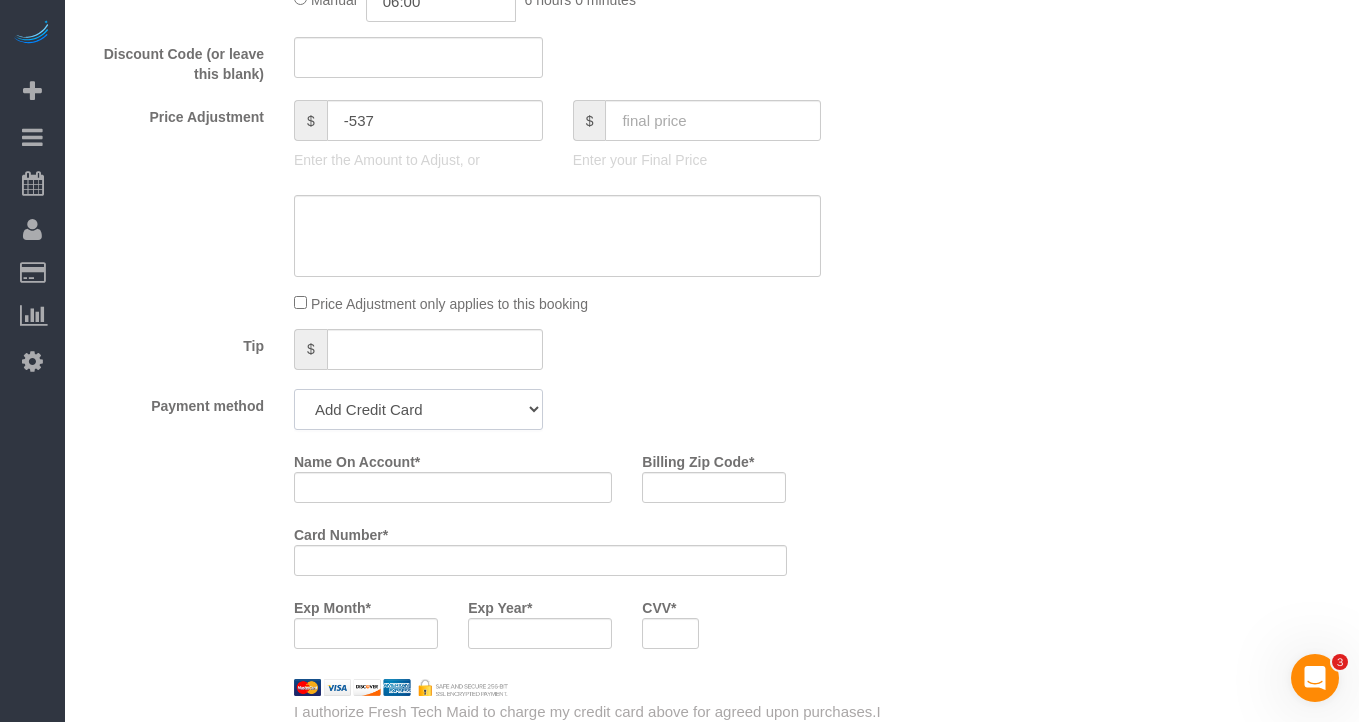 click on "Amex - [NUMBER] - [DATE] (Default) Add Credit Card ─────────────── Cash Check Paypal" 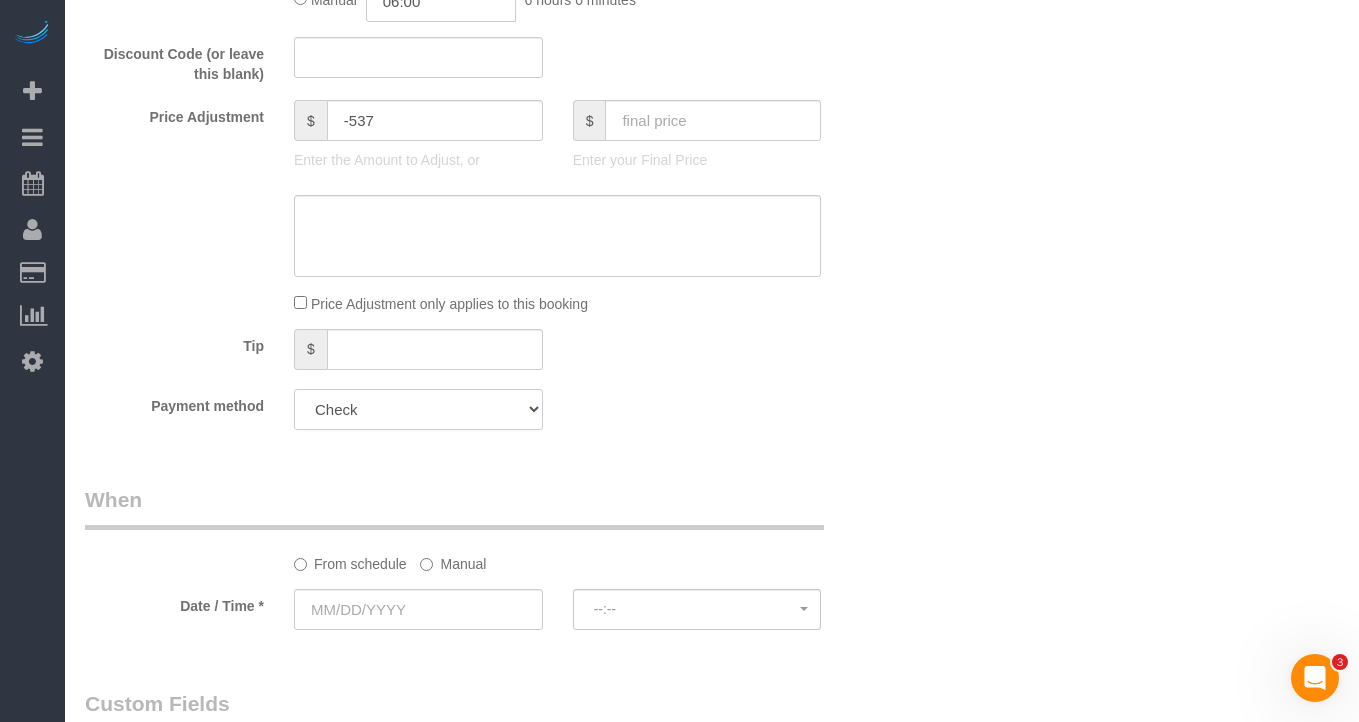 click on "Amex - [NUMBER] - [DATE] (Default) Add Credit Card ─────────────── Cash Check Paypal" 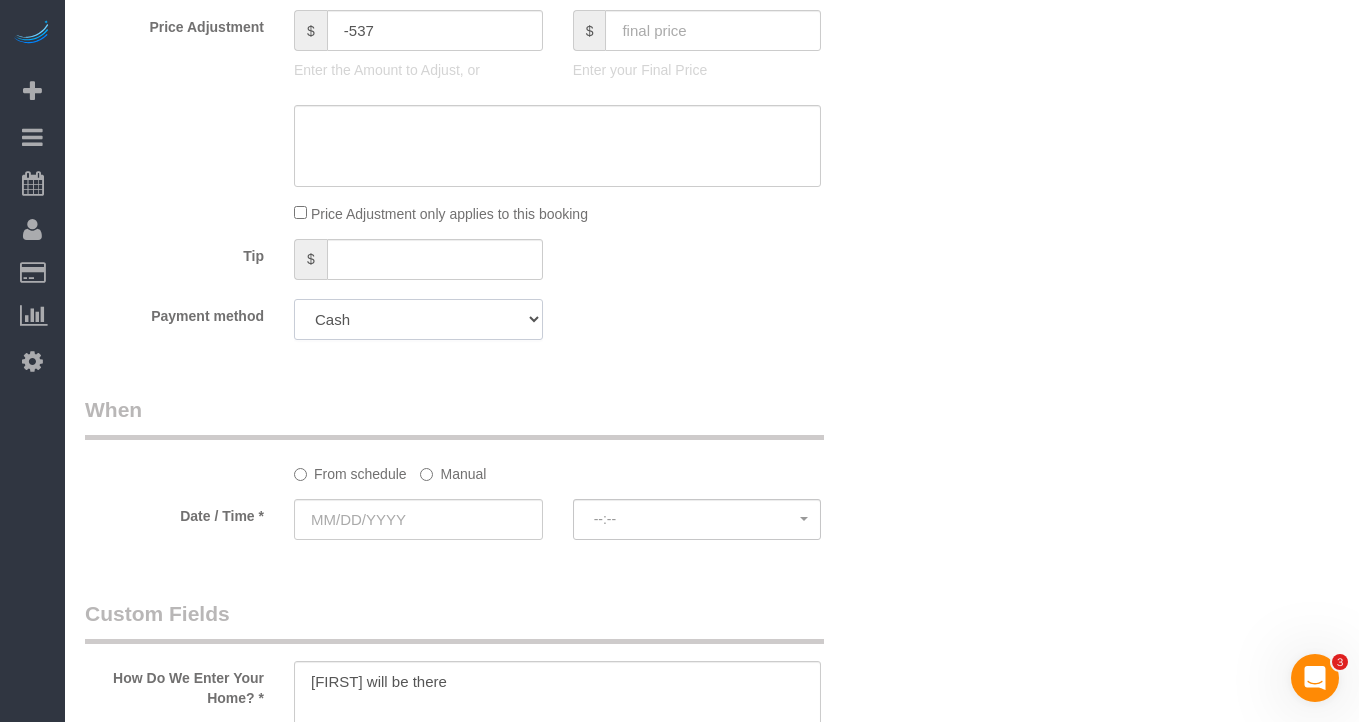 scroll, scrollTop: 1879, scrollLeft: 0, axis: vertical 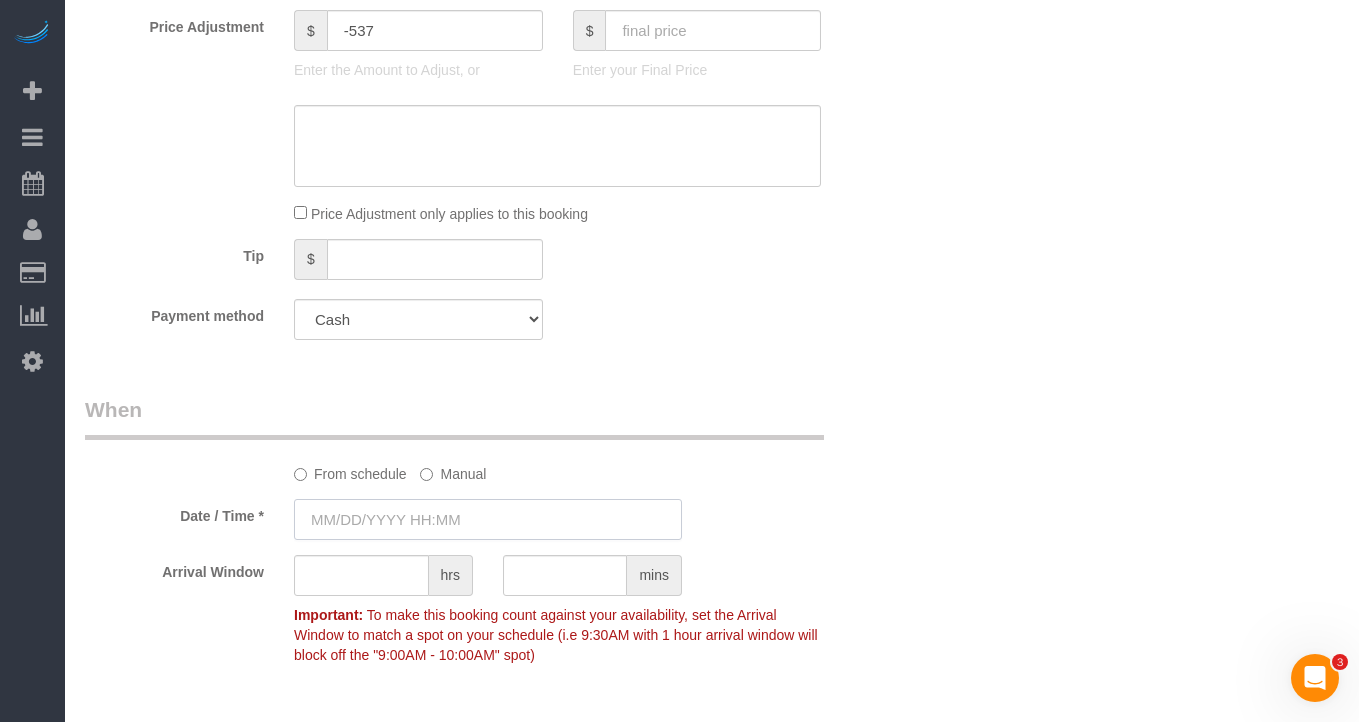 click at bounding box center [488, 519] 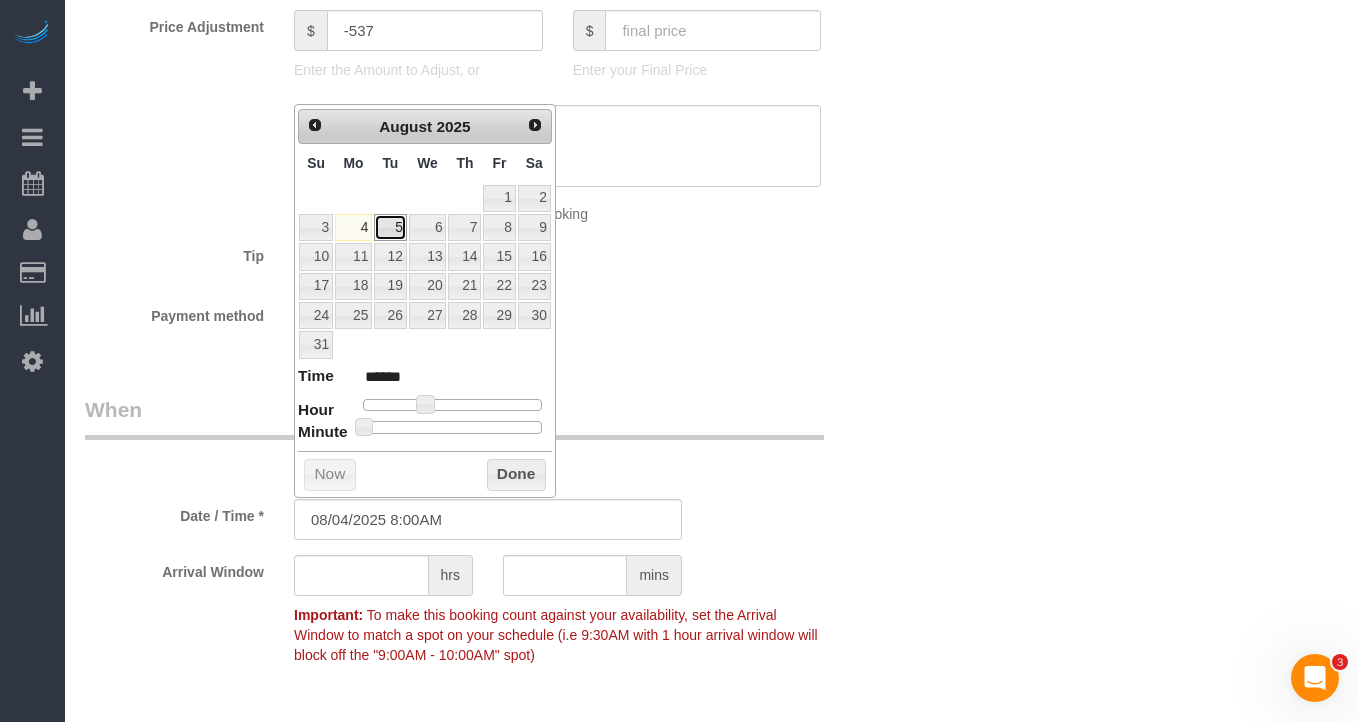 click on "5" at bounding box center [390, 227] 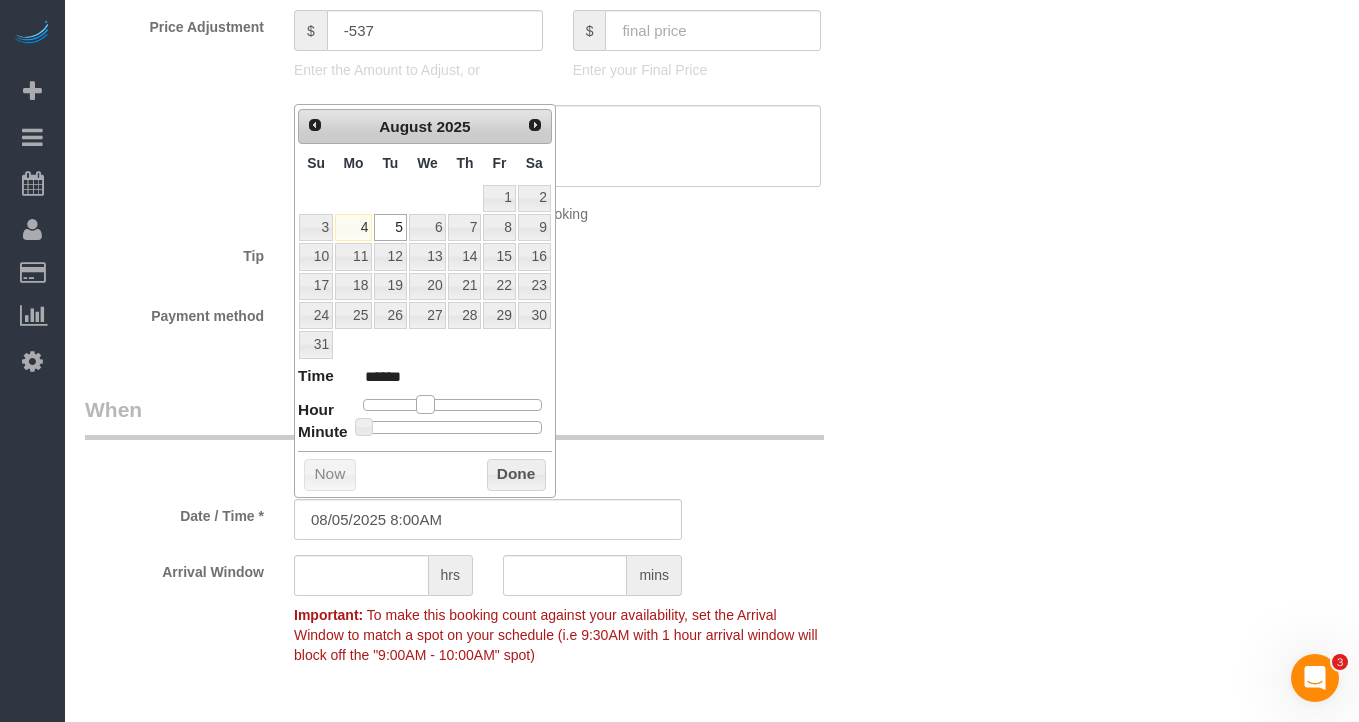 type on "08/05/2025 9:00AM" 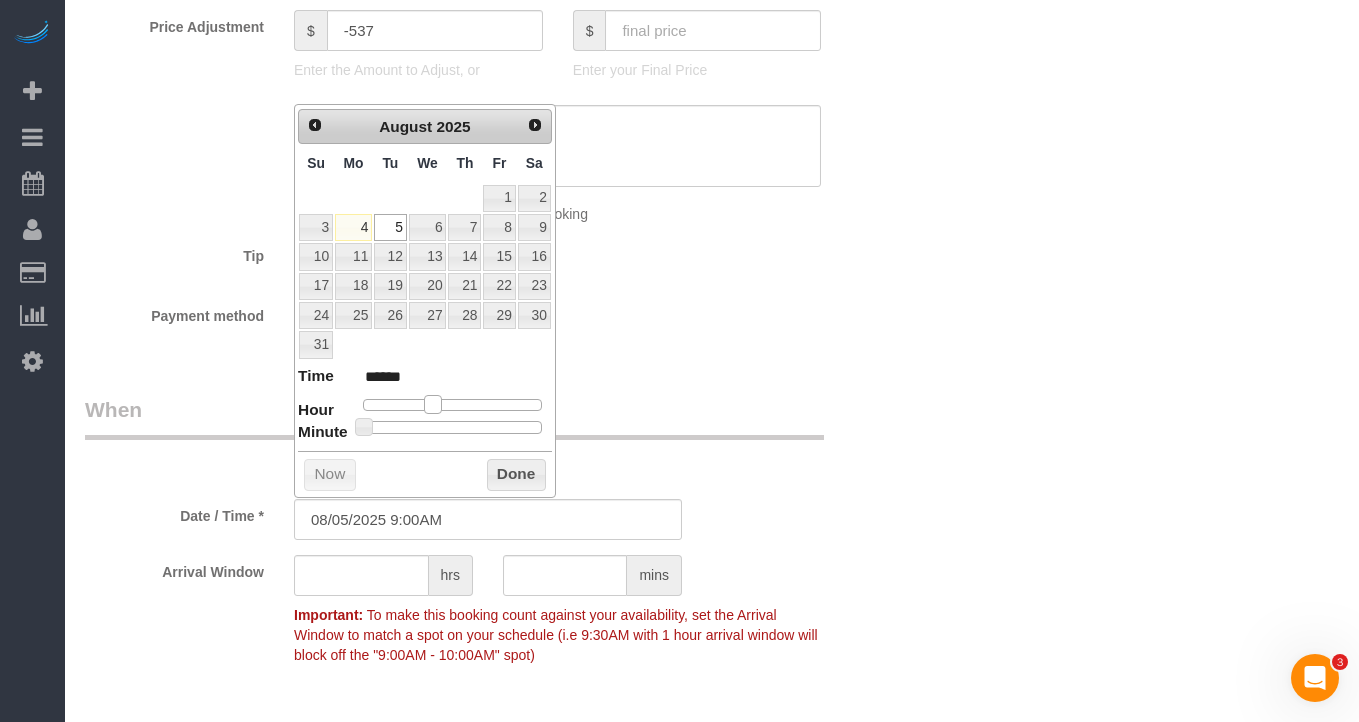 click at bounding box center (433, 404) 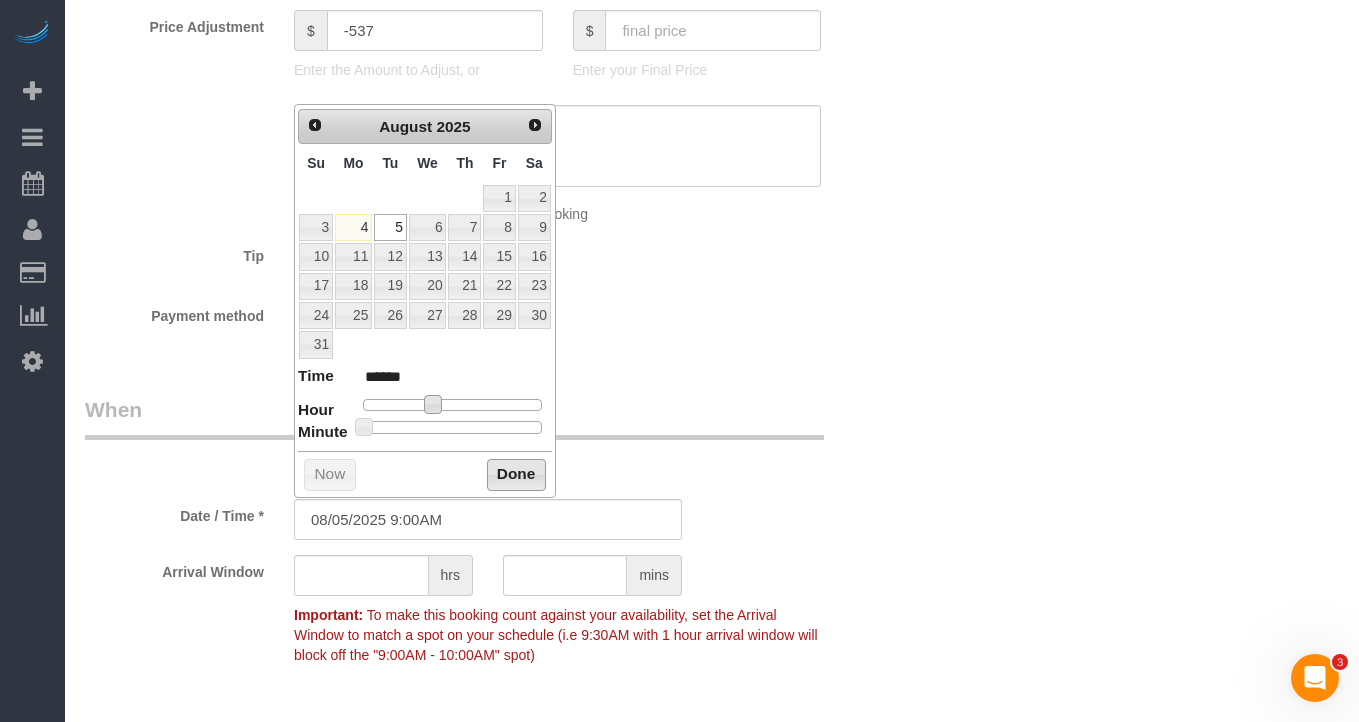 click on "Done" at bounding box center (516, 475) 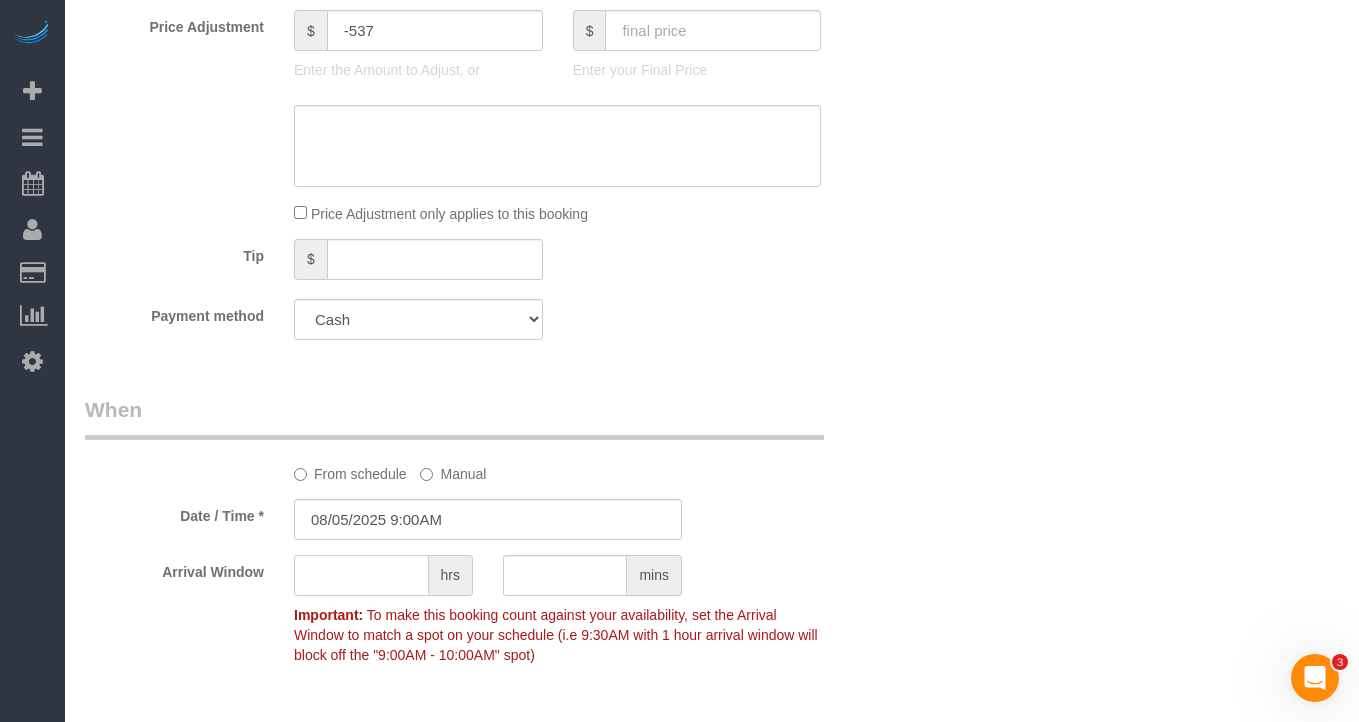 click 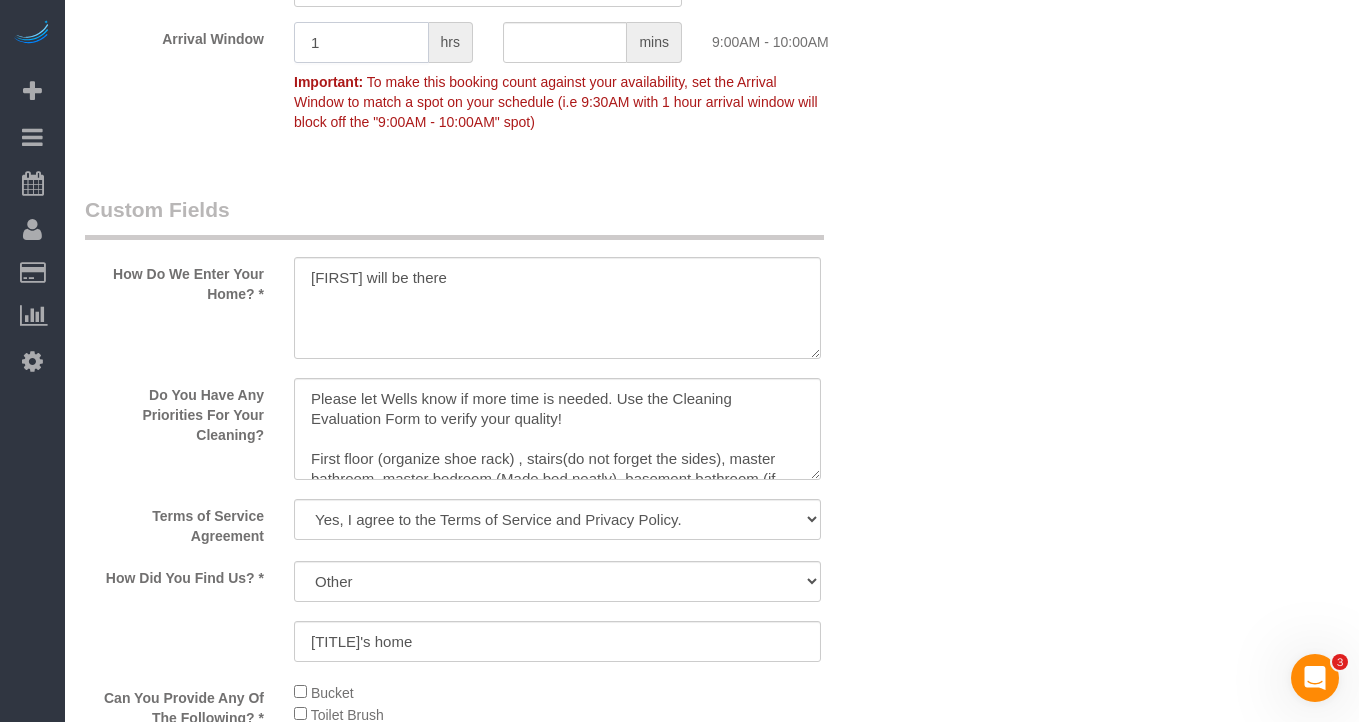 scroll, scrollTop: 2437, scrollLeft: 0, axis: vertical 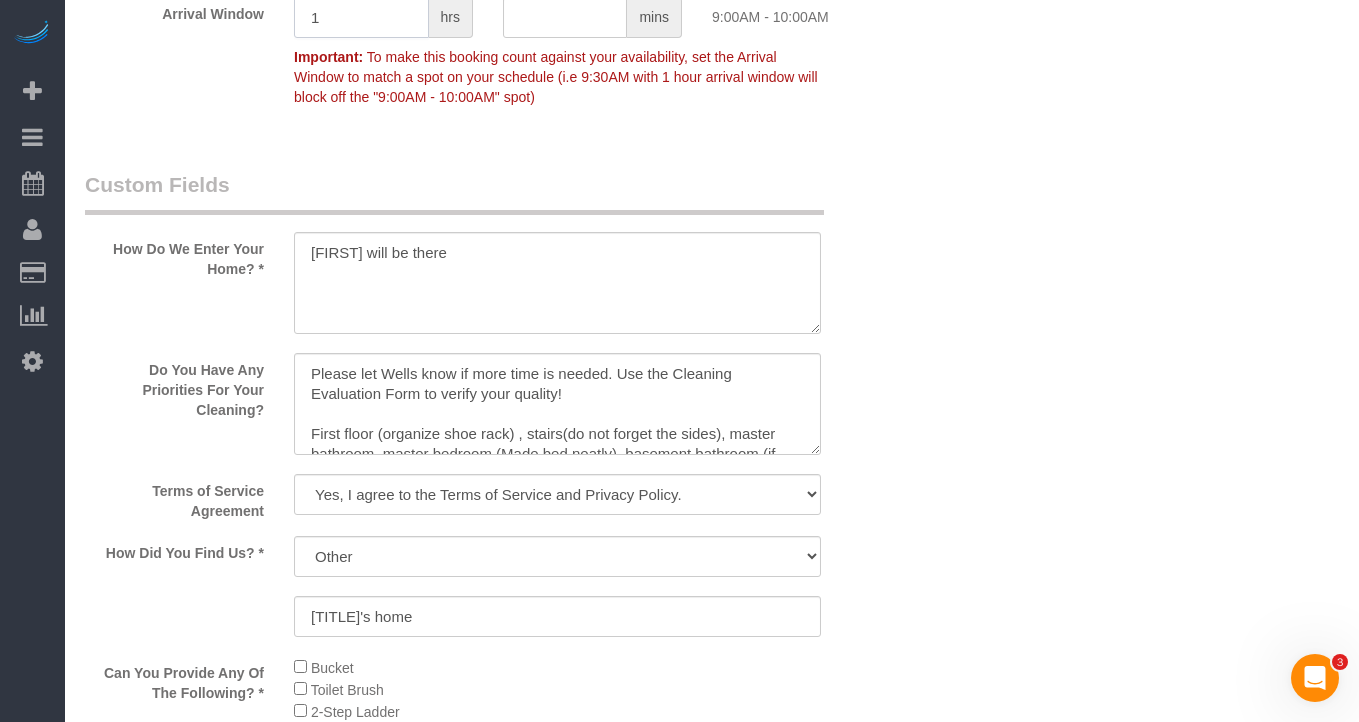 type on "1" 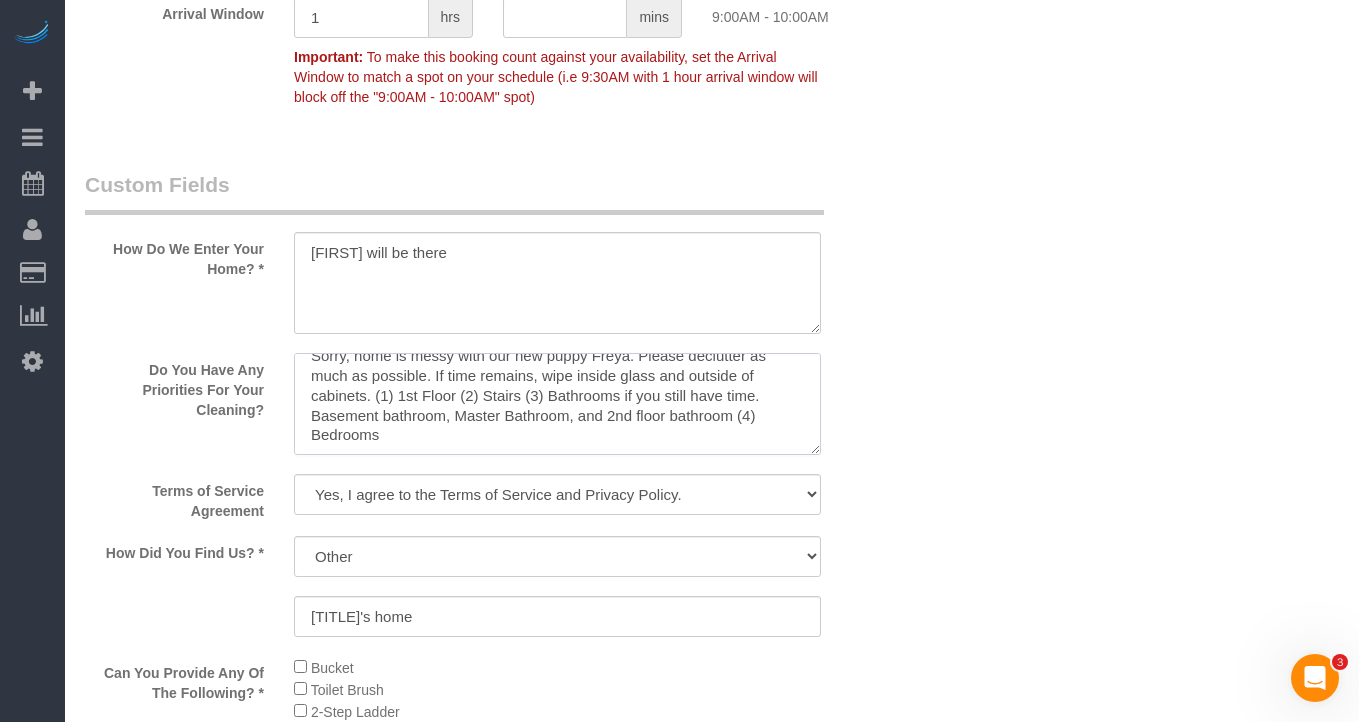 scroll, scrollTop: 179, scrollLeft: 0, axis: vertical 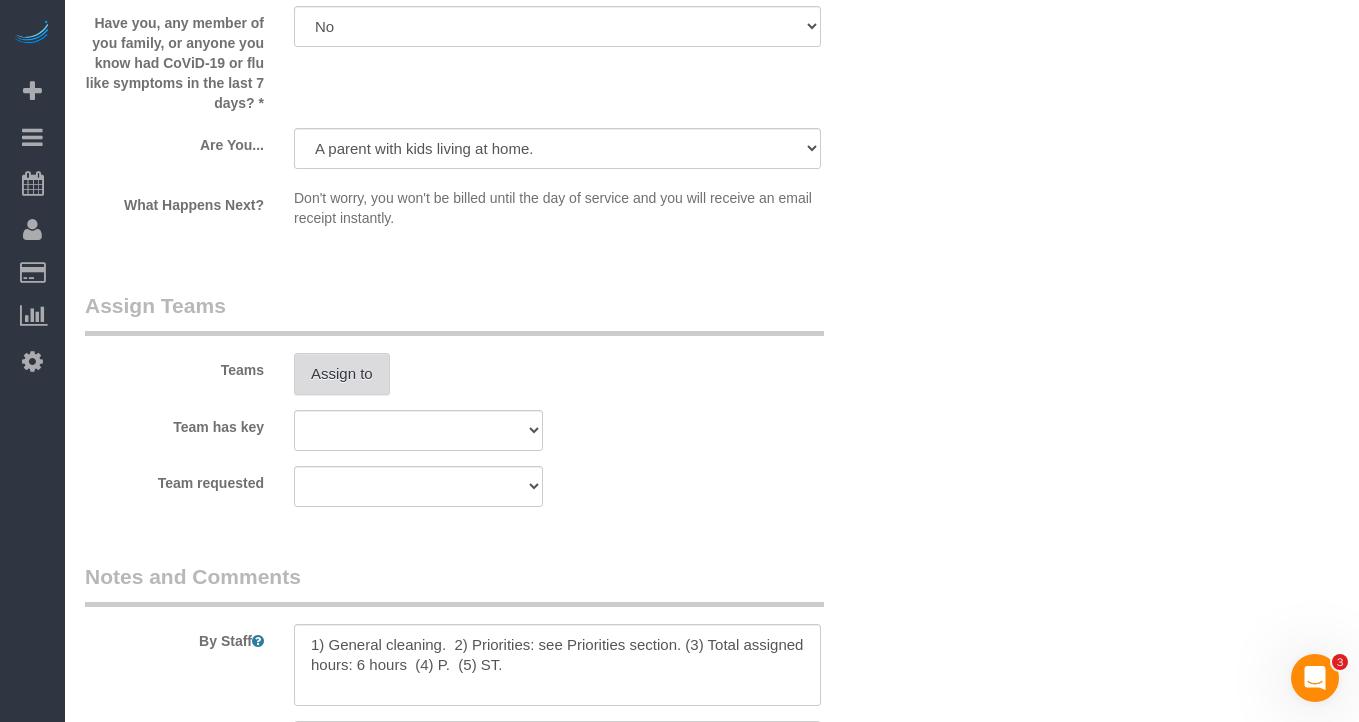 click on "Assign to" at bounding box center [342, 374] 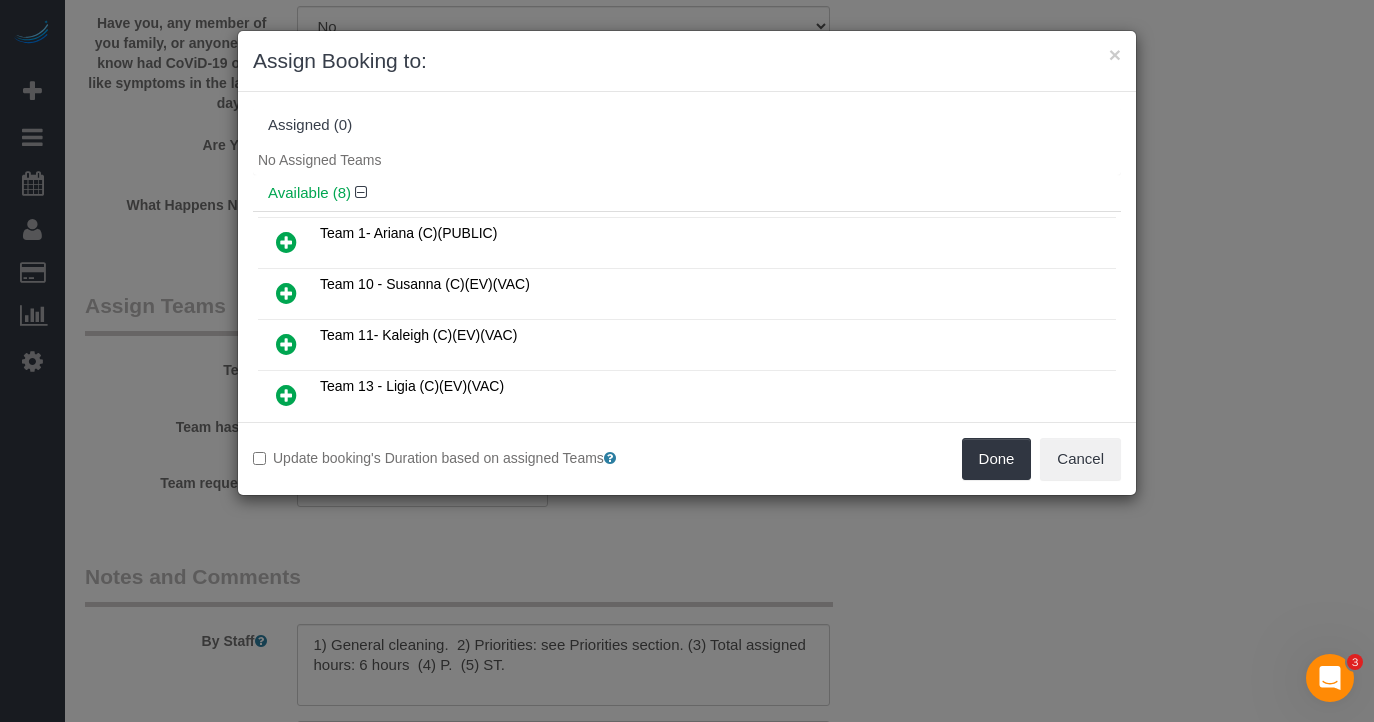 click at bounding box center [286, 344] 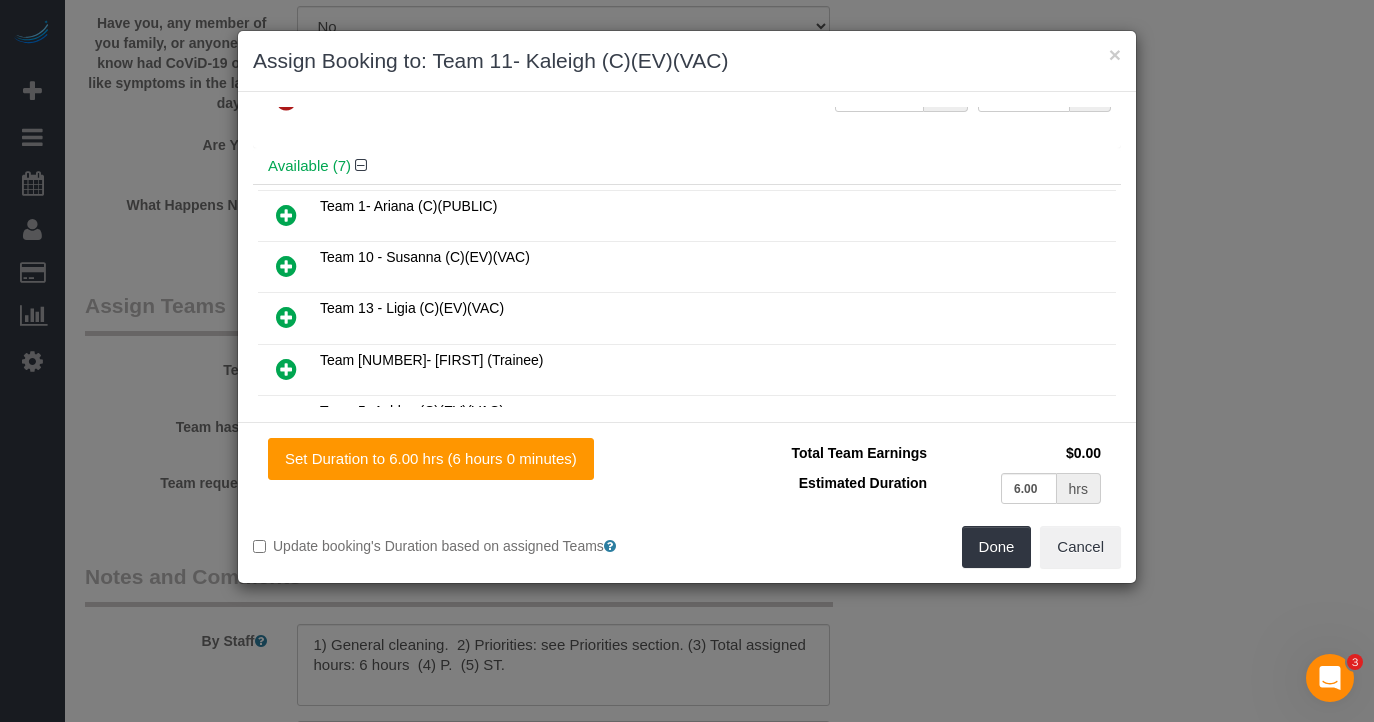 click at bounding box center [286, 369] 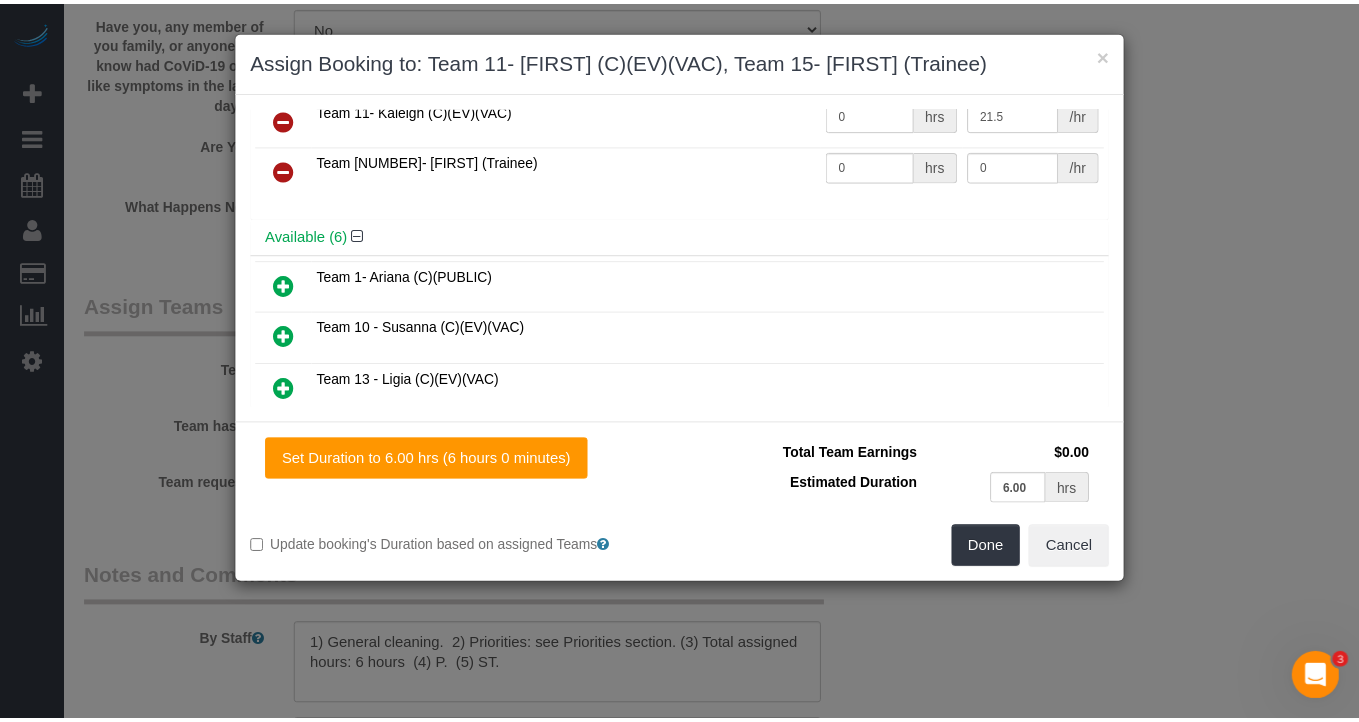 scroll, scrollTop: 0, scrollLeft: 0, axis: both 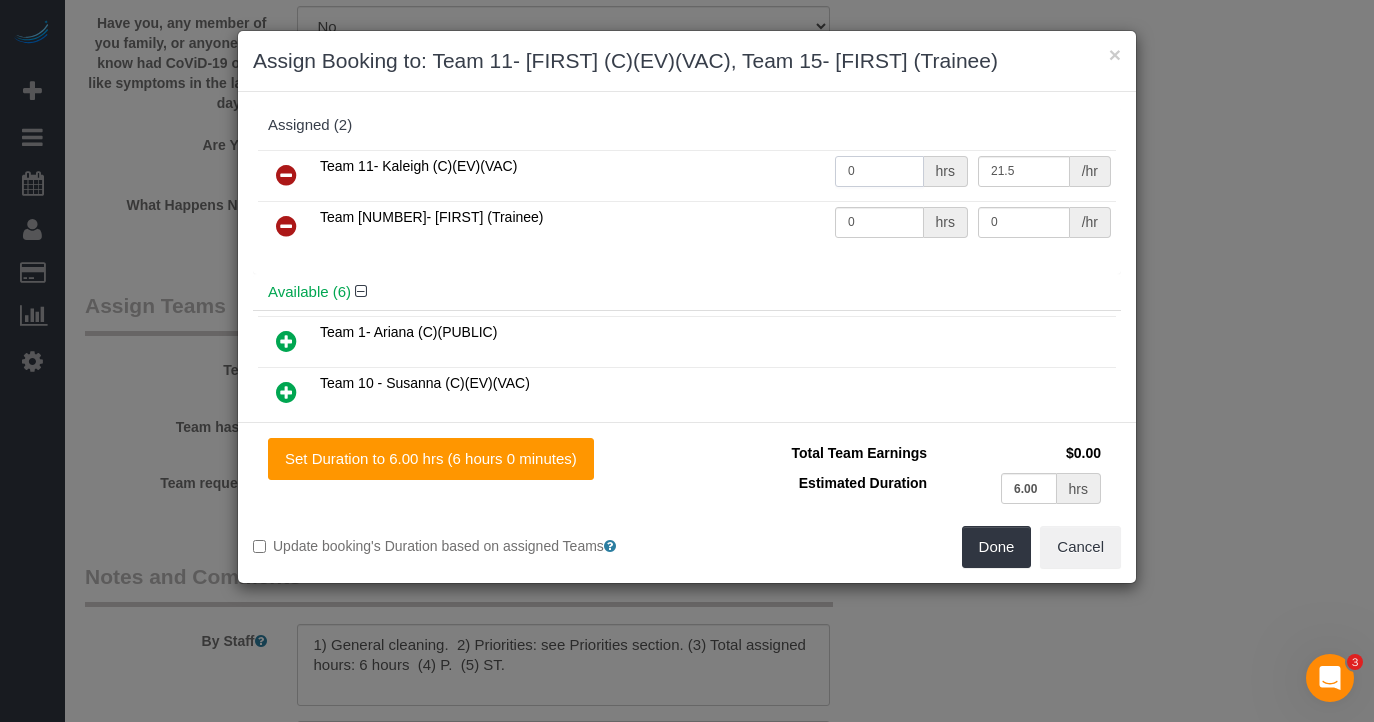 drag, startPoint x: 851, startPoint y: 175, endPoint x: 790, endPoint y: 158, distance: 63.324562 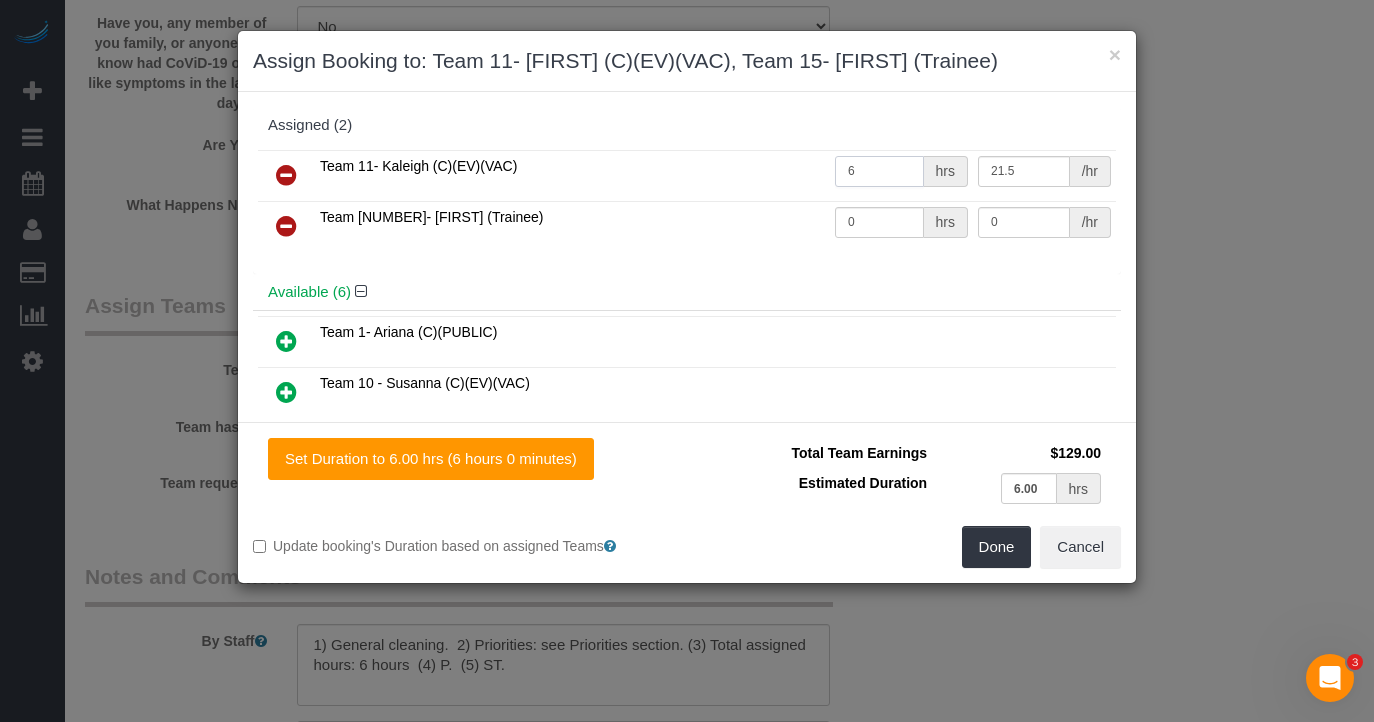 type on "6" 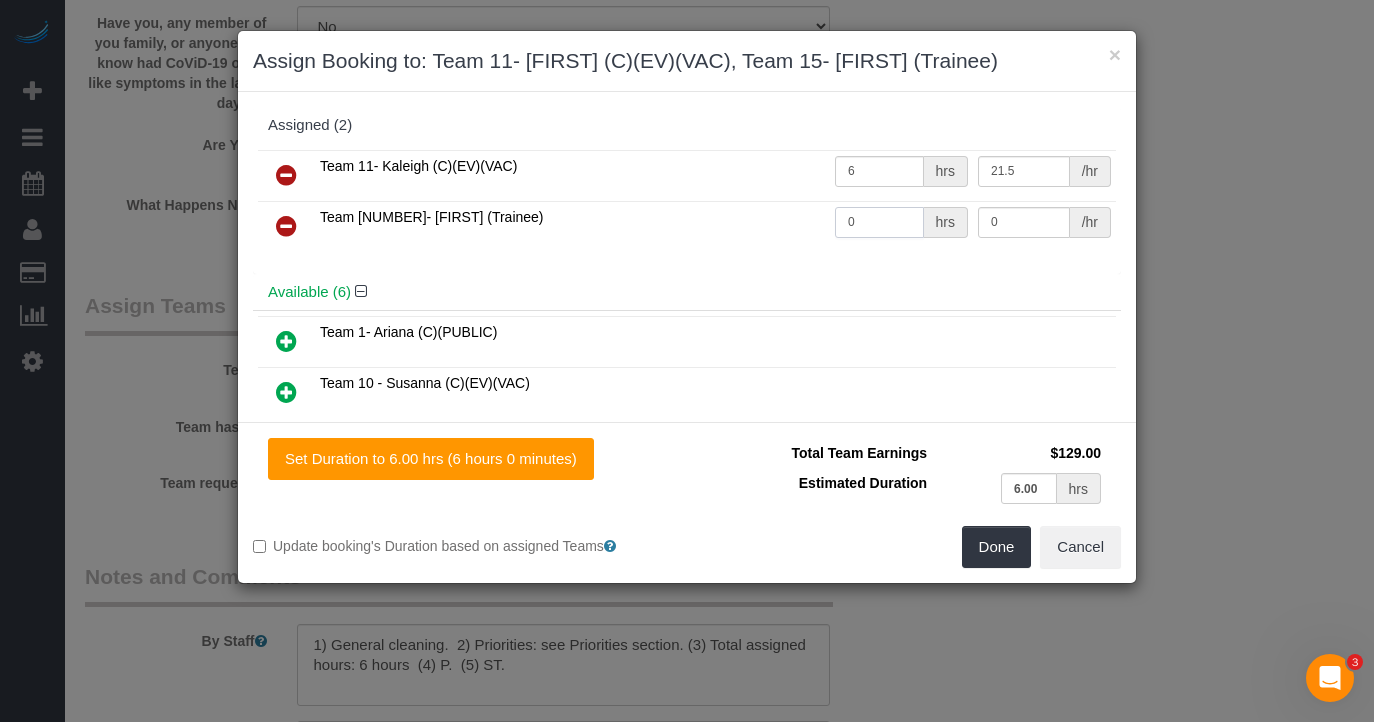 click on "0" at bounding box center (879, 222) 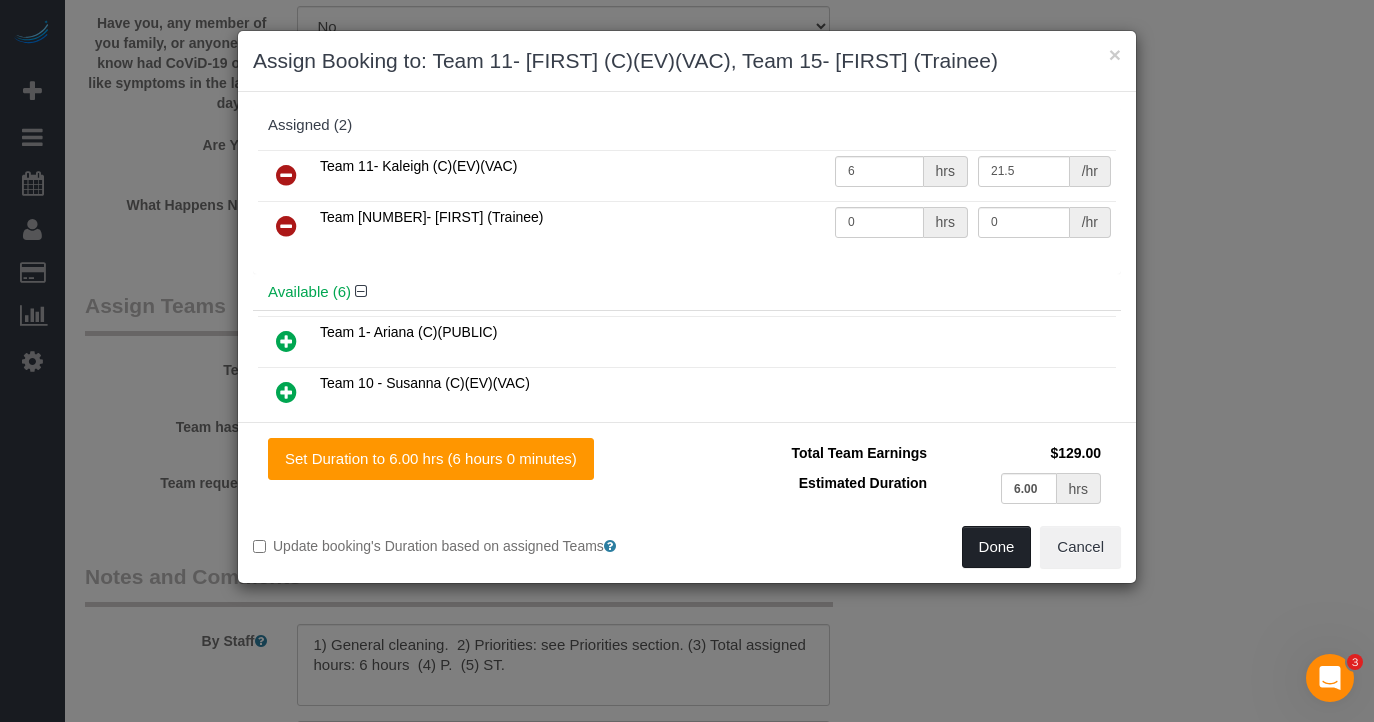 click on "Done" at bounding box center [997, 547] 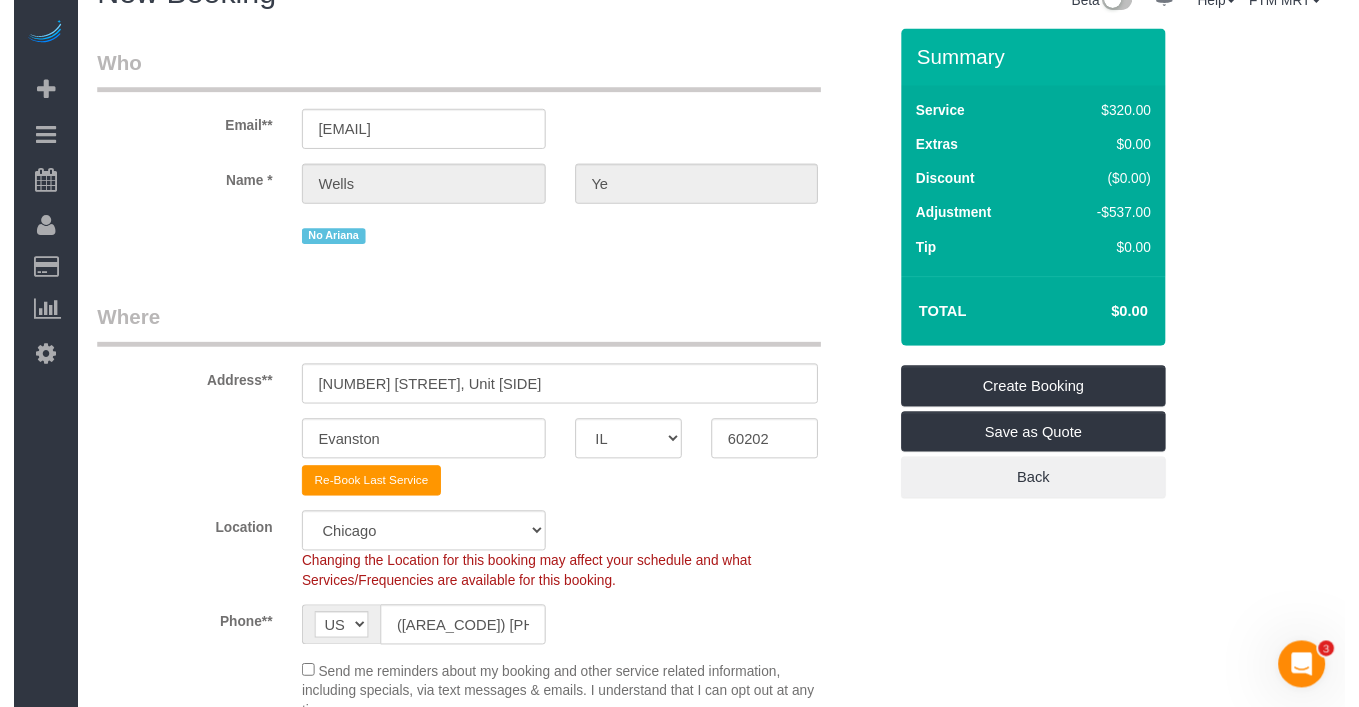 scroll, scrollTop: 0, scrollLeft: 0, axis: both 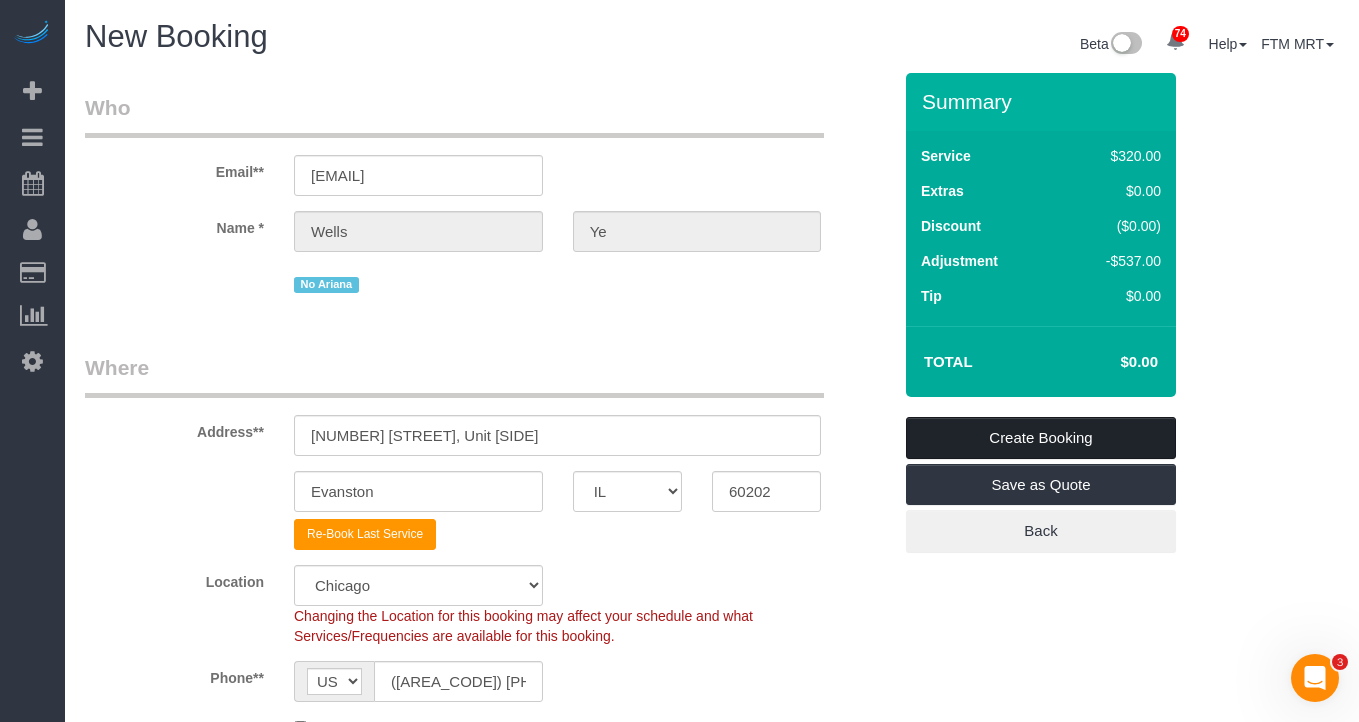 click on "Create Booking" at bounding box center [1041, 438] 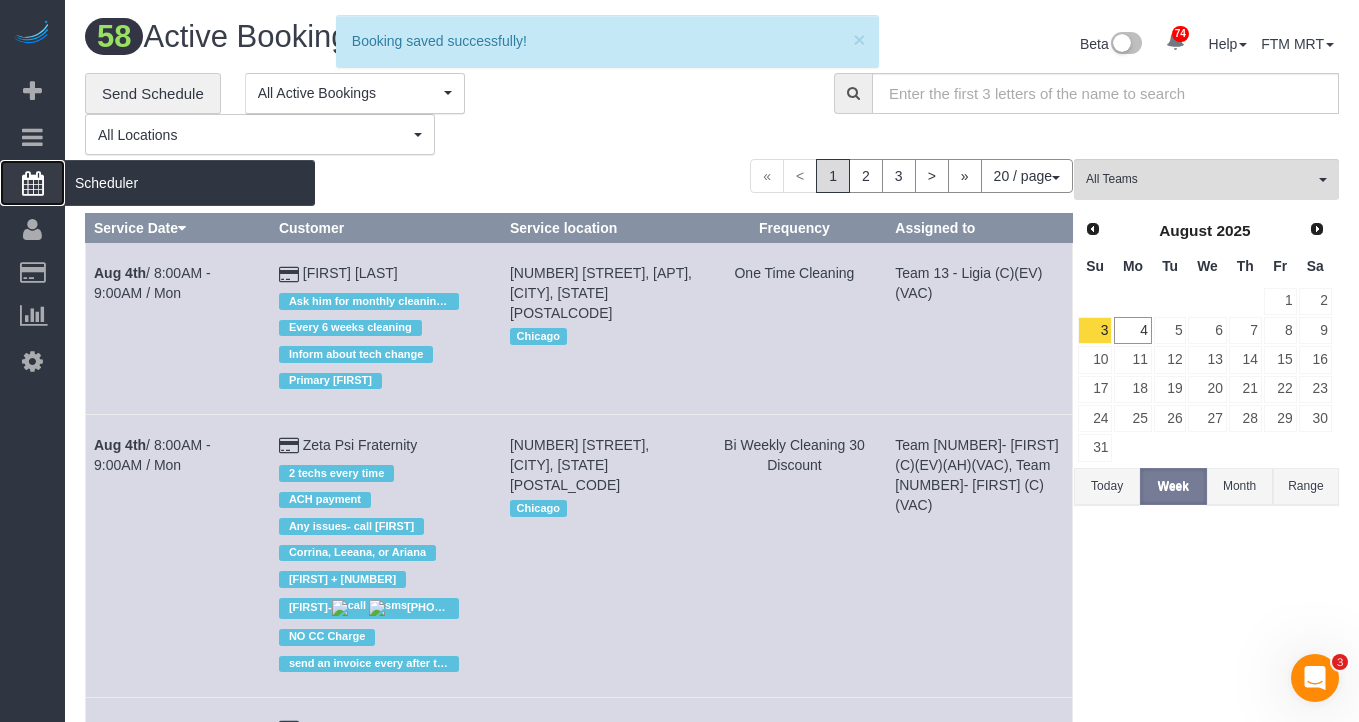 click on "Scheduler" at bounding box center [190, 183] 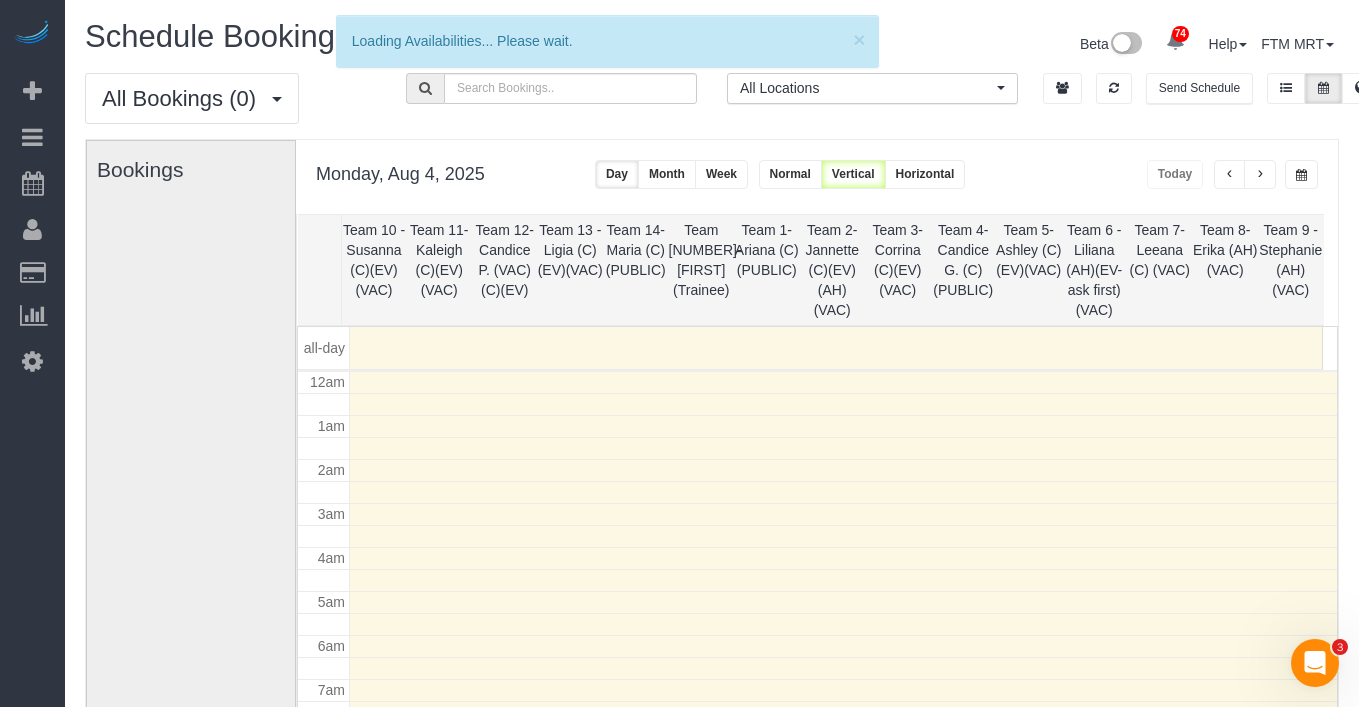 scroll, scrollTop: 265, scrollLeft: 0, axis: vertical 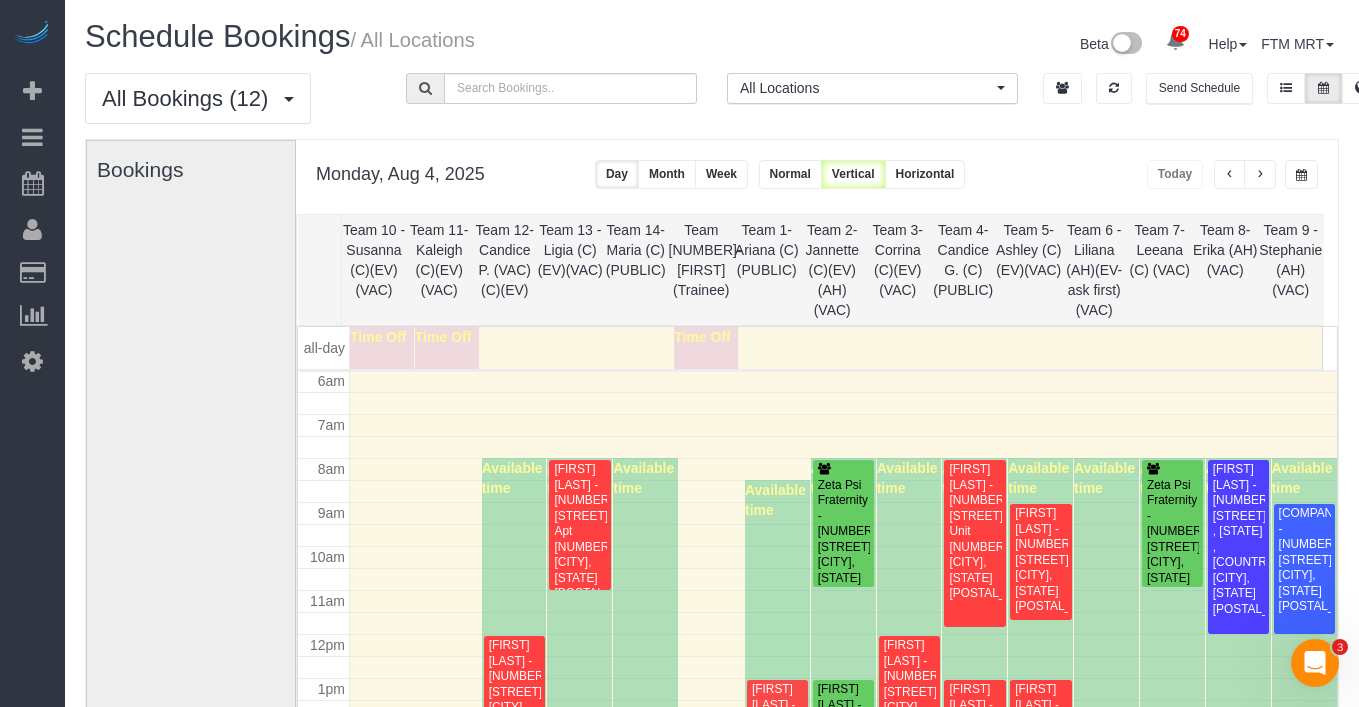 drag, startPoint x: 1252, startPoint y: 167, endPoint x: 1156, endPoint y: 159, distance: 96.332756 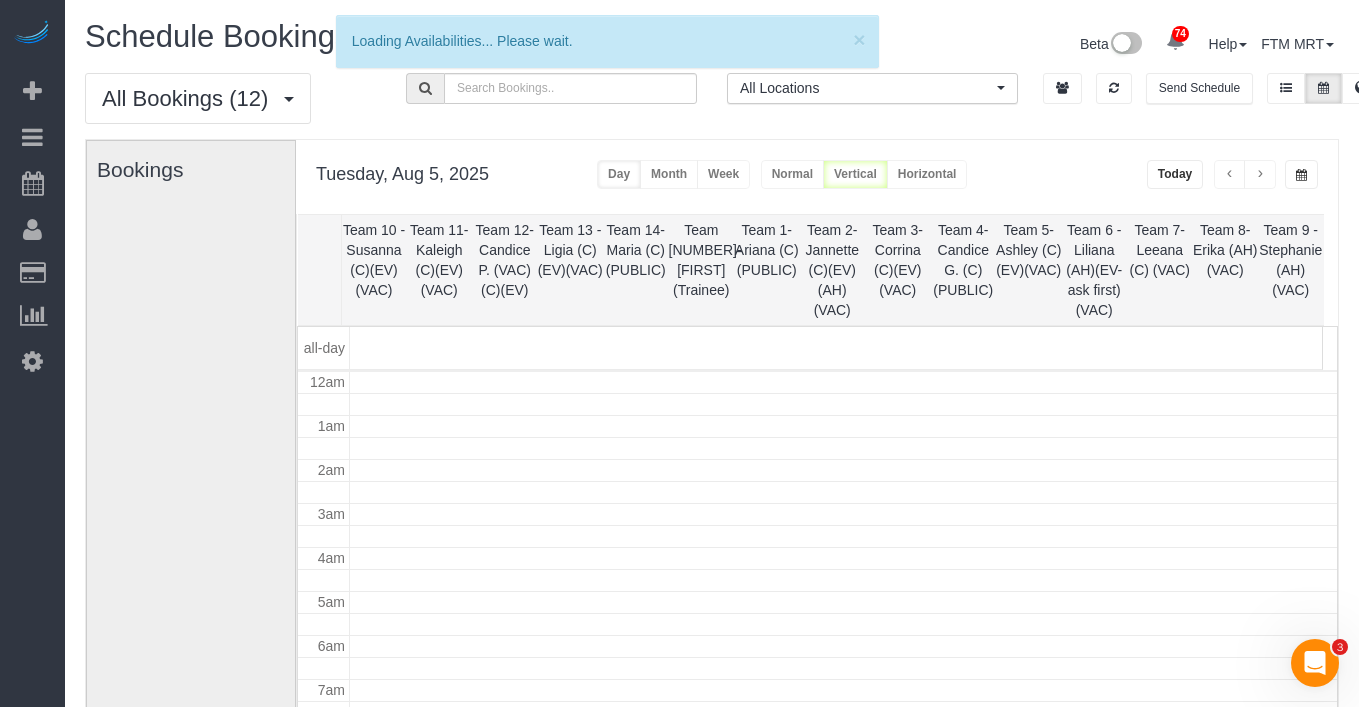 scroll, scrollTop: 265, scrollLeft: 0, axis: vertical 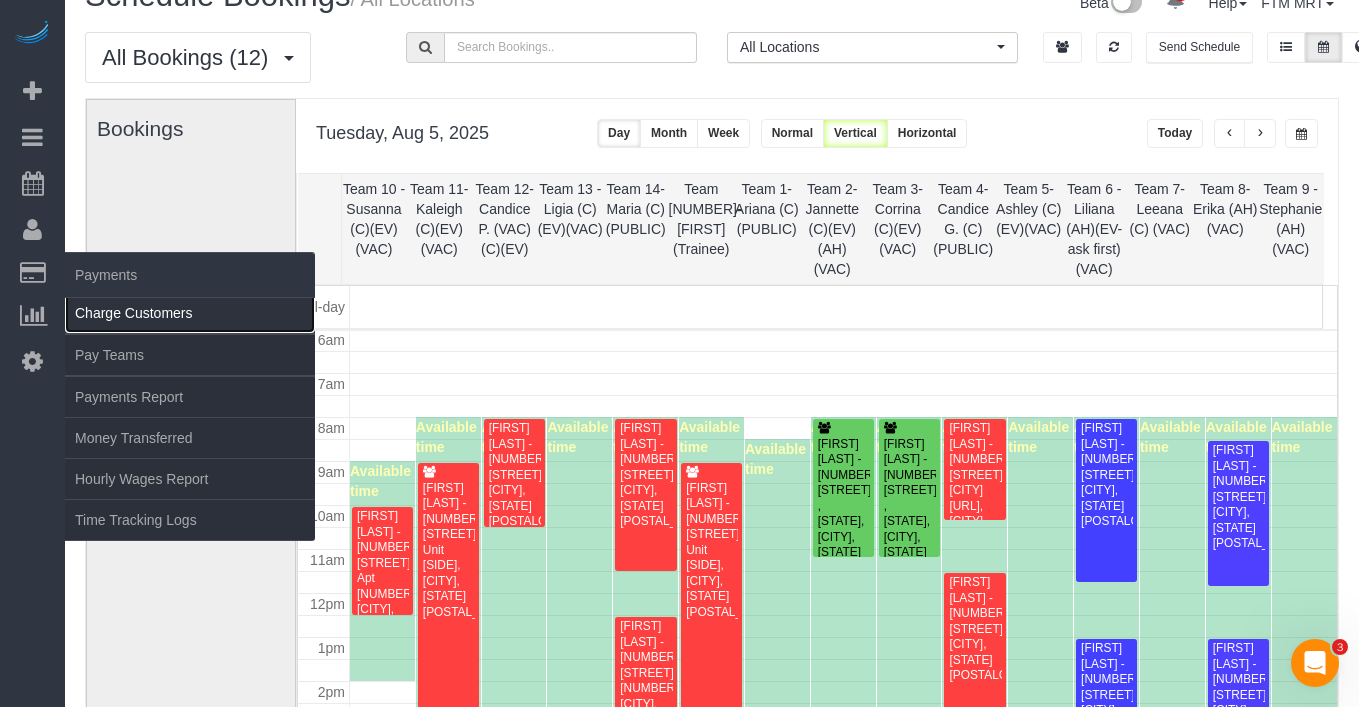 click on "Charge Customers" at bounding box center [190, 313] 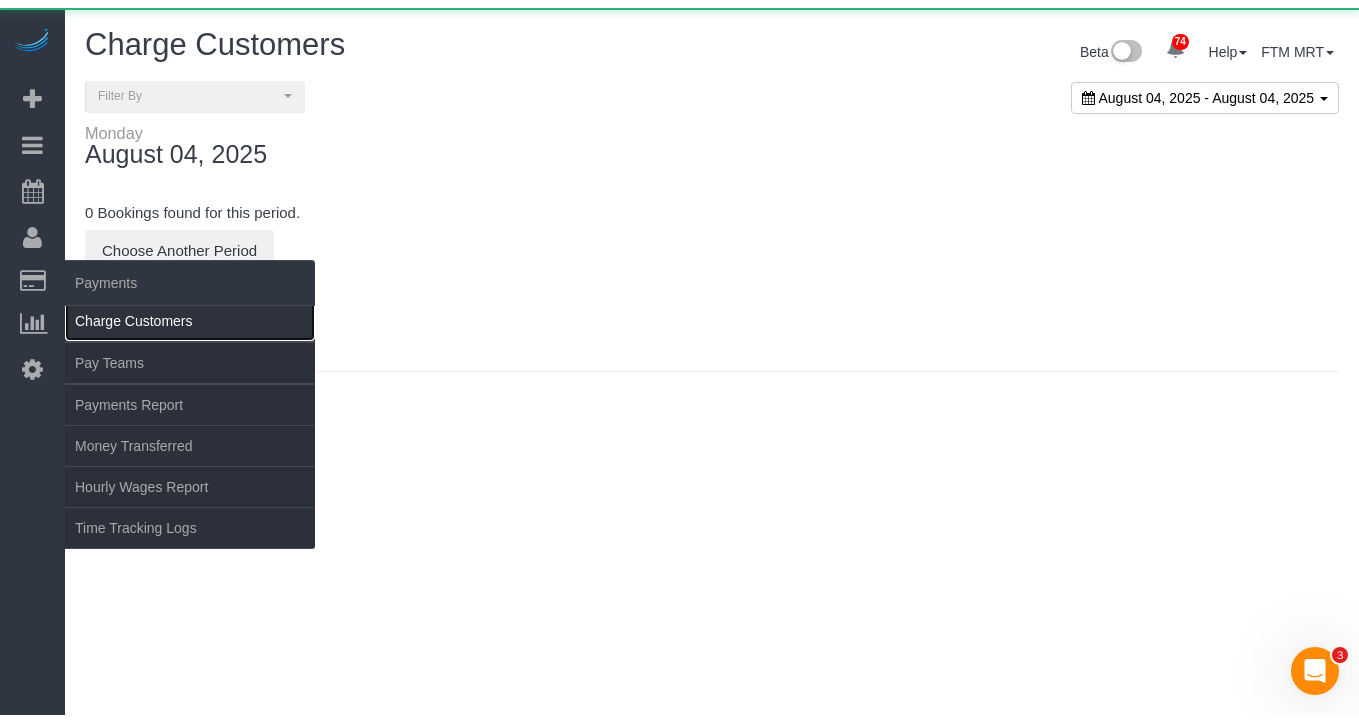 scroll, scrollTop: 0, scrollLeft: 0, axis: both 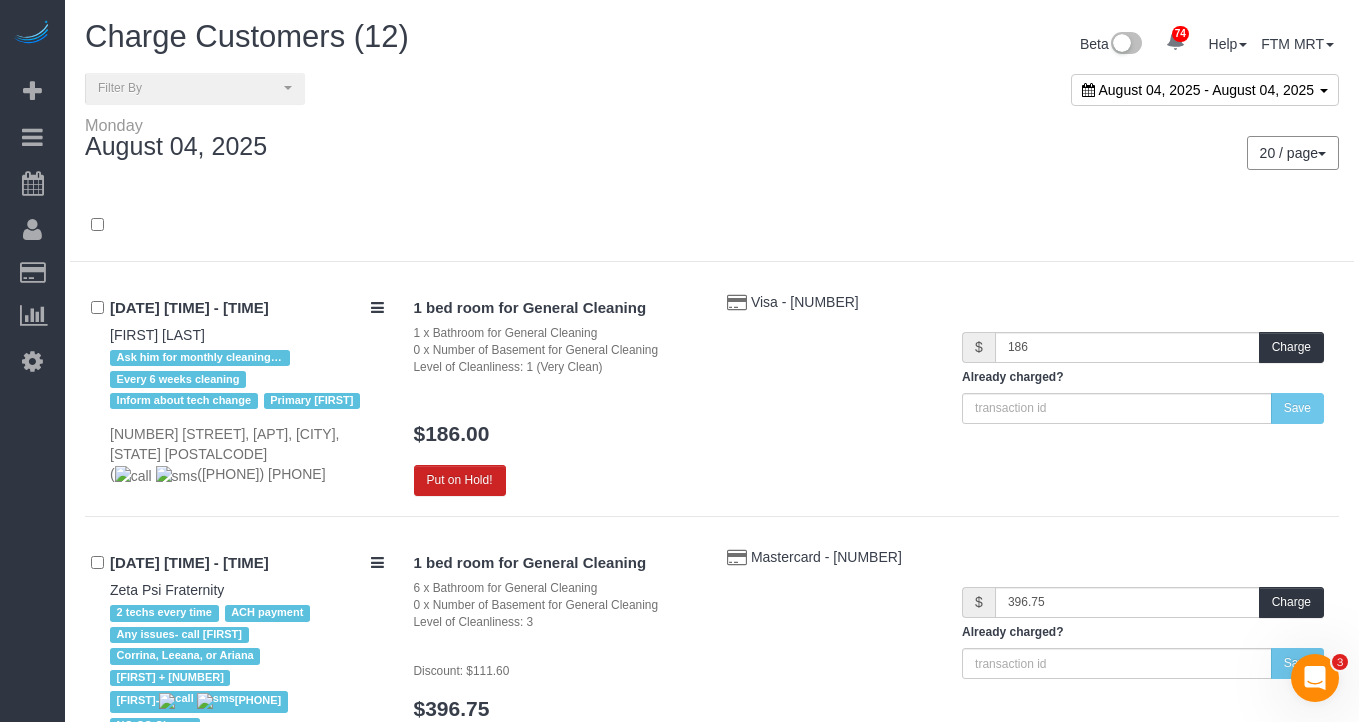 click on "August 04, 2025 - August 04, 2025" at bounding box center (1206, 90) 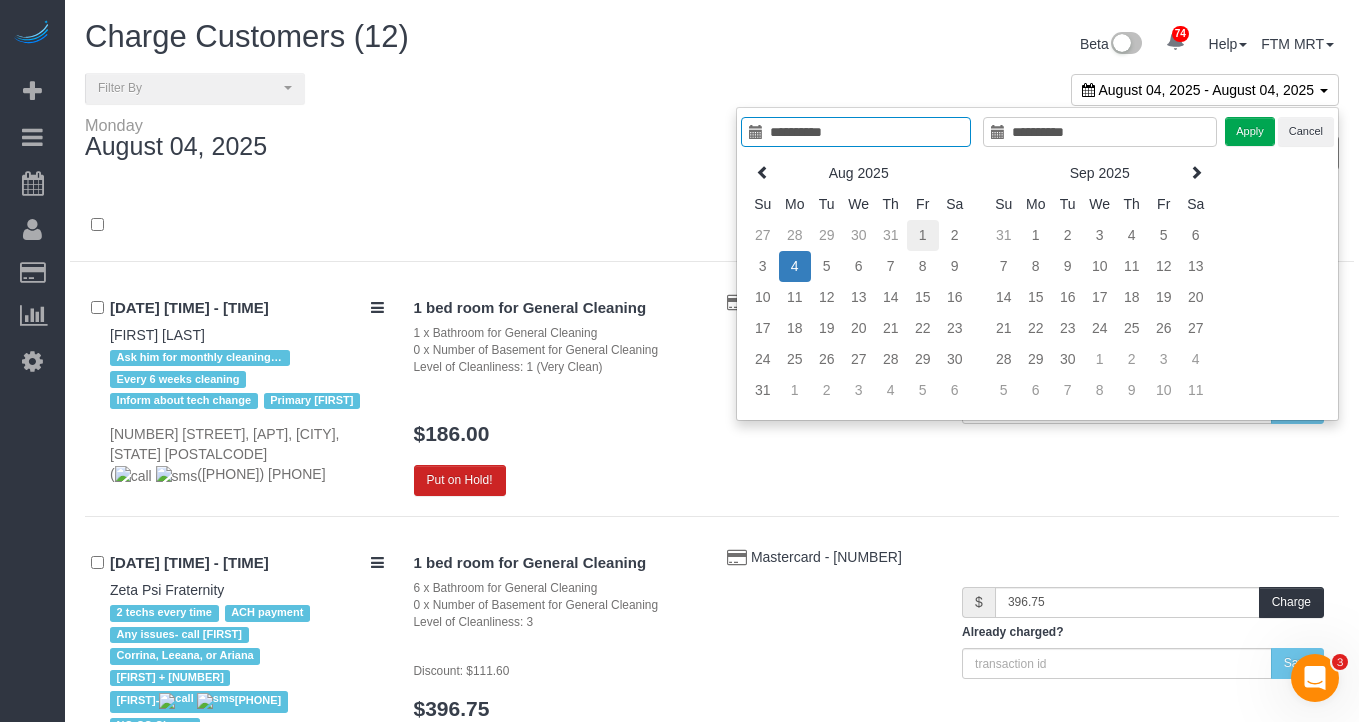 type on "**********" 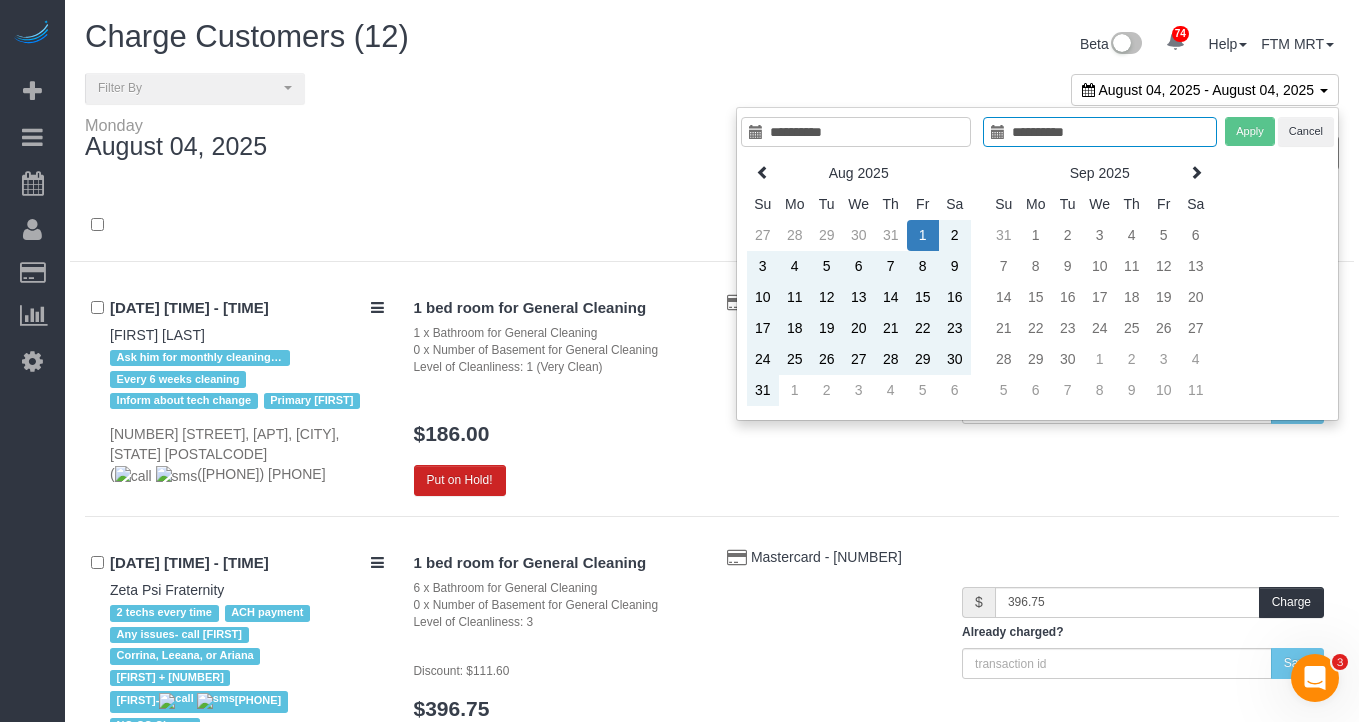 type on "**********" 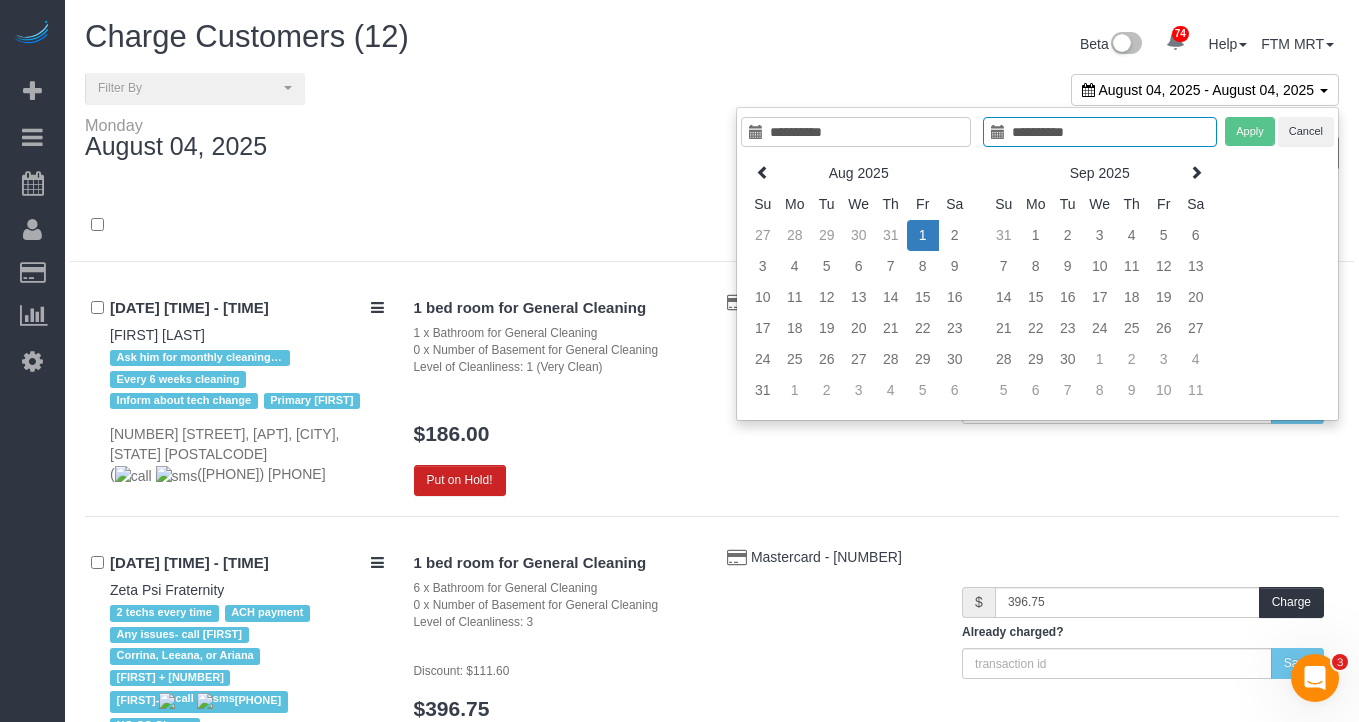 click on "1" at bounding box center (923, 235) 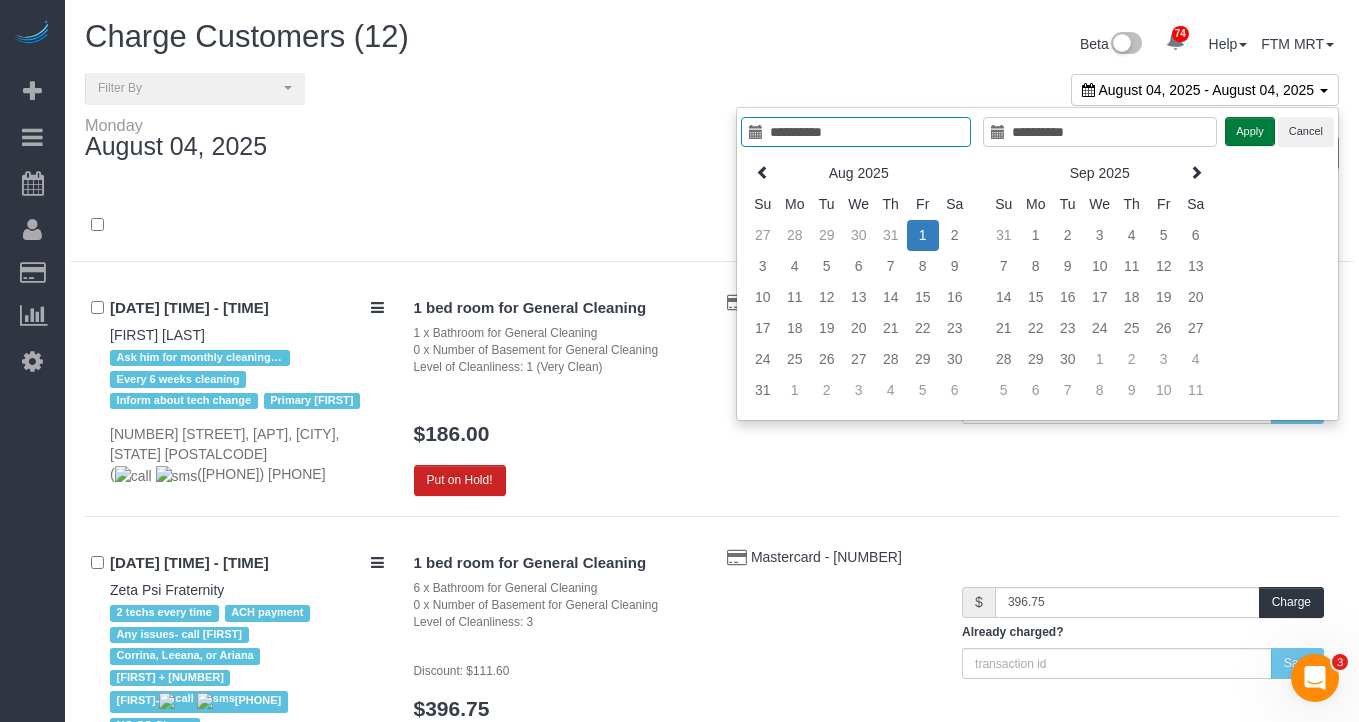 click on "Apply" at bounding box center [1250, 131] 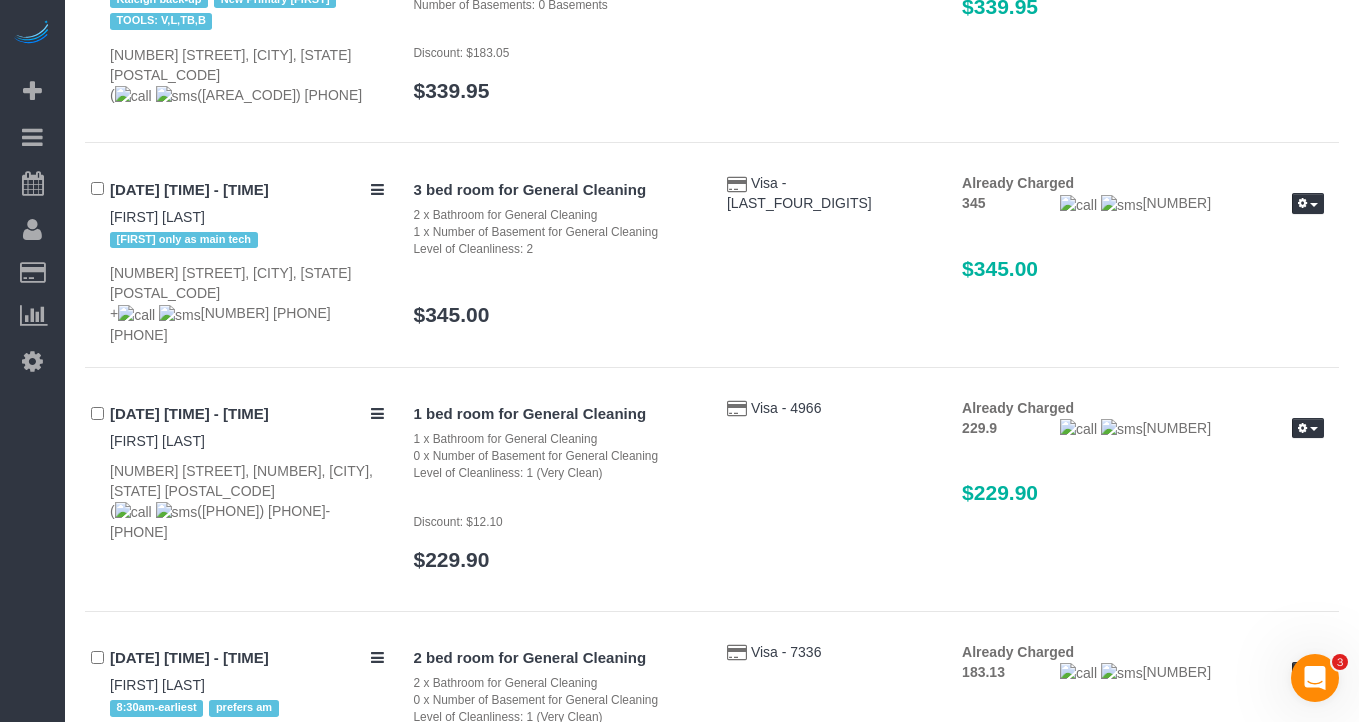 scroll, scrollTop: 0, scrollLeft: 0, axis: both 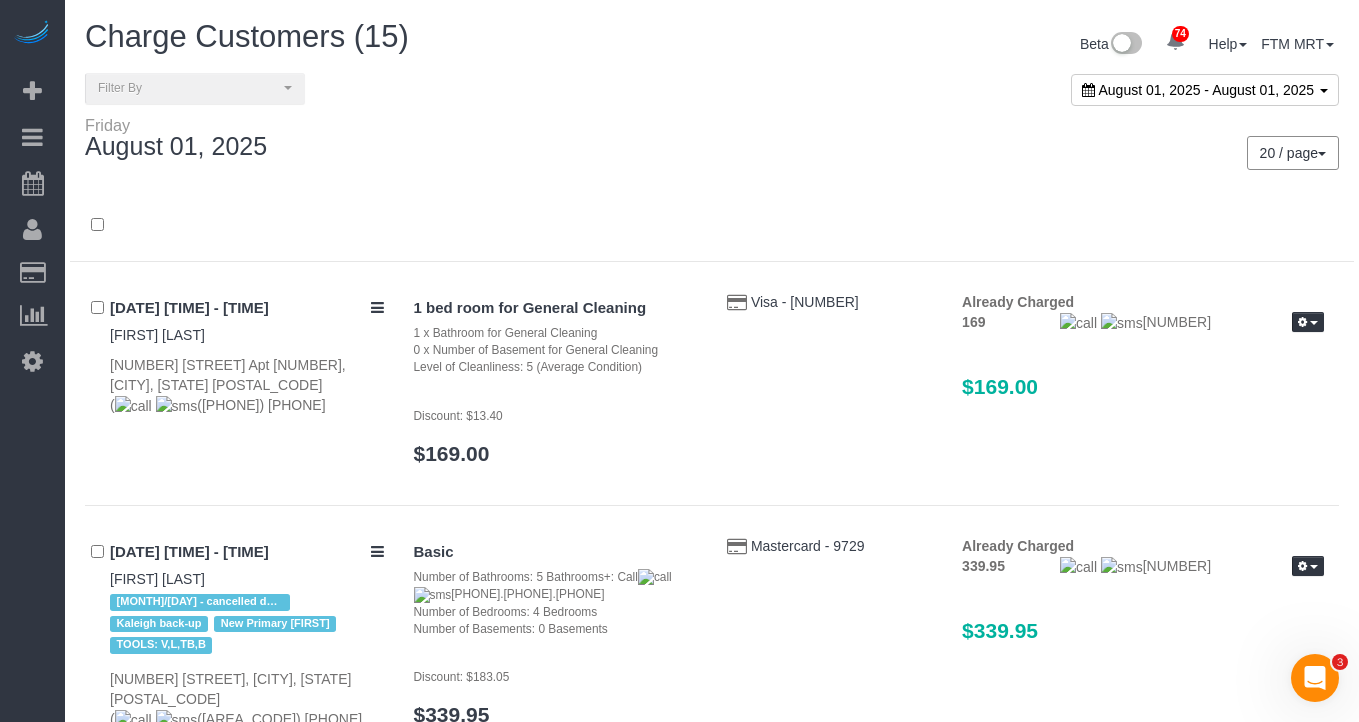 click on "August 01, 2025 - August 01, 2025" at bounding box center (1205, 90) 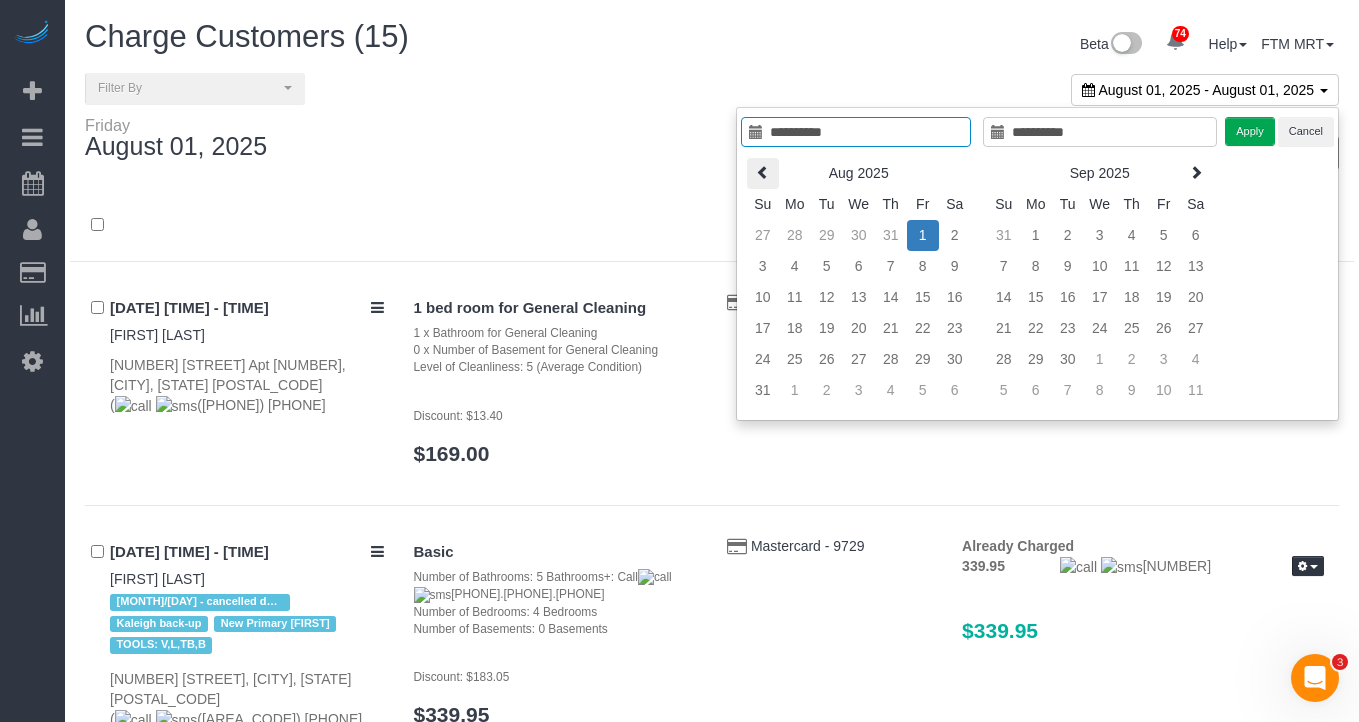 click at bounding box center (763, 173) 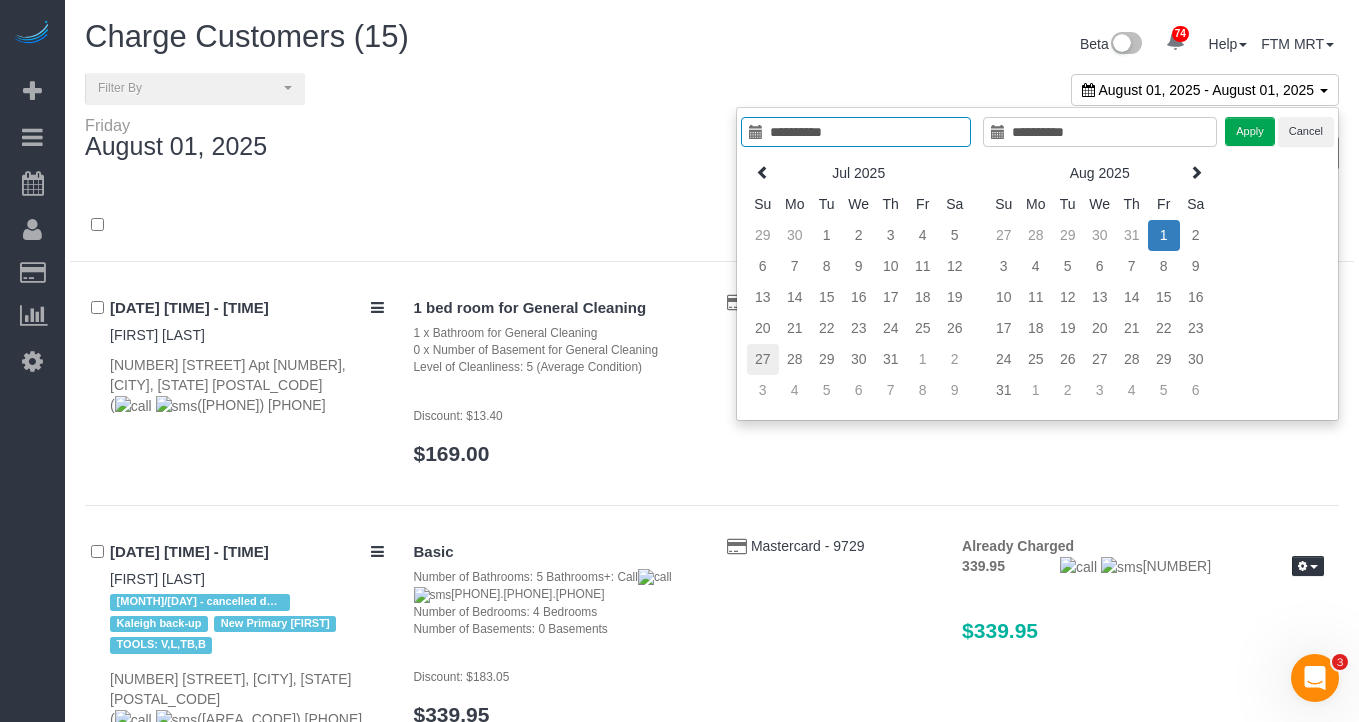 type on "**********" 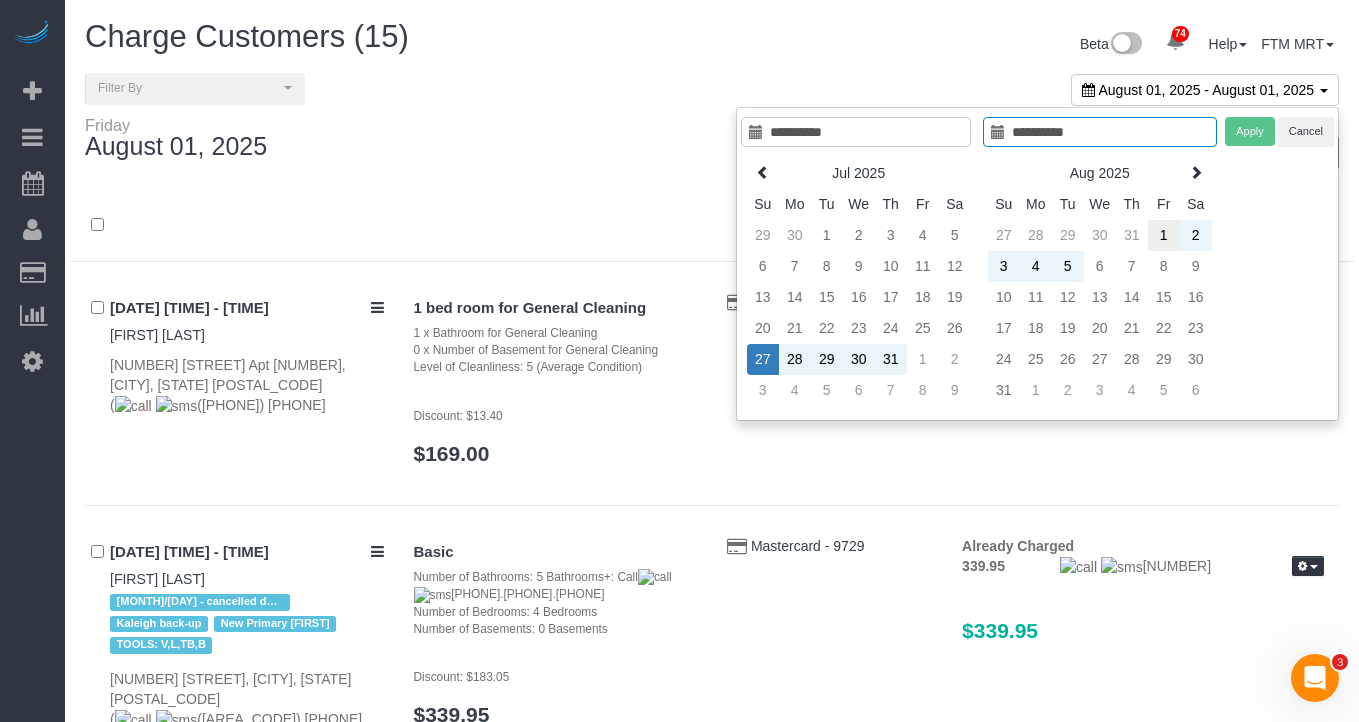 type on "**********" 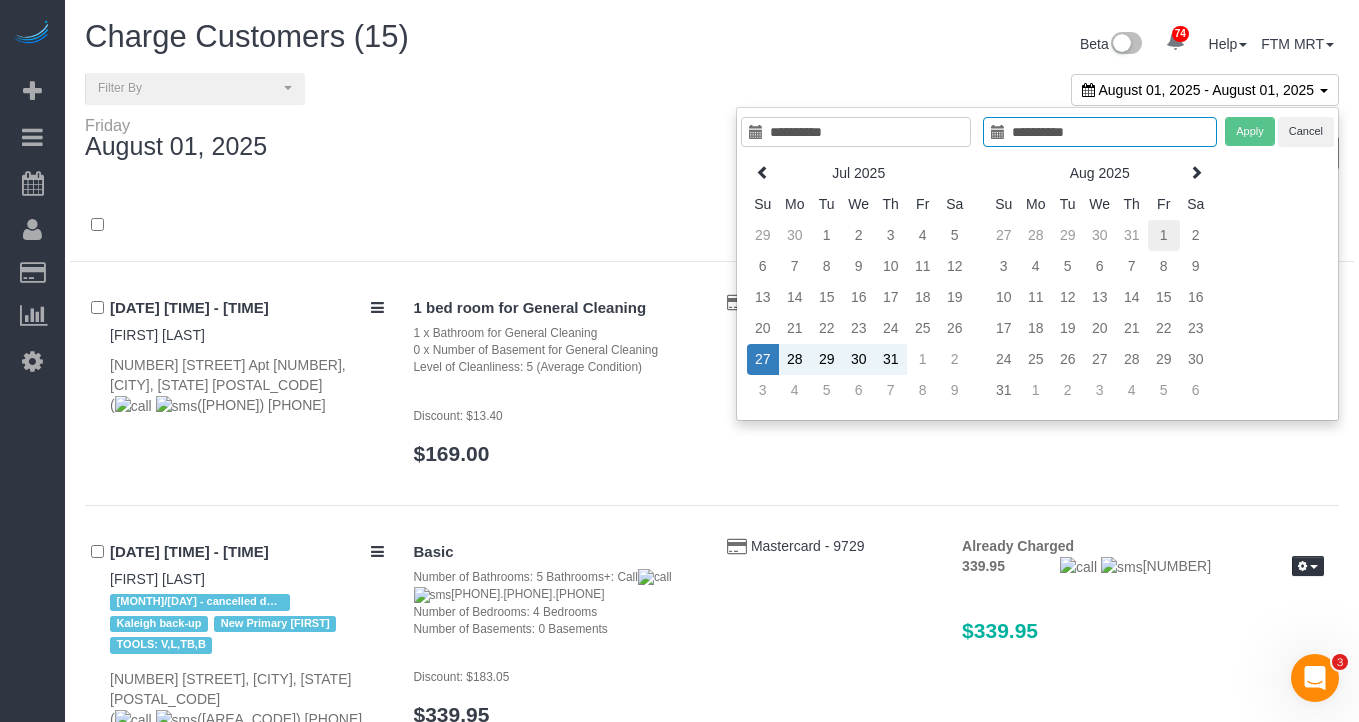 click on "1" at bounding box center [1164, 235] 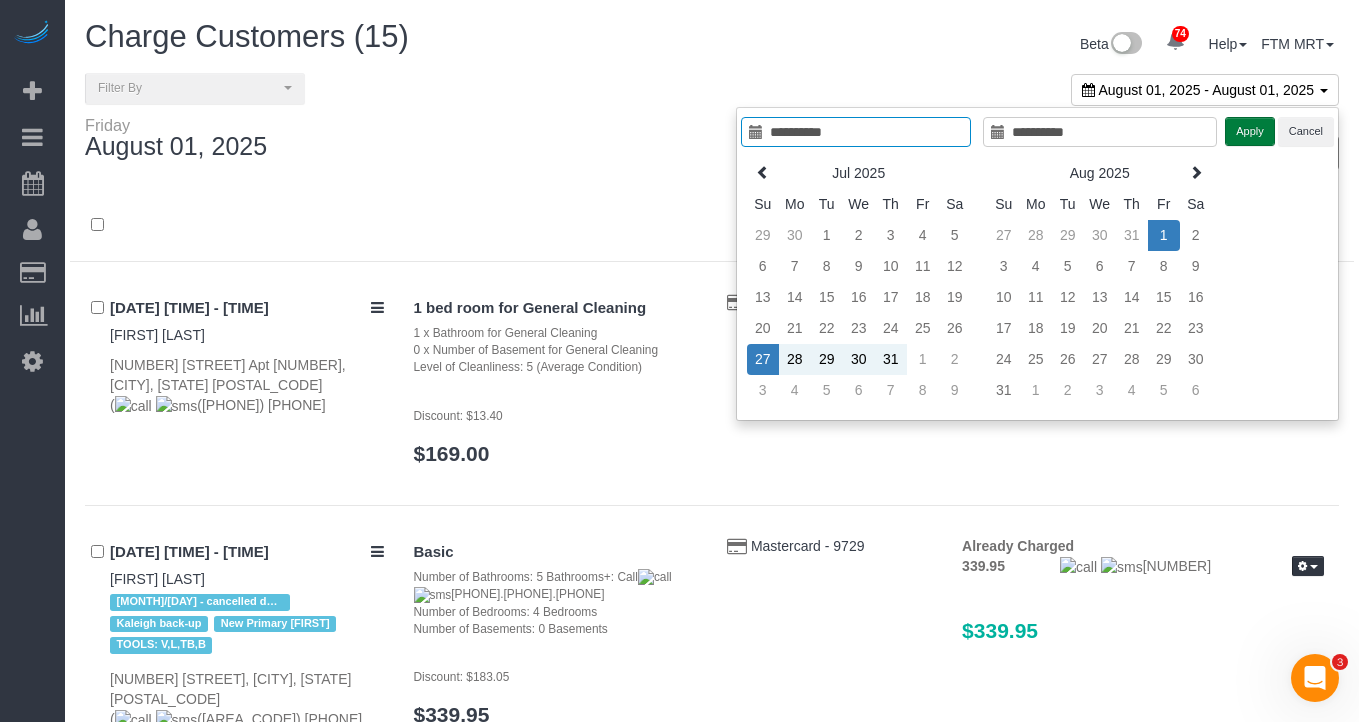 click on "Apply" at bounding box center [1250, 131] 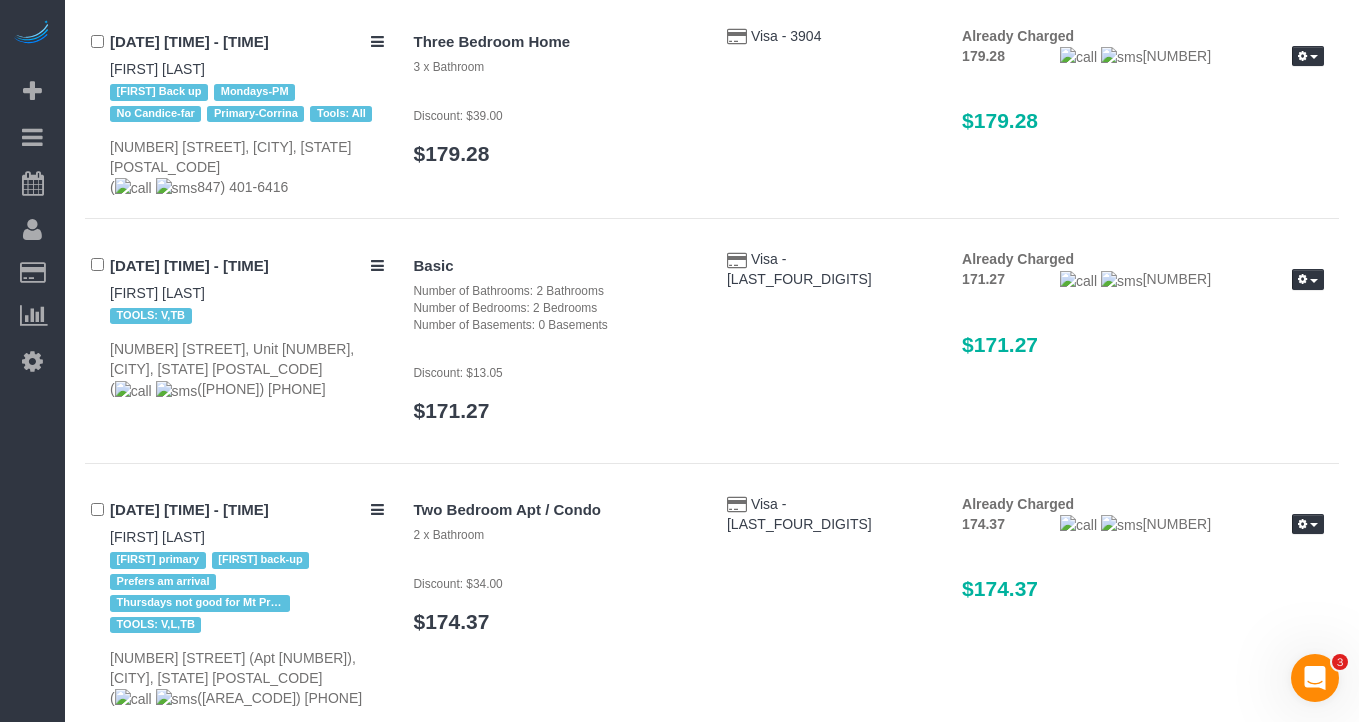 scroll, scrollTop: 4608, scrollLeft: 0, axis: vertical 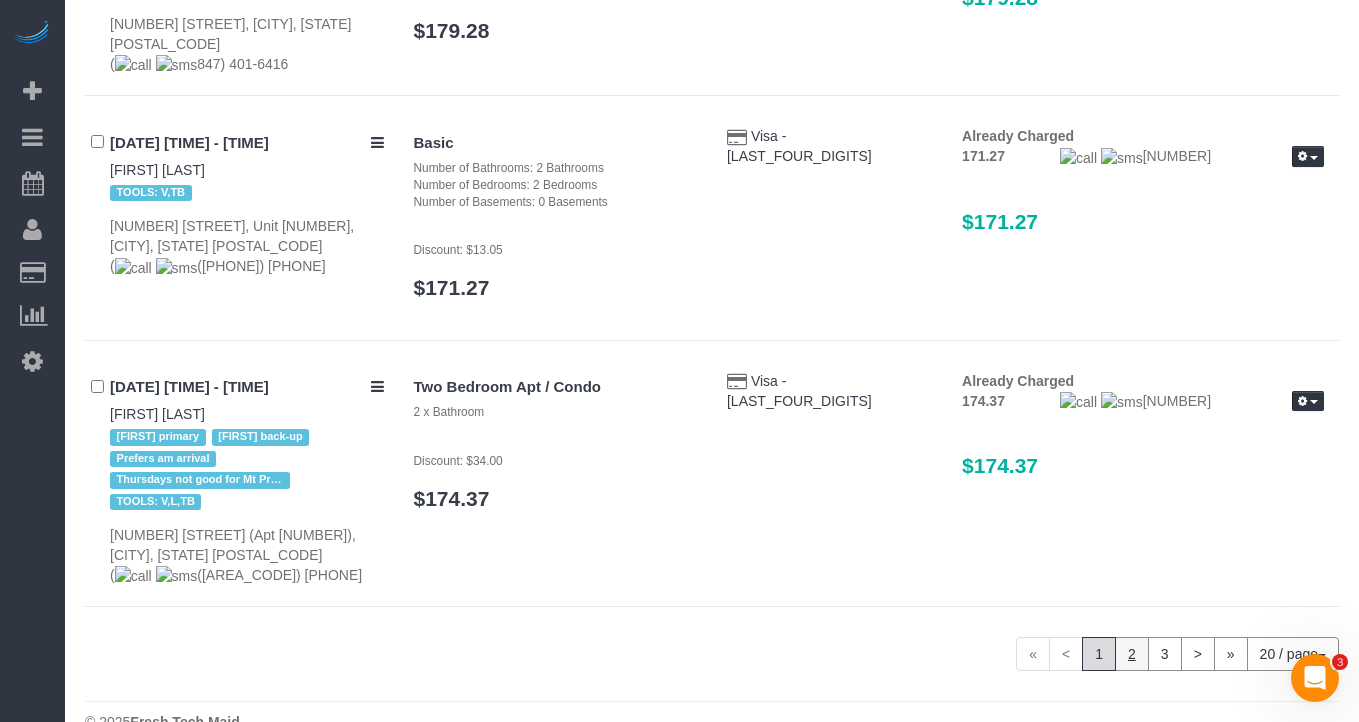 click on "2" 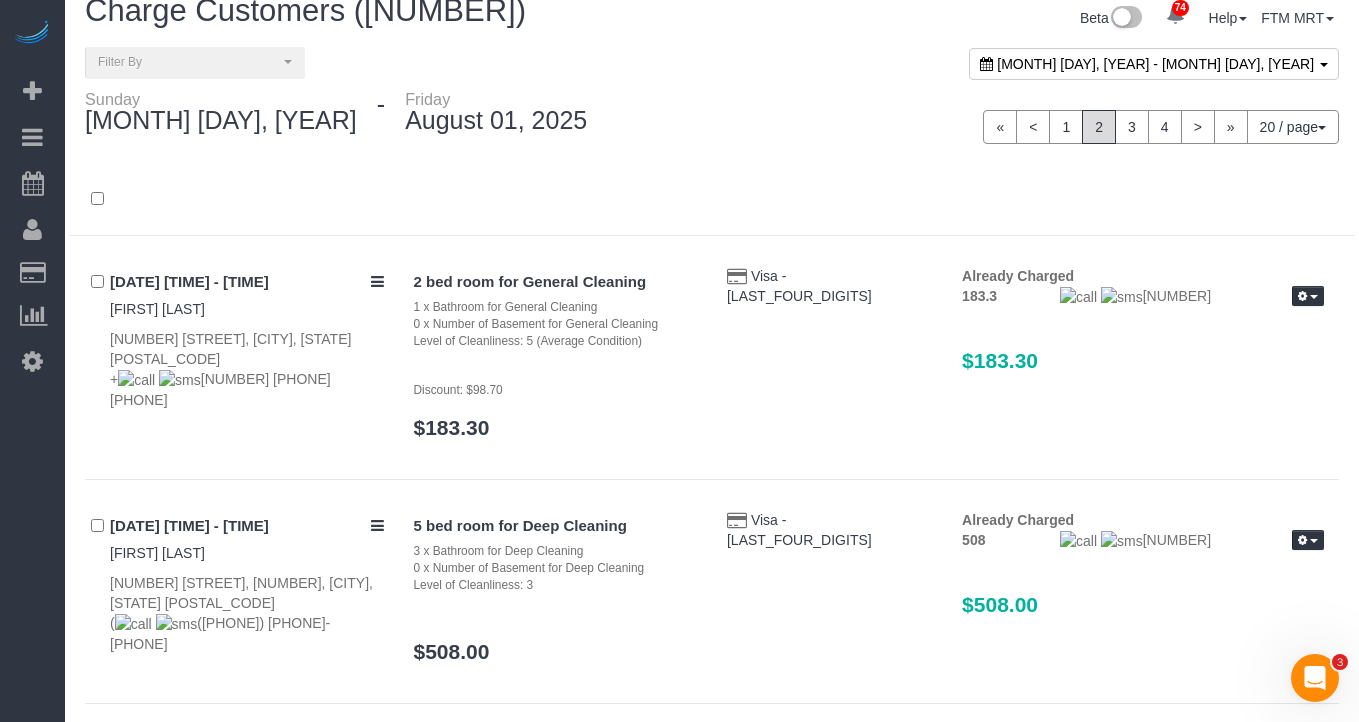 scroll, scrollTop: 0, scrollLeft: 0, axis: both 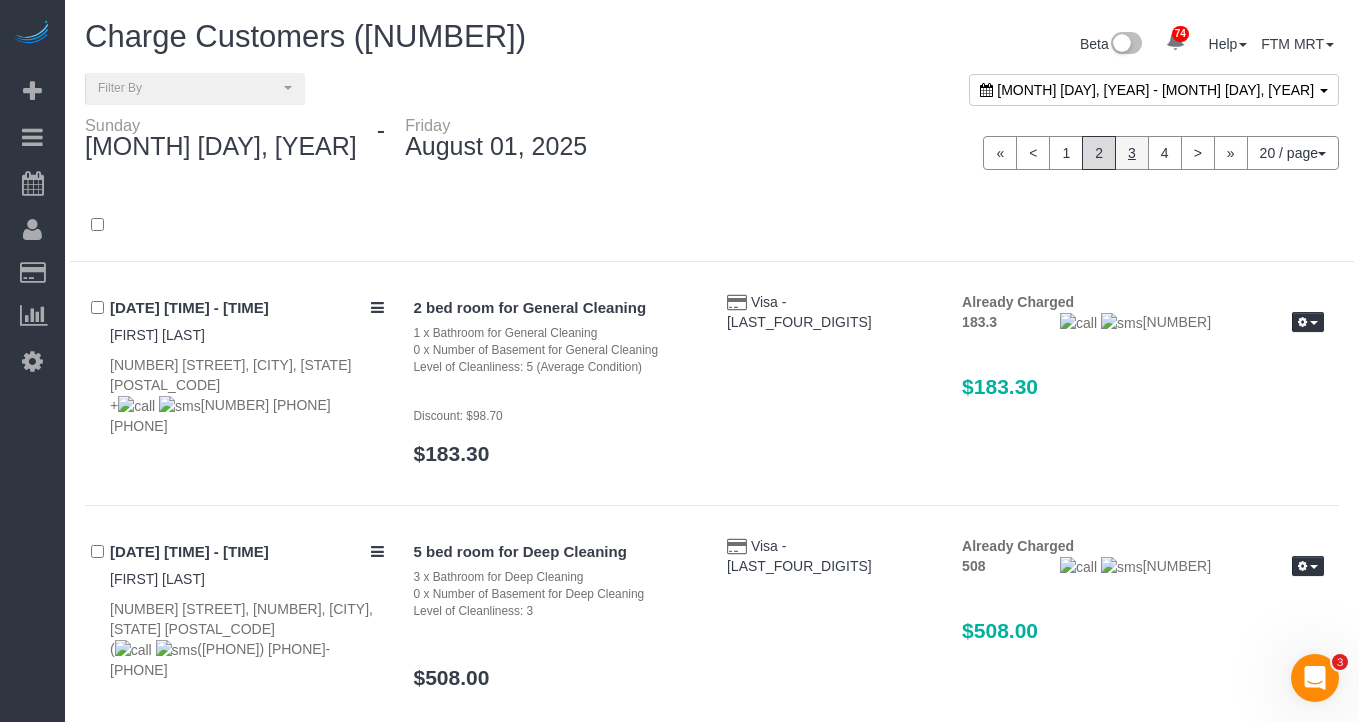 click on "3" at bounding box center [1132, 153] 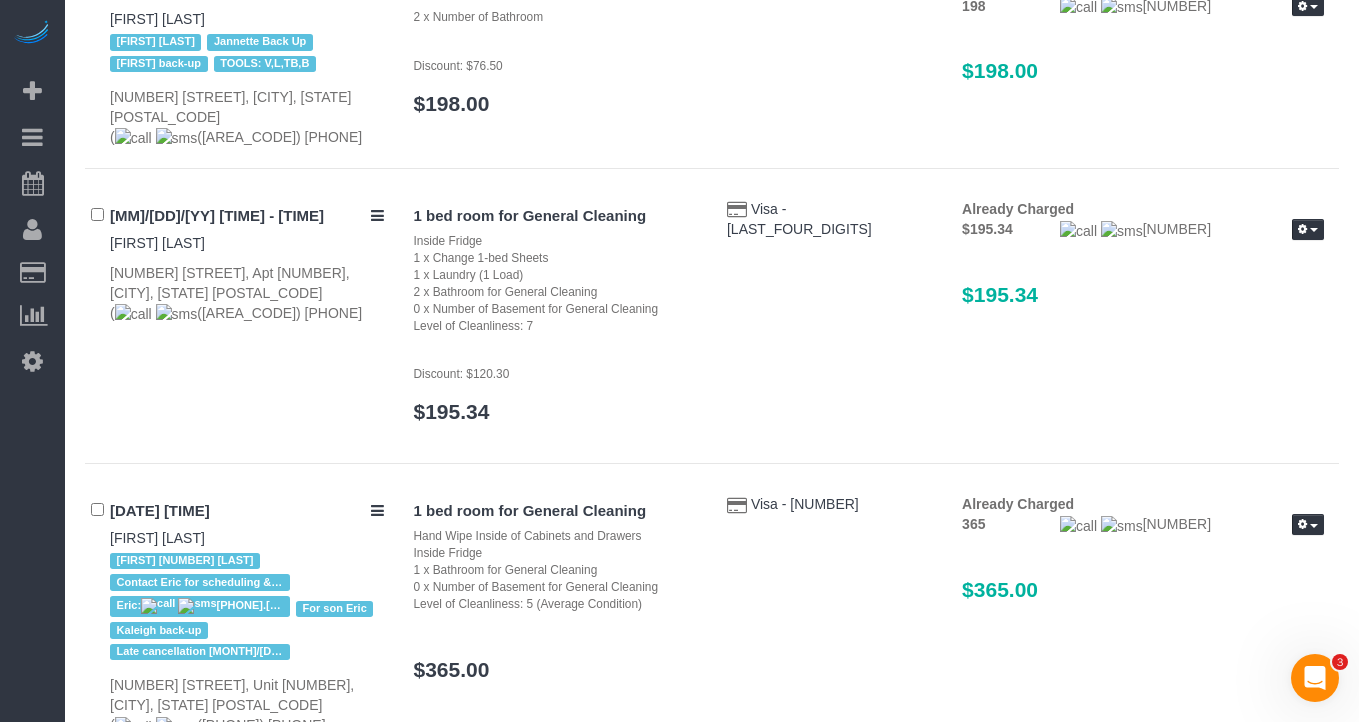 scroll, scrollTop: 4738, scrollLeft: 0, axis: vertical 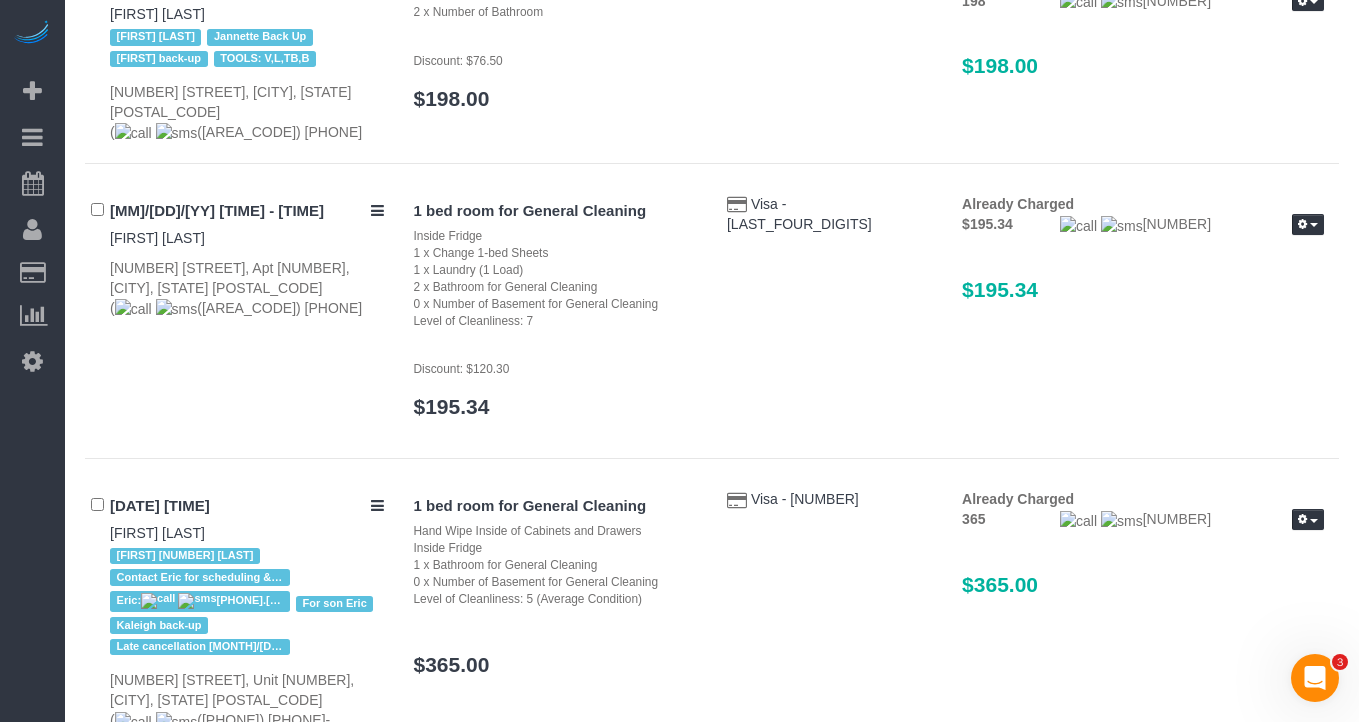 click on "4" 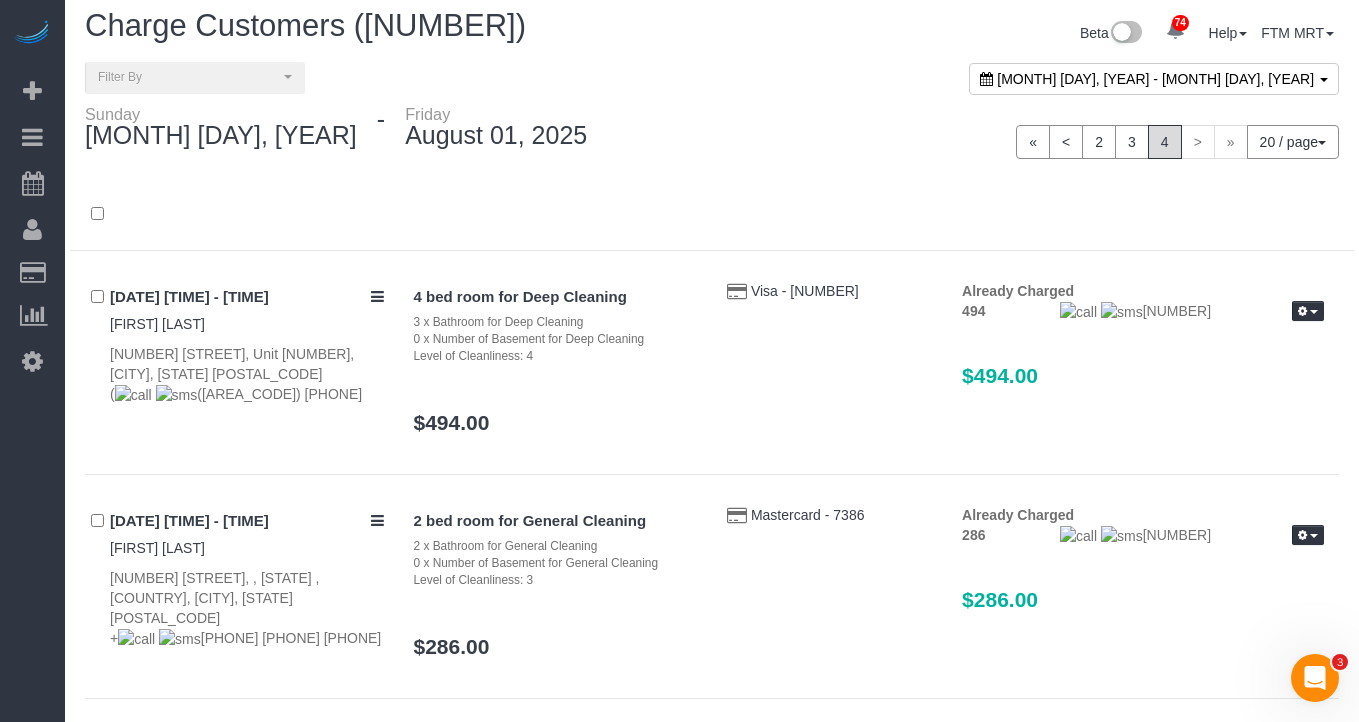 scroll, scrollTop: 0, scrollLeft: 0, axis: both 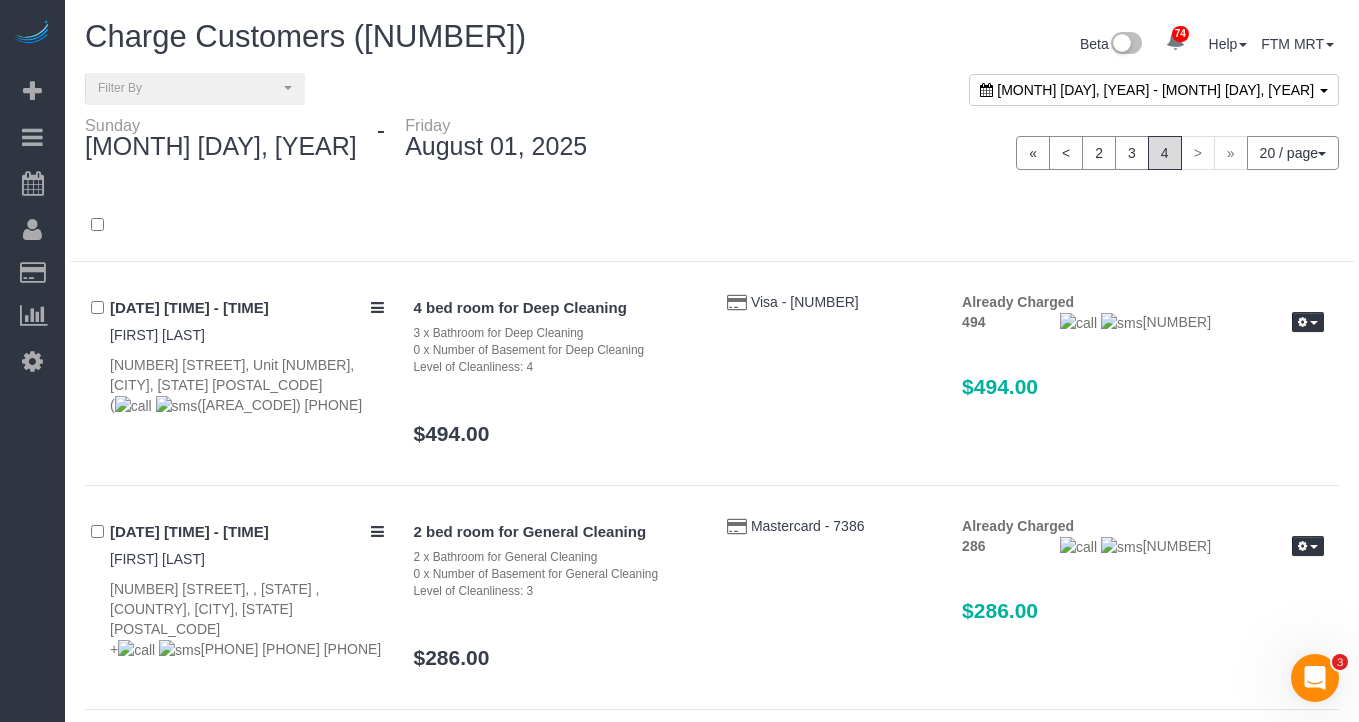 click on ">" at bounding box center (1198, 153) 